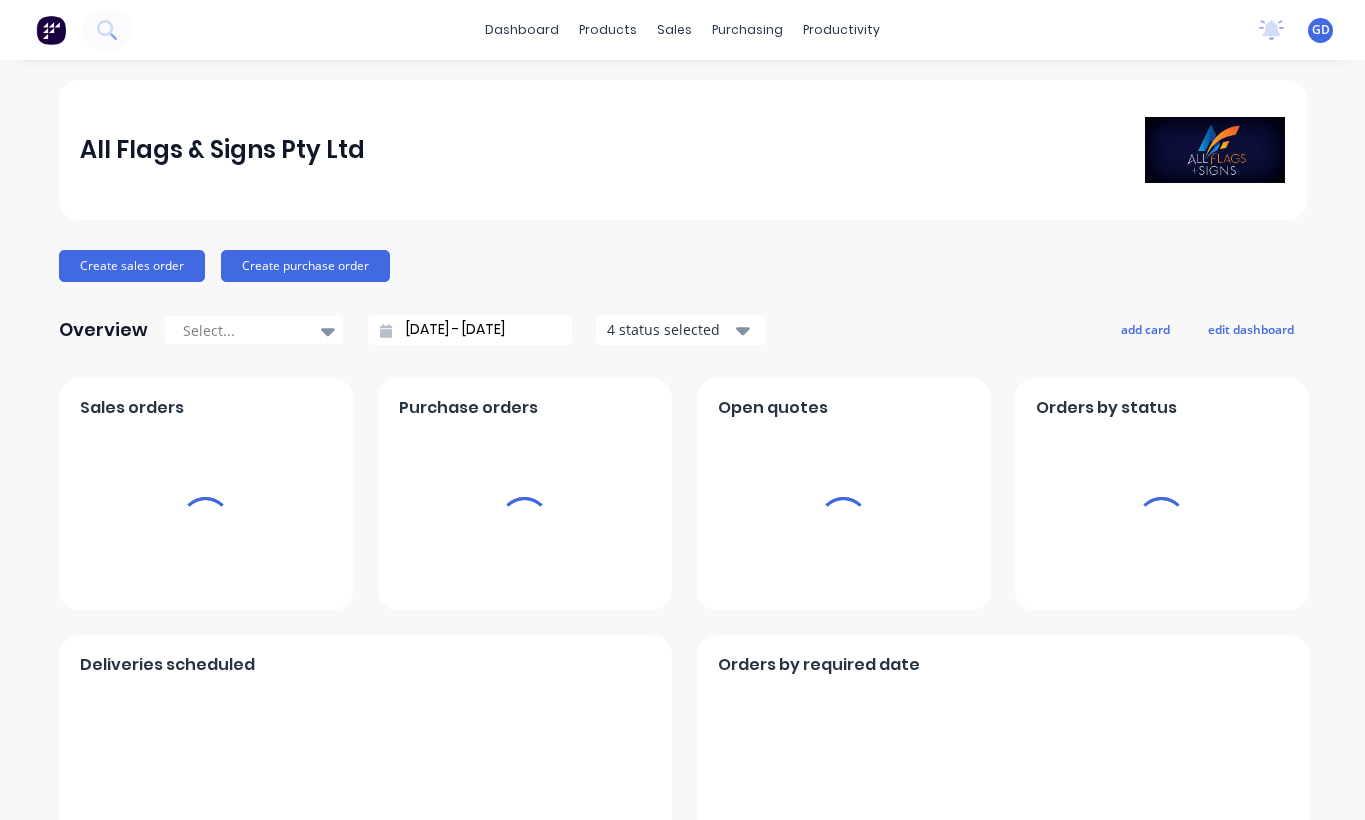 scroll, scrollTop: 0, scrollLeft: 0, axis: both 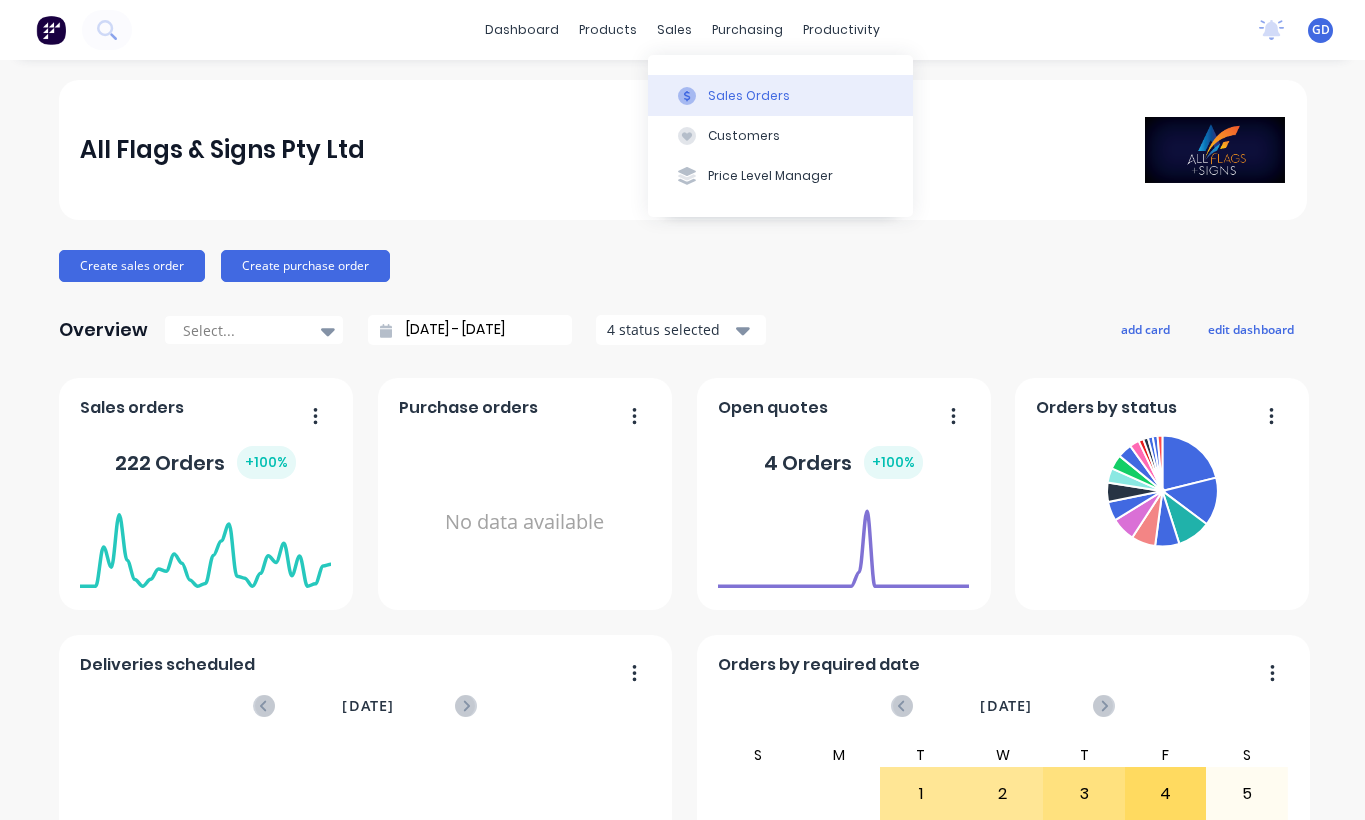 click on "Sales Orders" at bounding box center (780, 95) 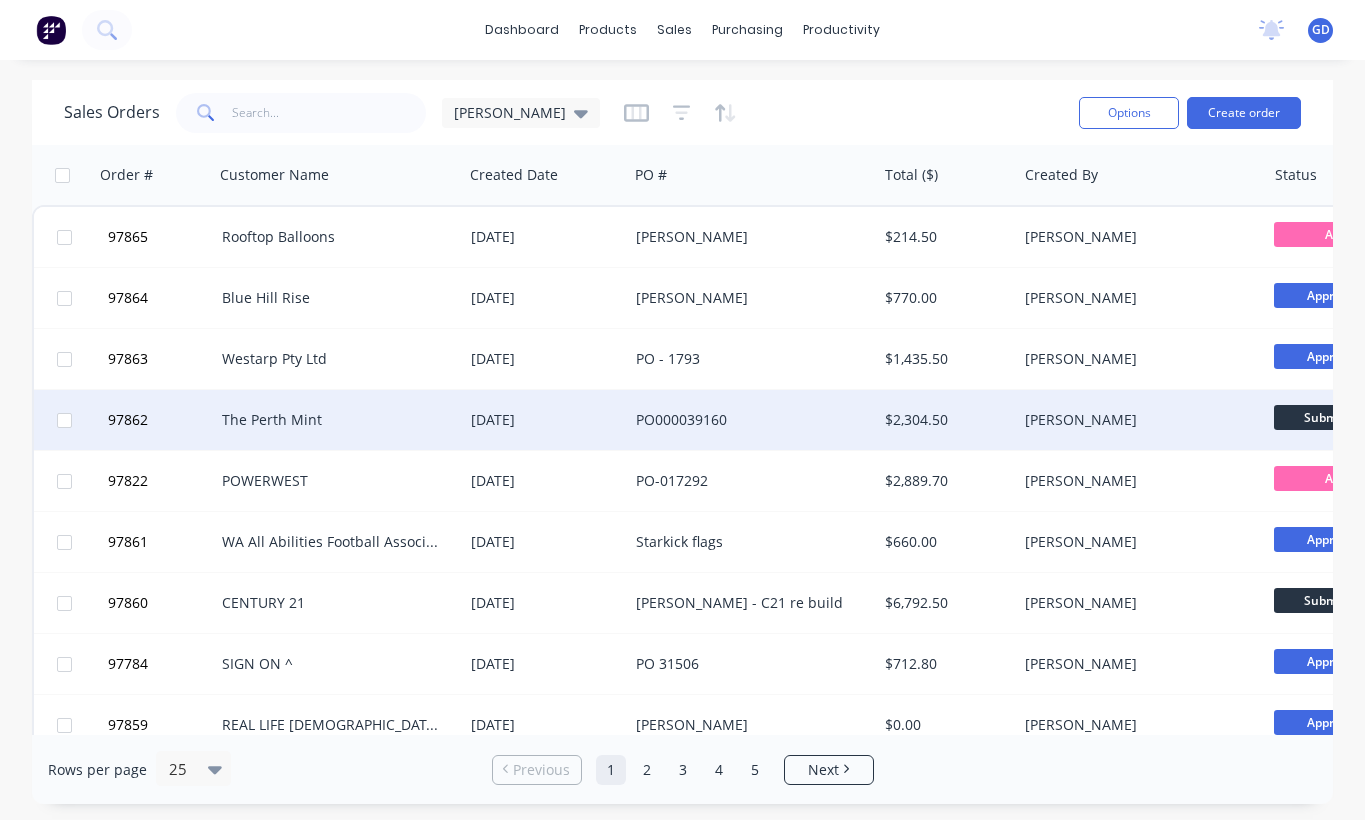 scroll, scrollTop: 0, scrollLeft: 0, axis: both 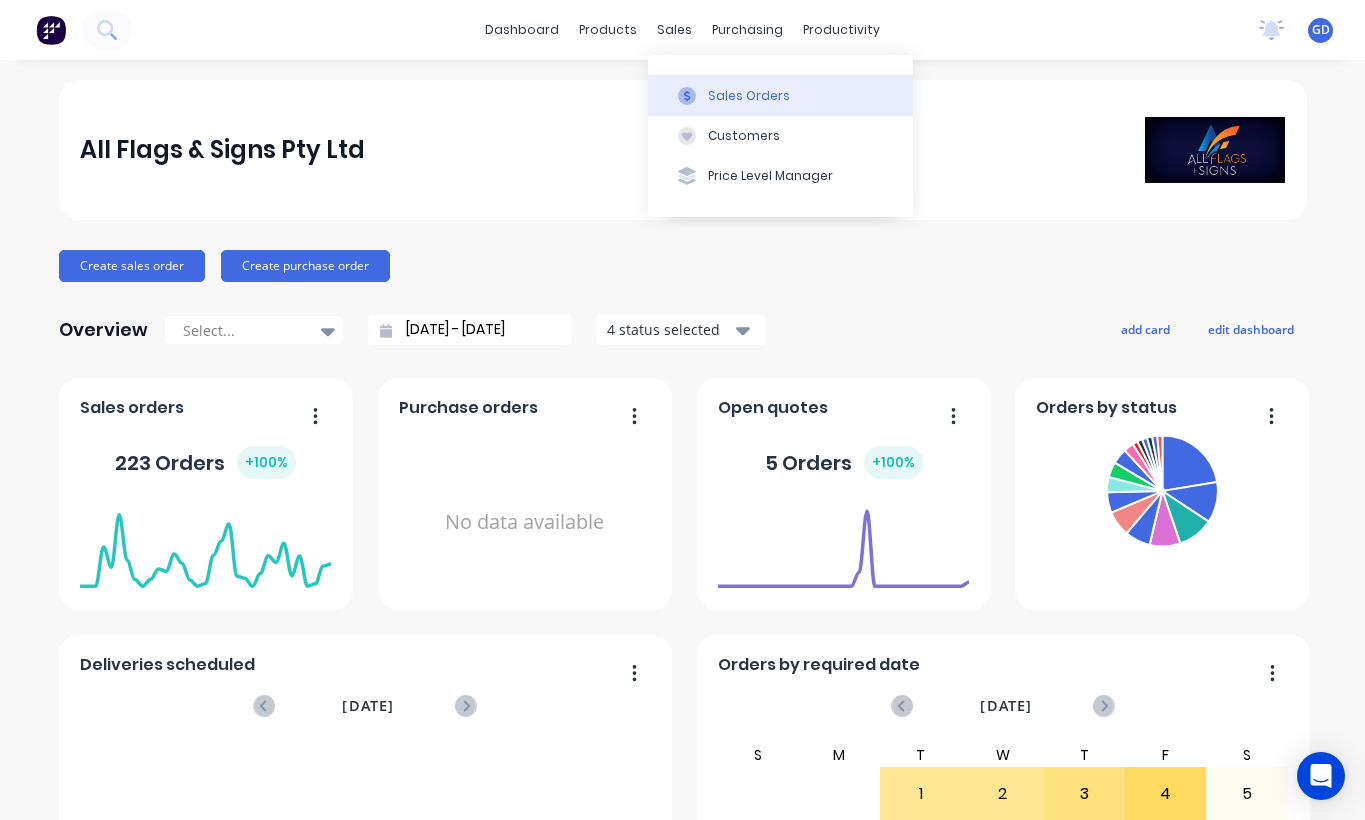 click on "Sales Orders" at bounding box center [749, 96] 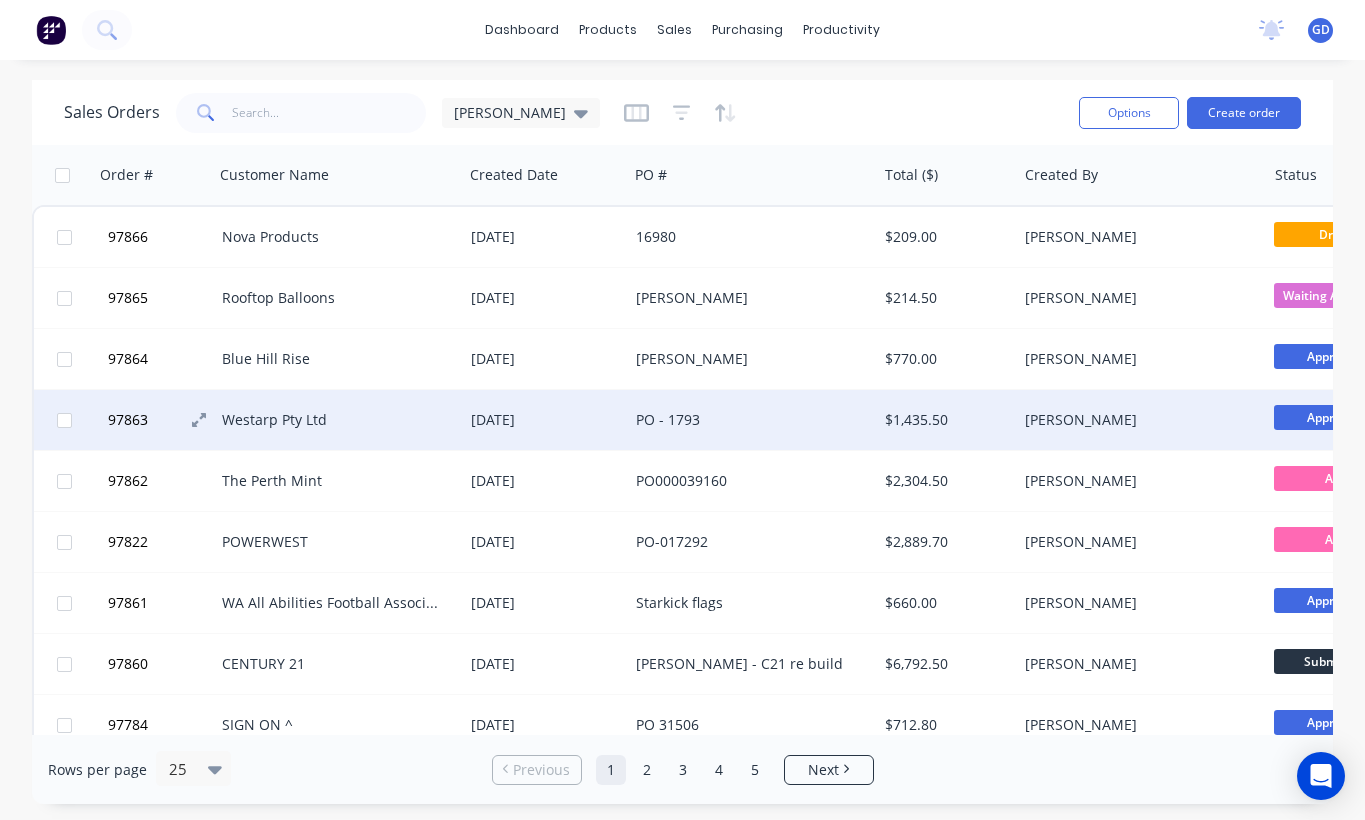click on "97863" at bounding box center [162, 420] 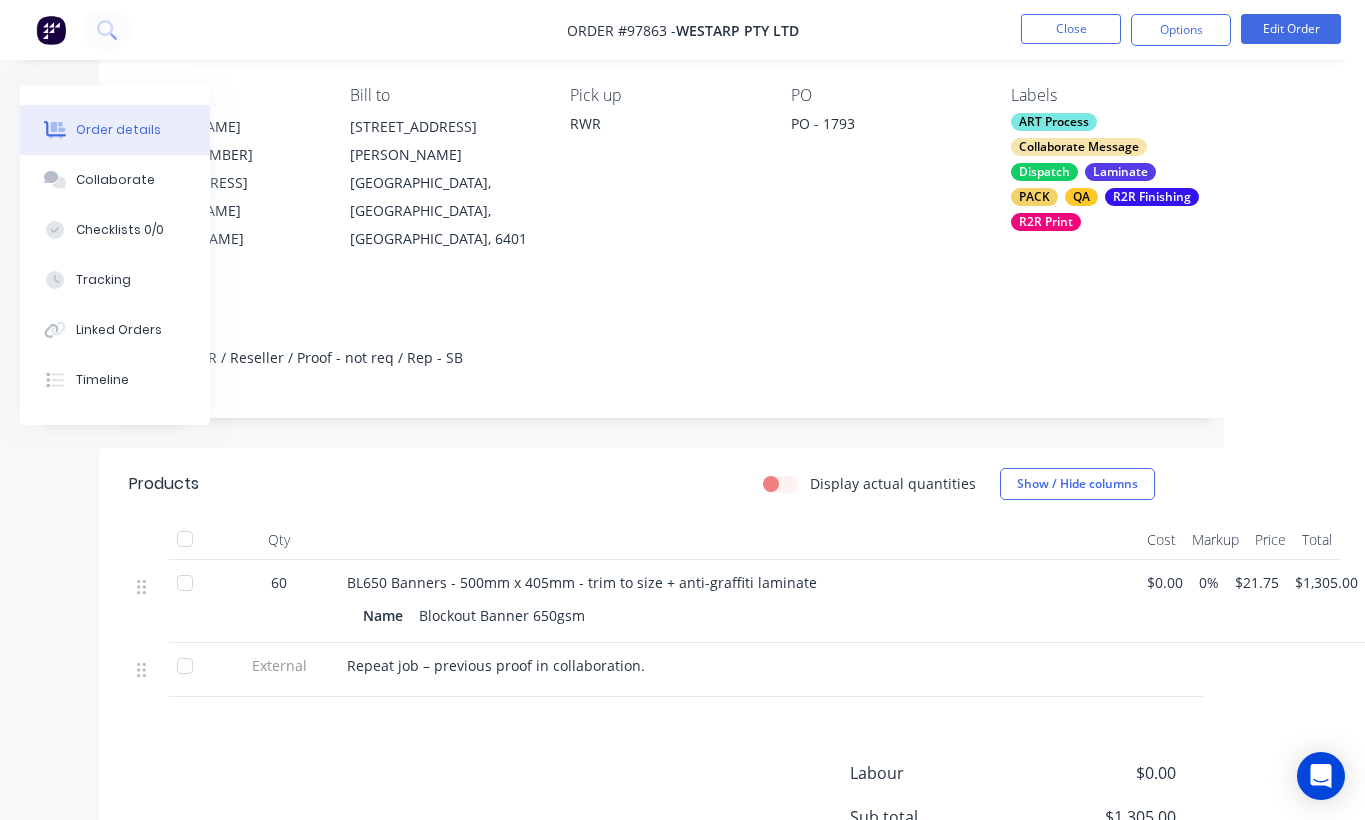 scroll, scrollTop: 179, scrollLeft: 0, axis: vertical 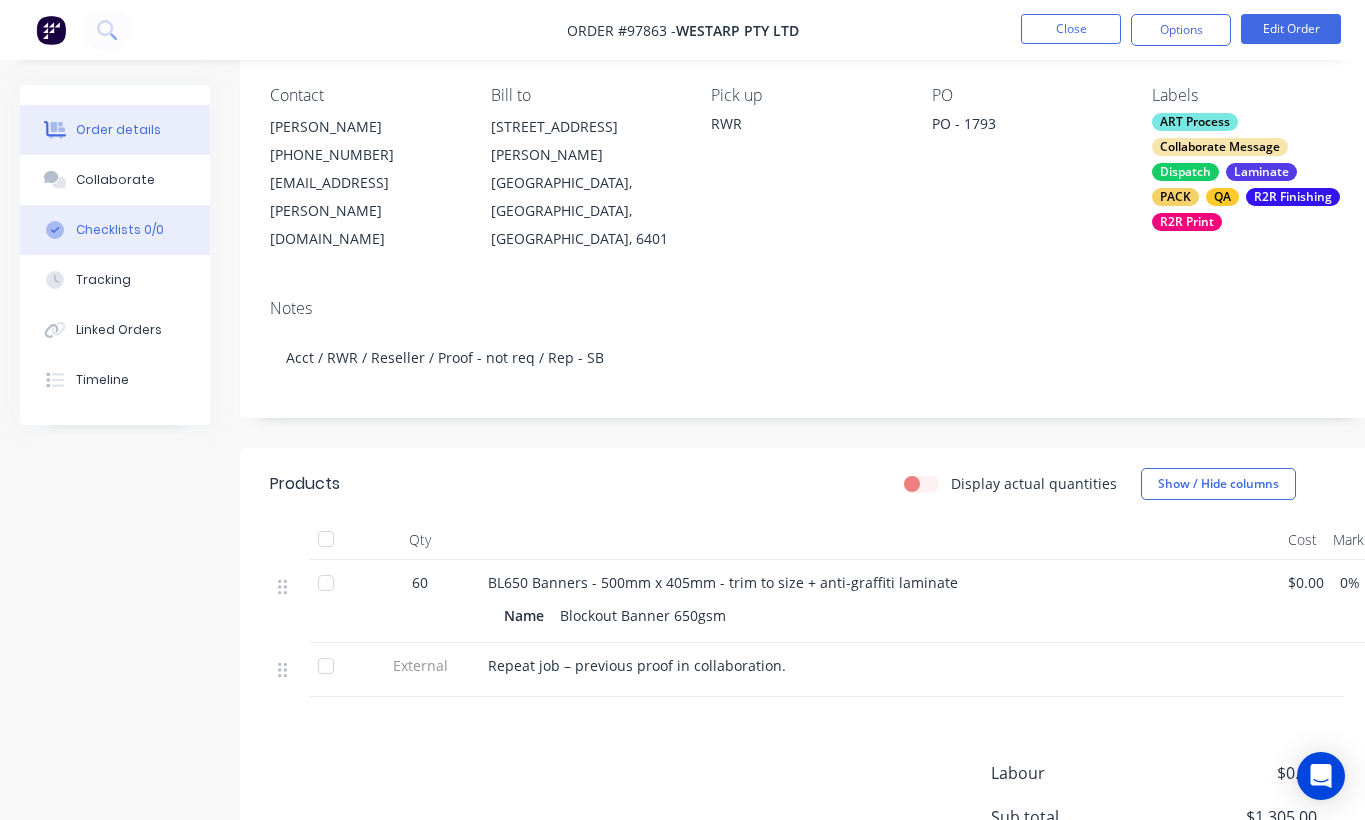 click on "Checklists 0/0" at bounding box center [120, 230] 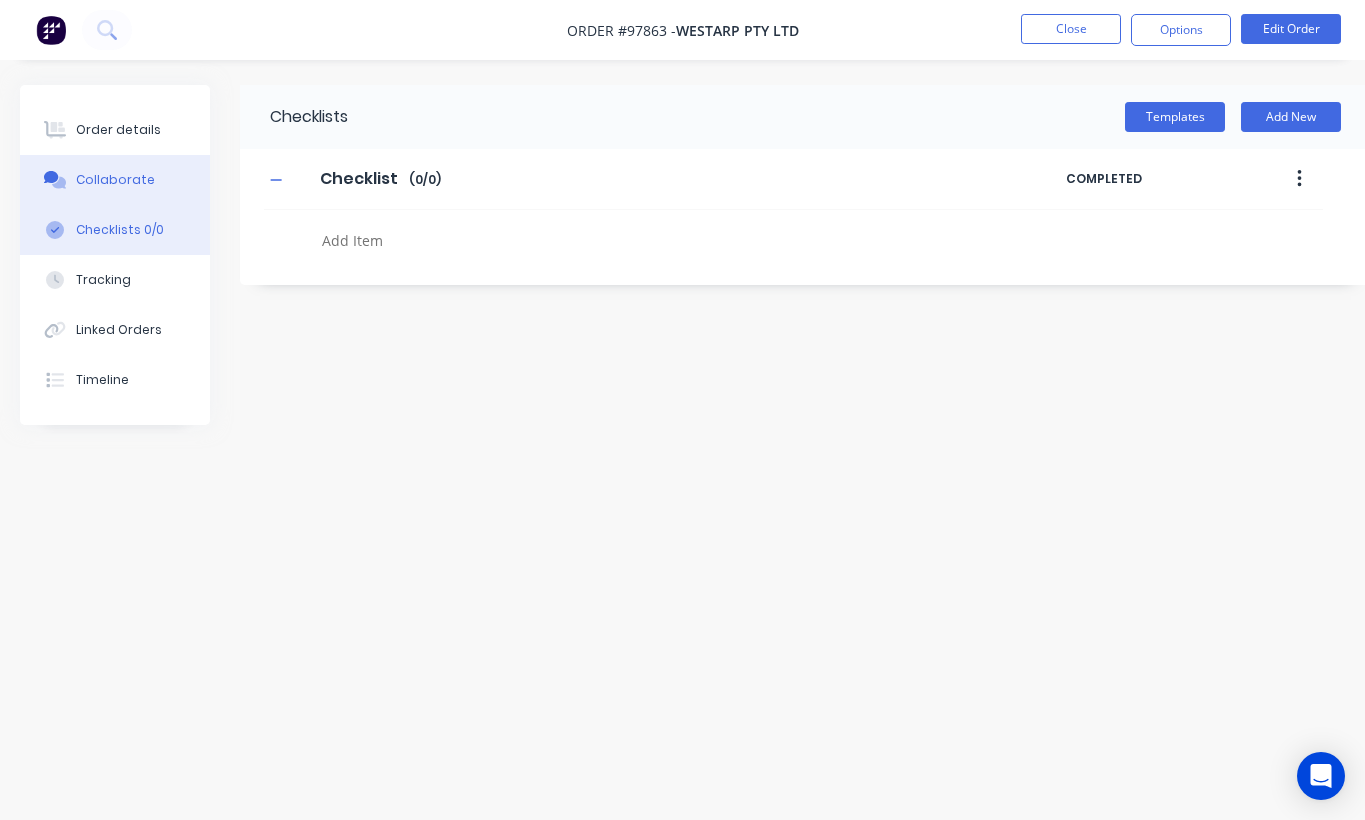 click on "Collaborate" at bounding box center [115, 180] 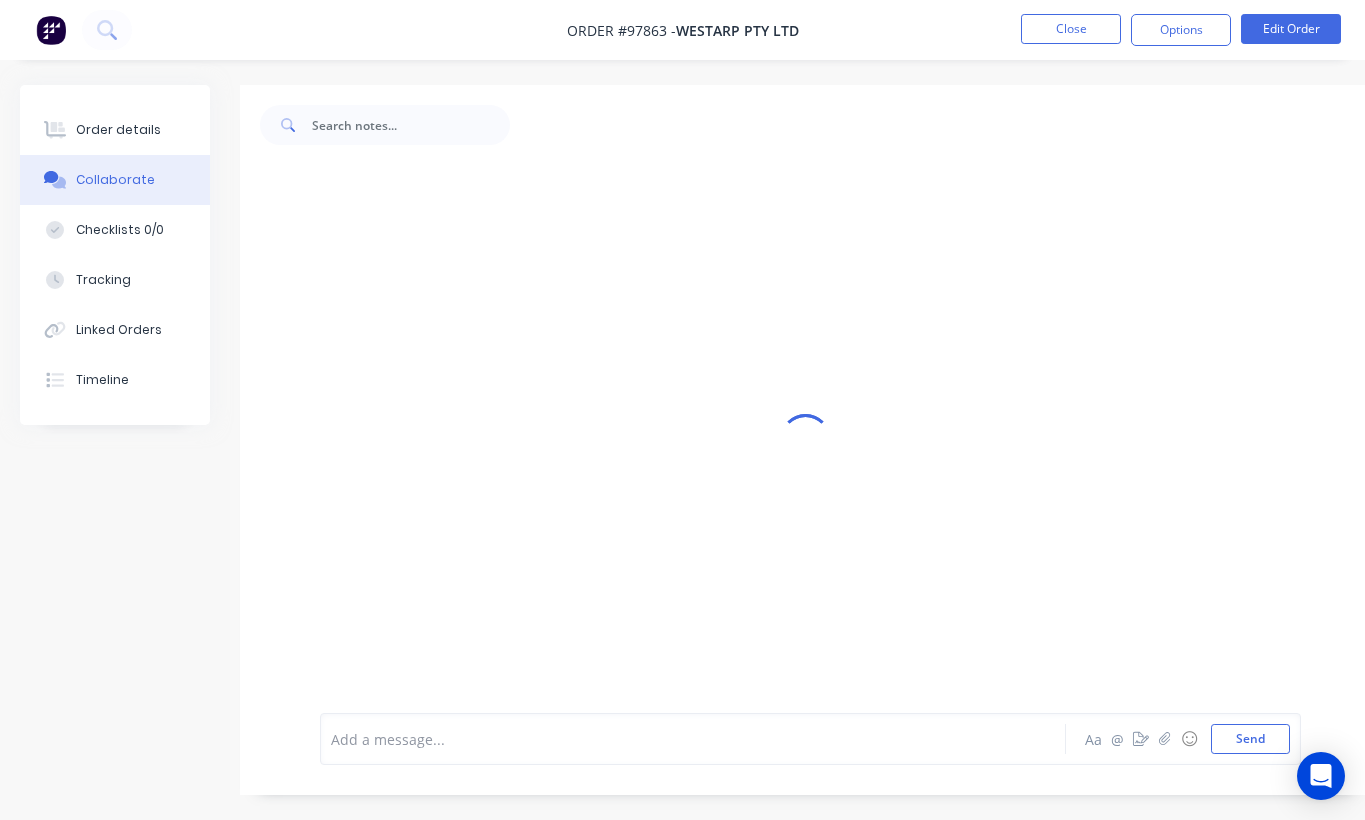 scroll, scrollTop: 66, scrollLeft: 0, axis: vertical 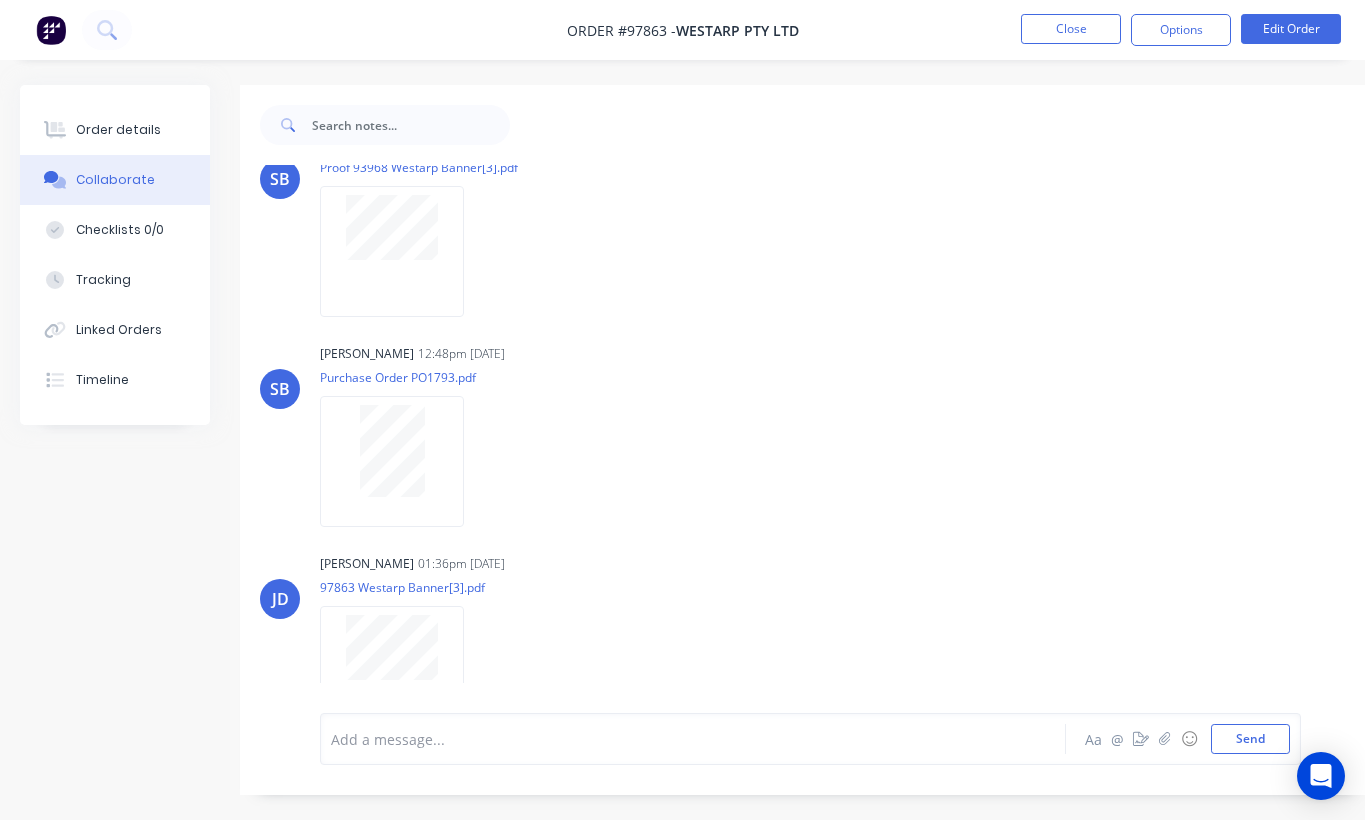 type on "x" 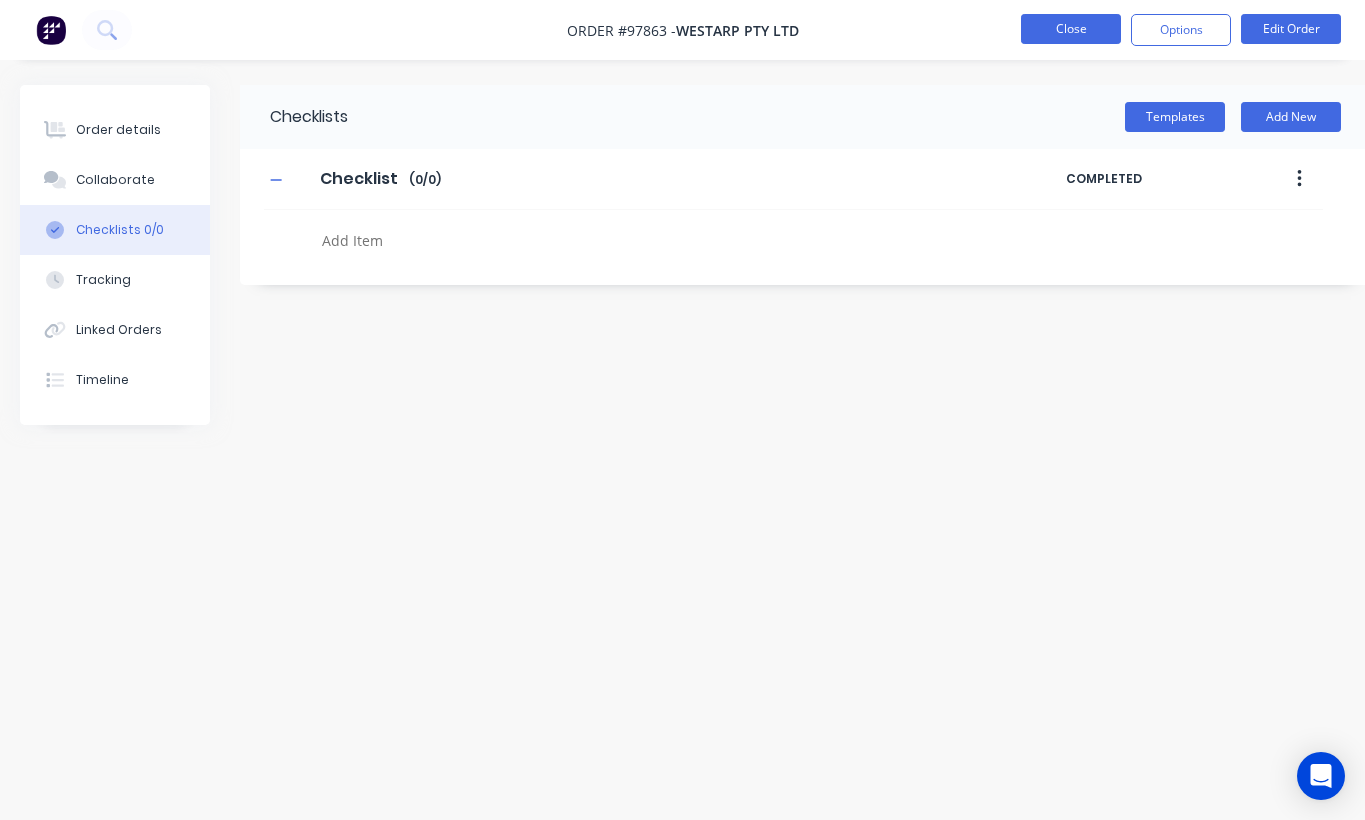 click on "Close" at bounding box center (1071, 29) 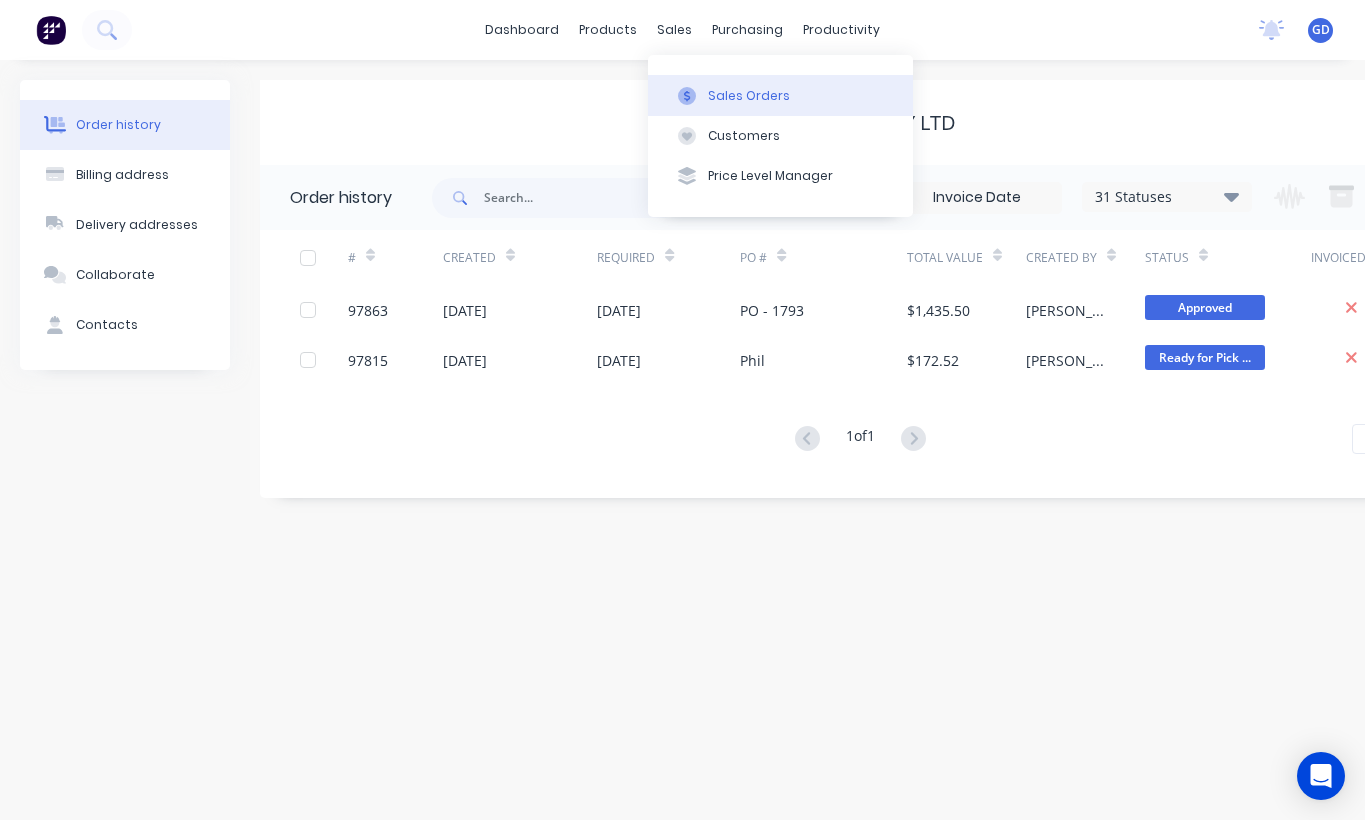 click on "Sales Orders" at bounding box center (749, 96) 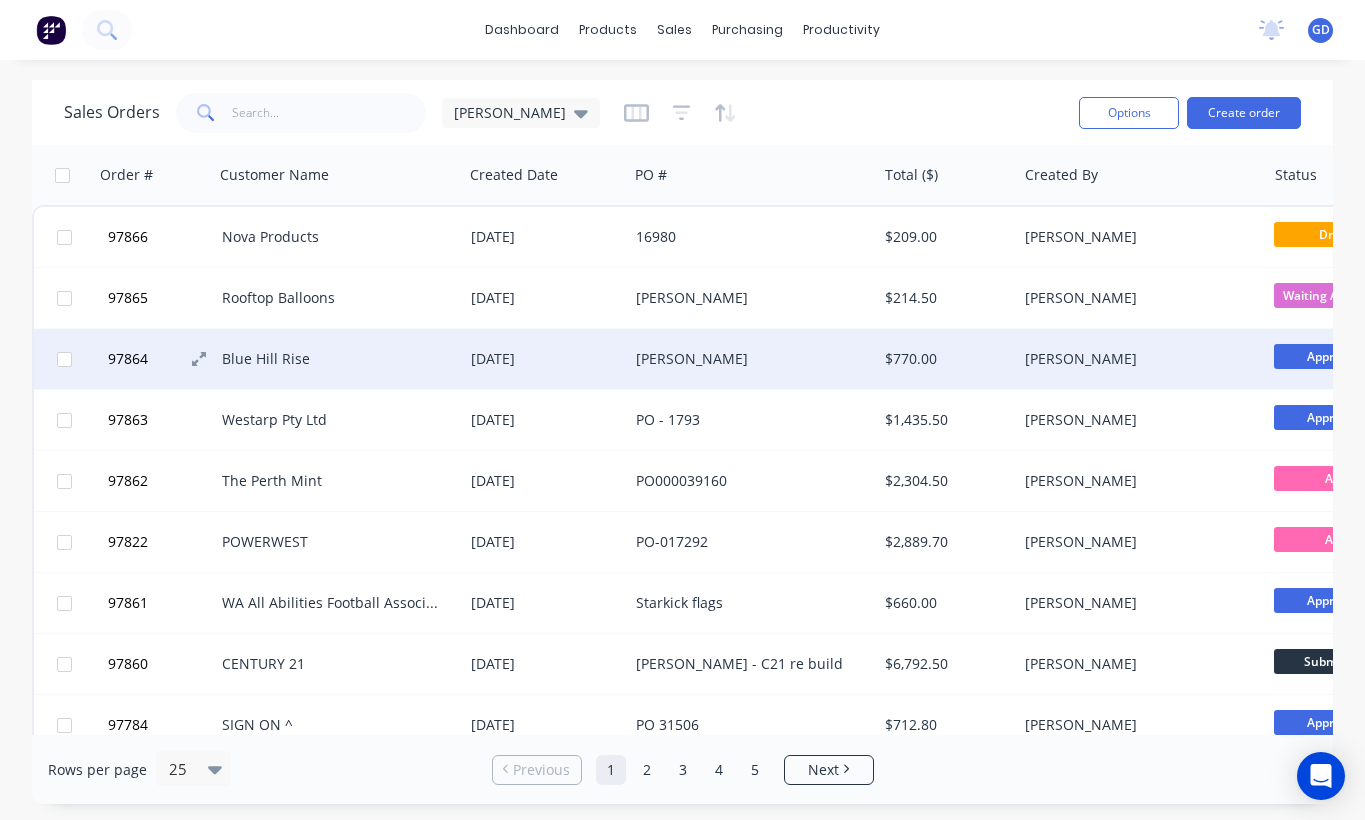 click on "97864" at bounding box center (128, 359) 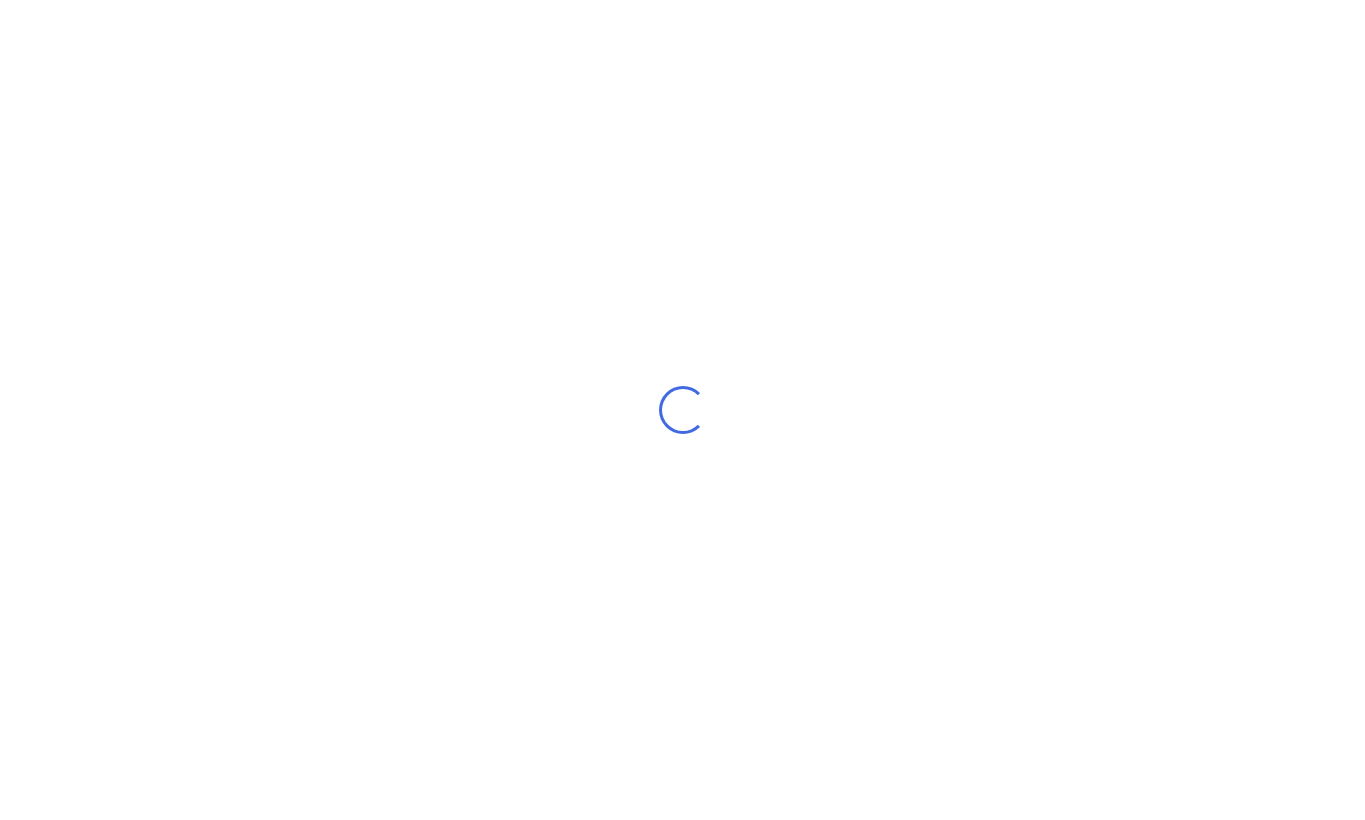 scroll, scrollTop: 0, scrollLeft: 0, axis: both 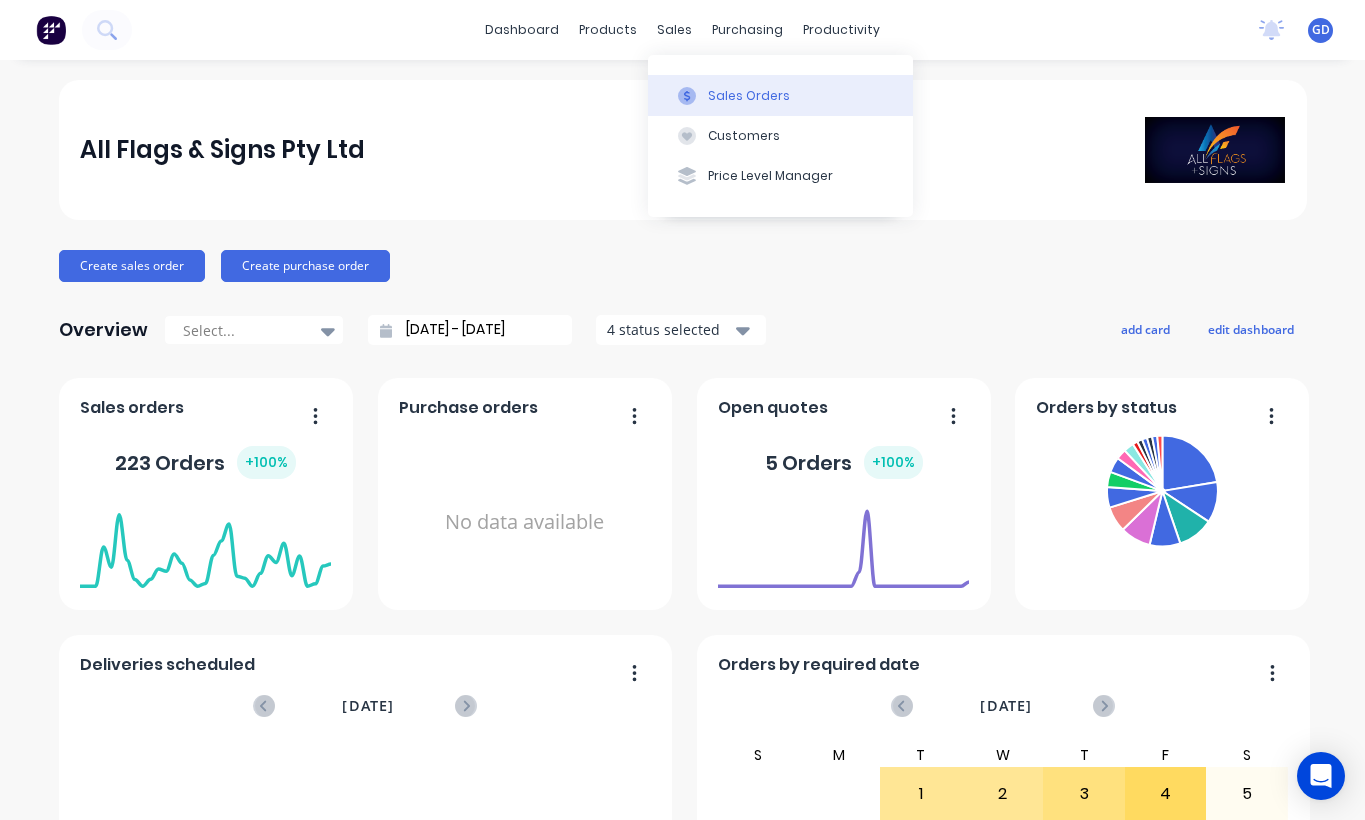 click on "Sales Orders" at bounding box center [749, 96] 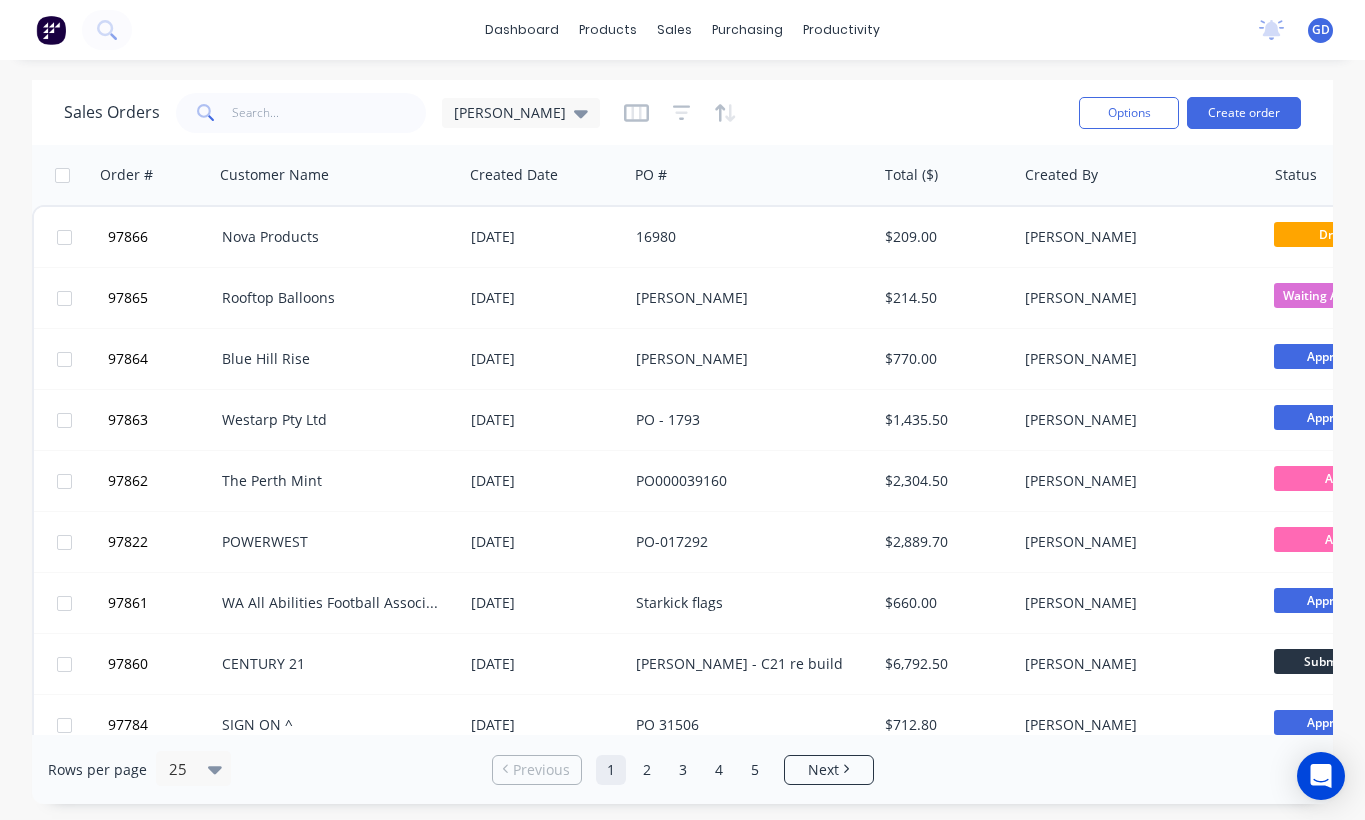 scroll, scrollTop: 0, scrollLeft: 0, axis: both 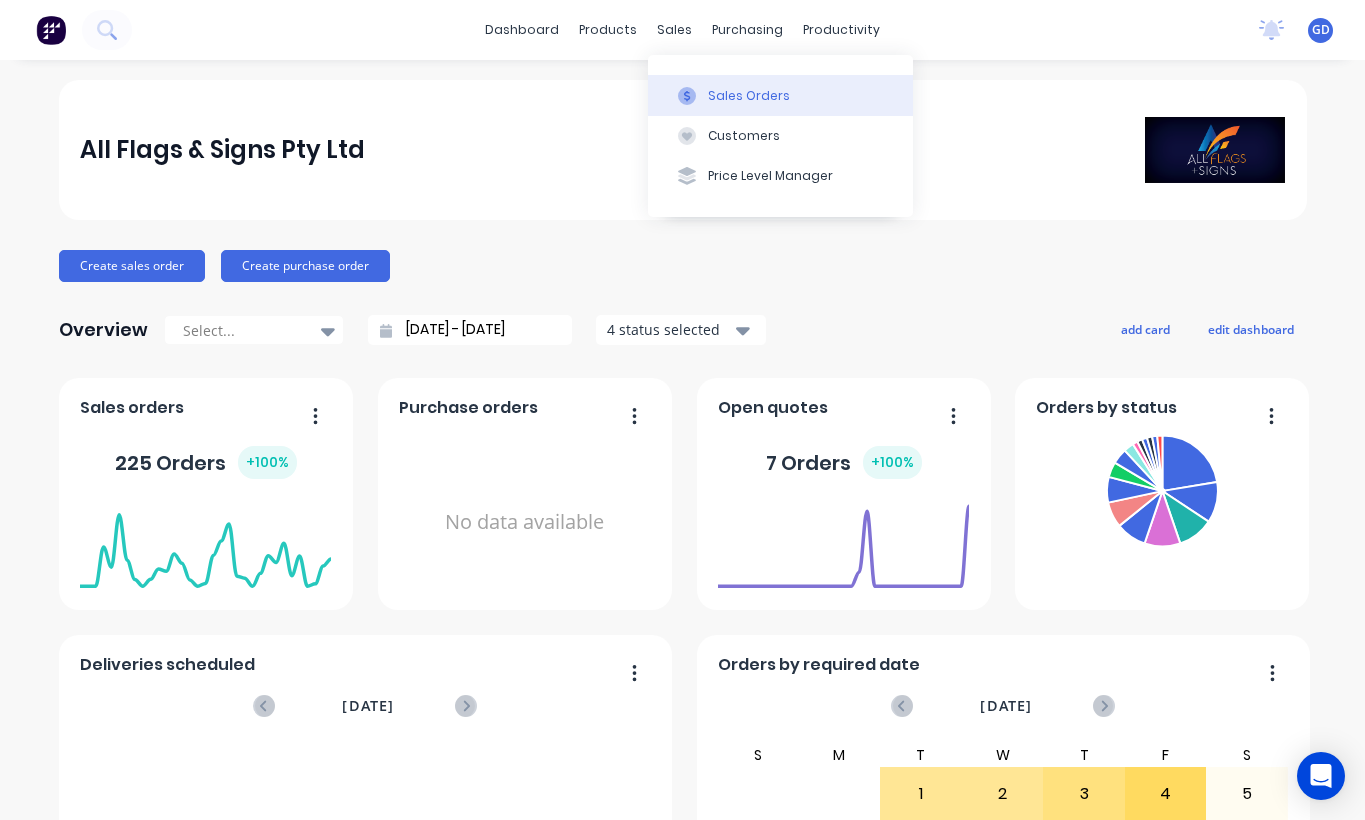 click on "Sales Orders" at bounding box center (749, 96) 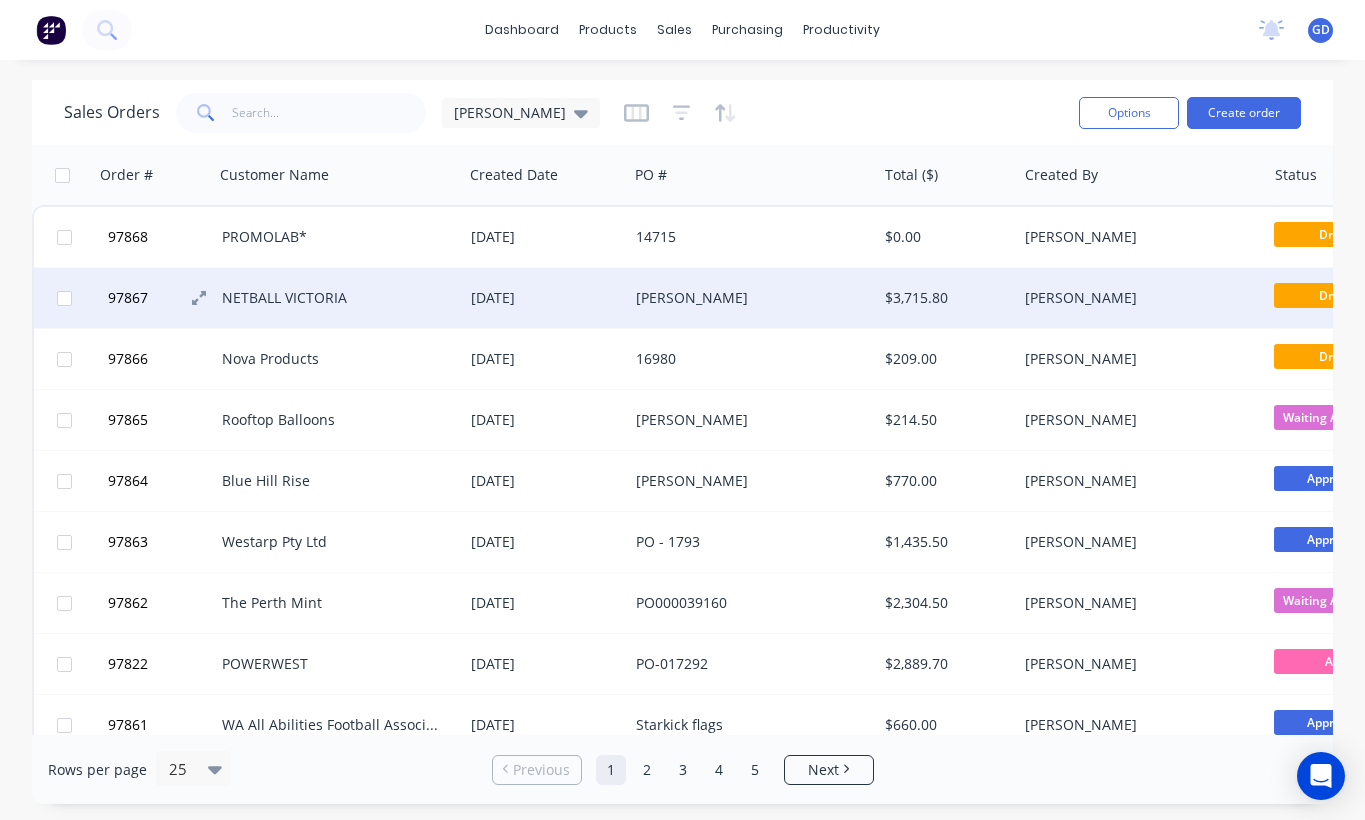click on "97867" at bounding box center (128, 298) 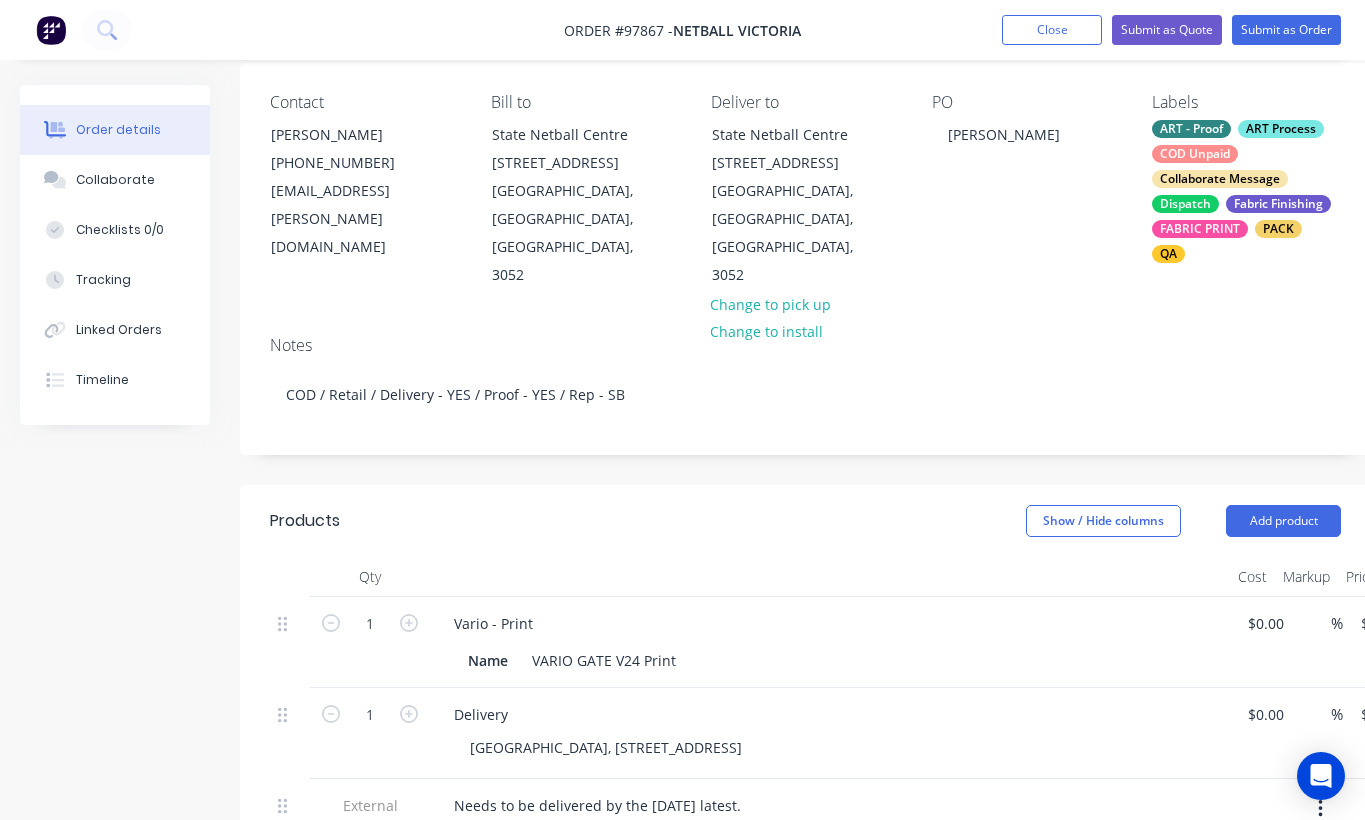 scroll, scrollTop: 0, scrollLeft: 0, axis: both 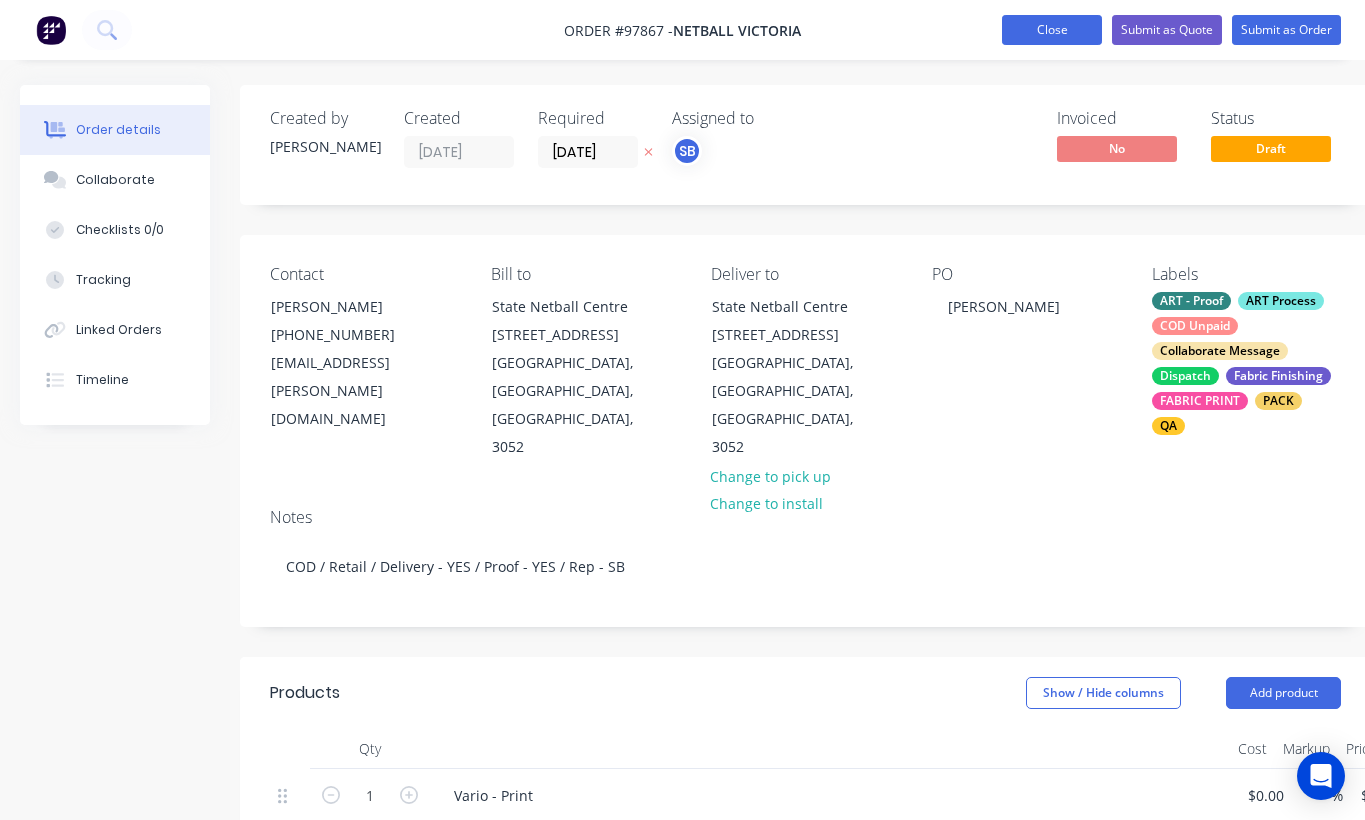 click on "Close" at bounding box center [1052, 30] 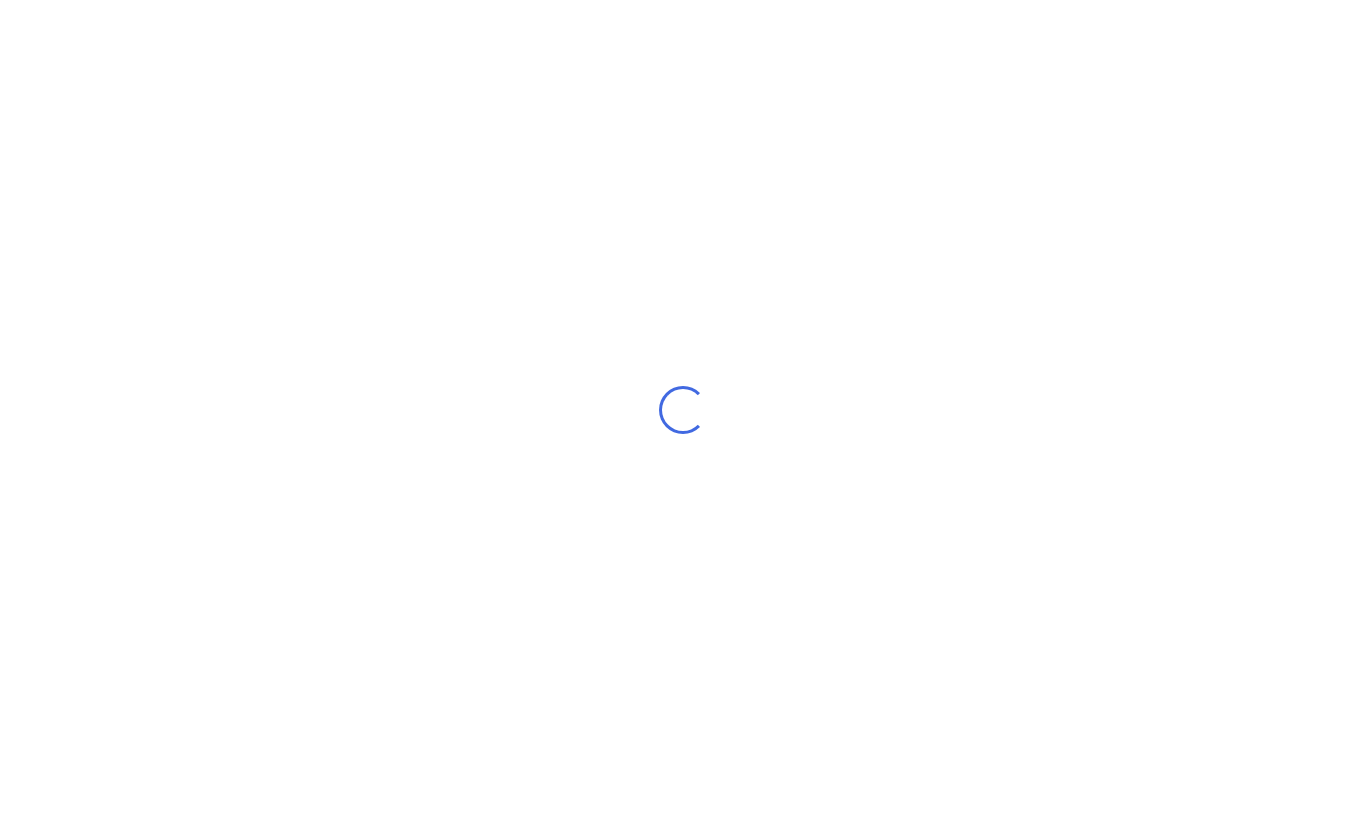 scroll, scrollTop: 0, scrollLeft: 0, axis: both 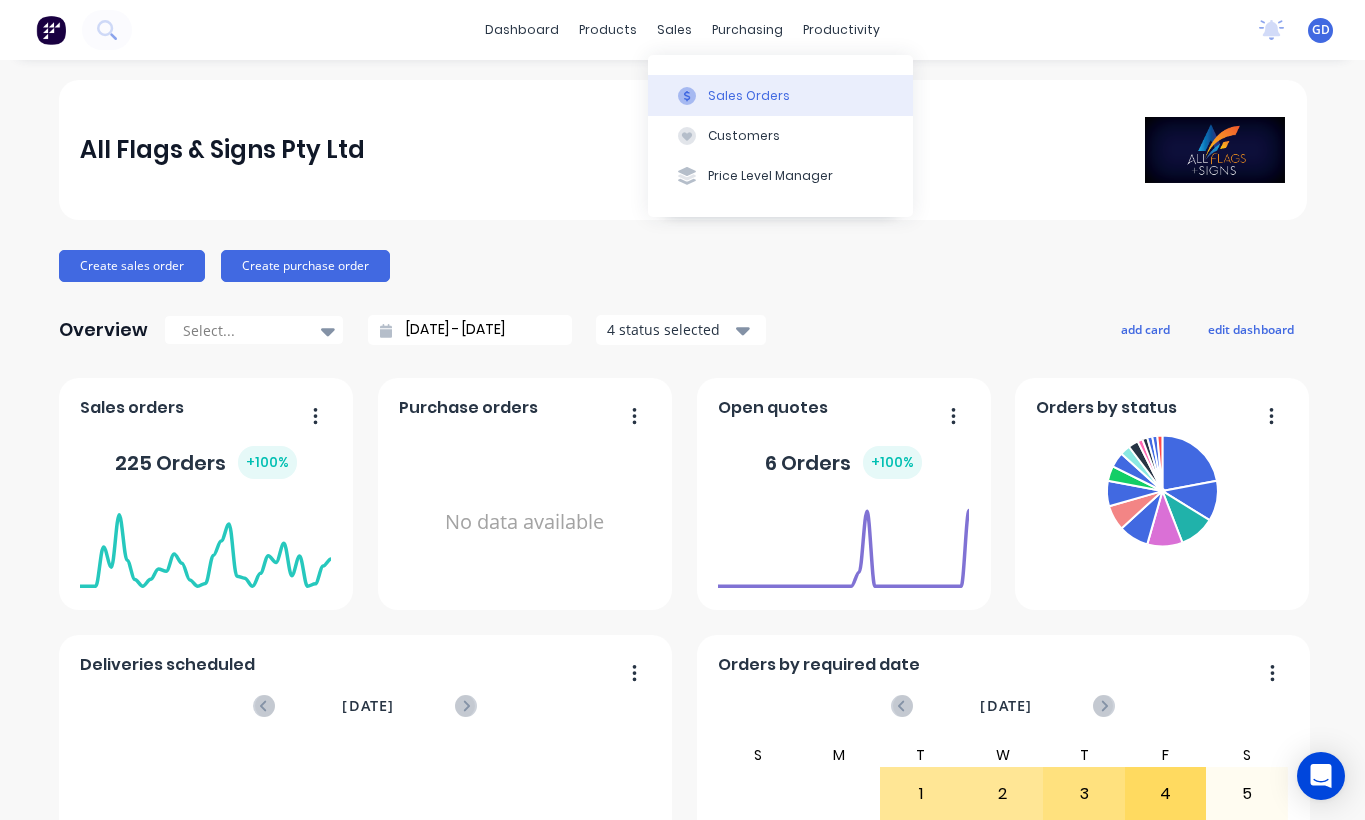click on "Sales Orders" at bounding box center [749, 96] 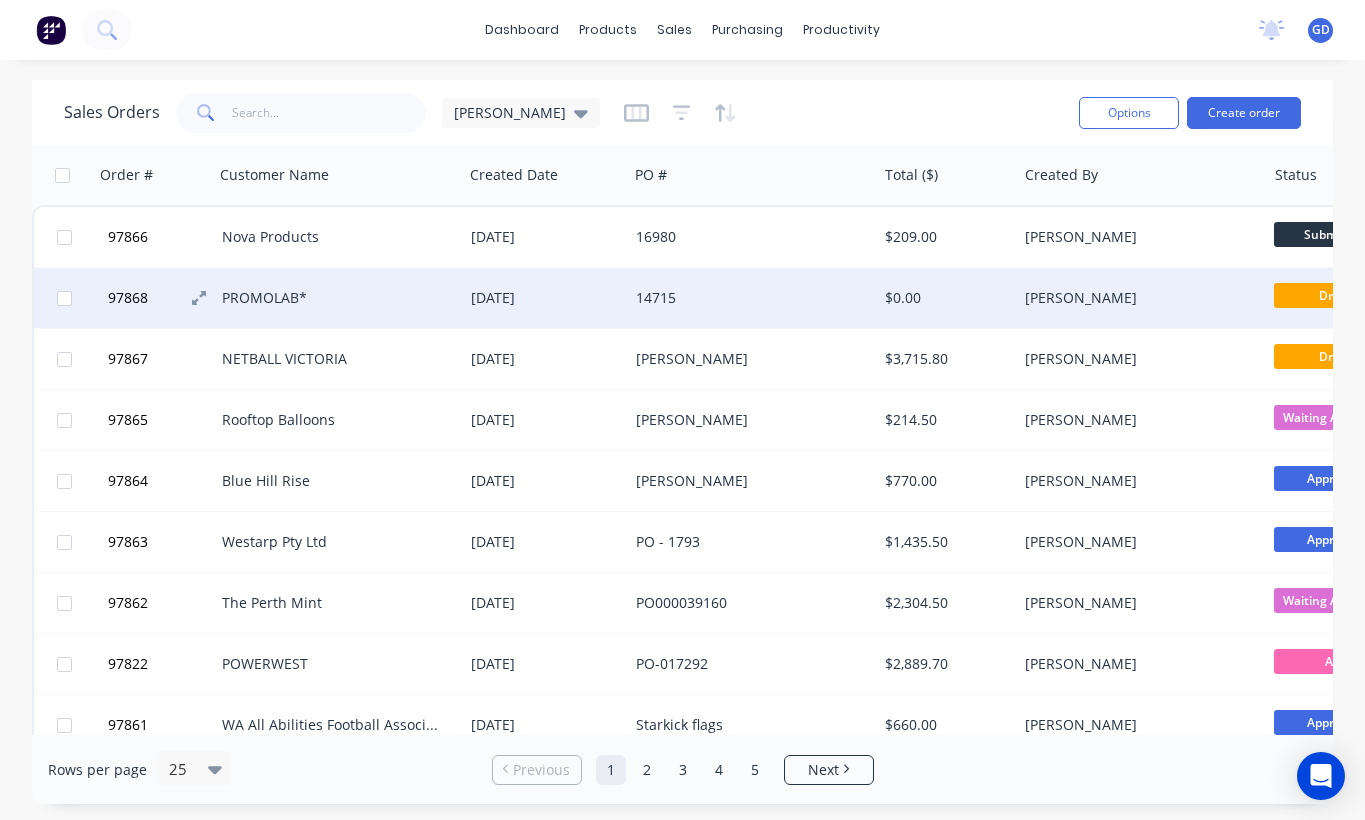 click on "97868" at bounding box center (128, 298) 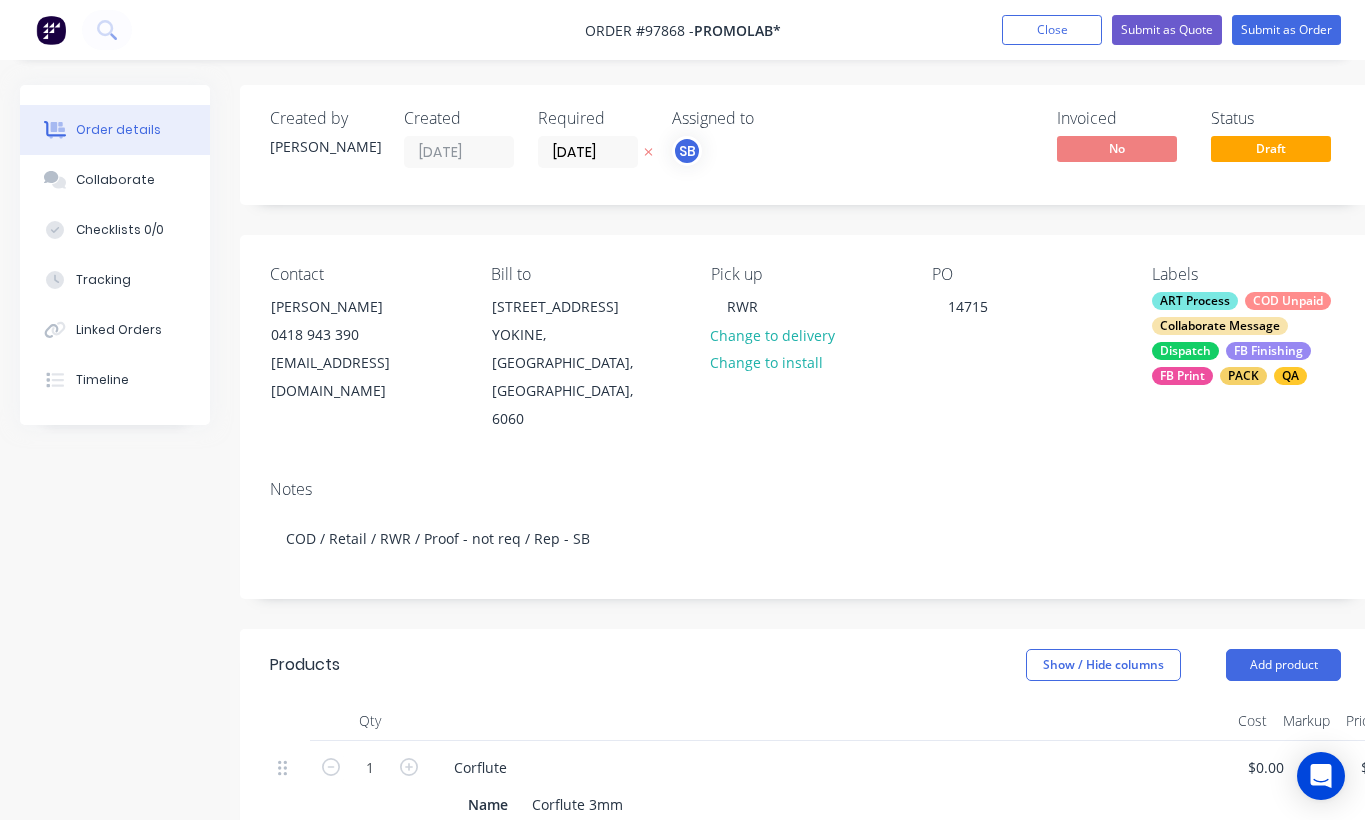type on "$40.00" 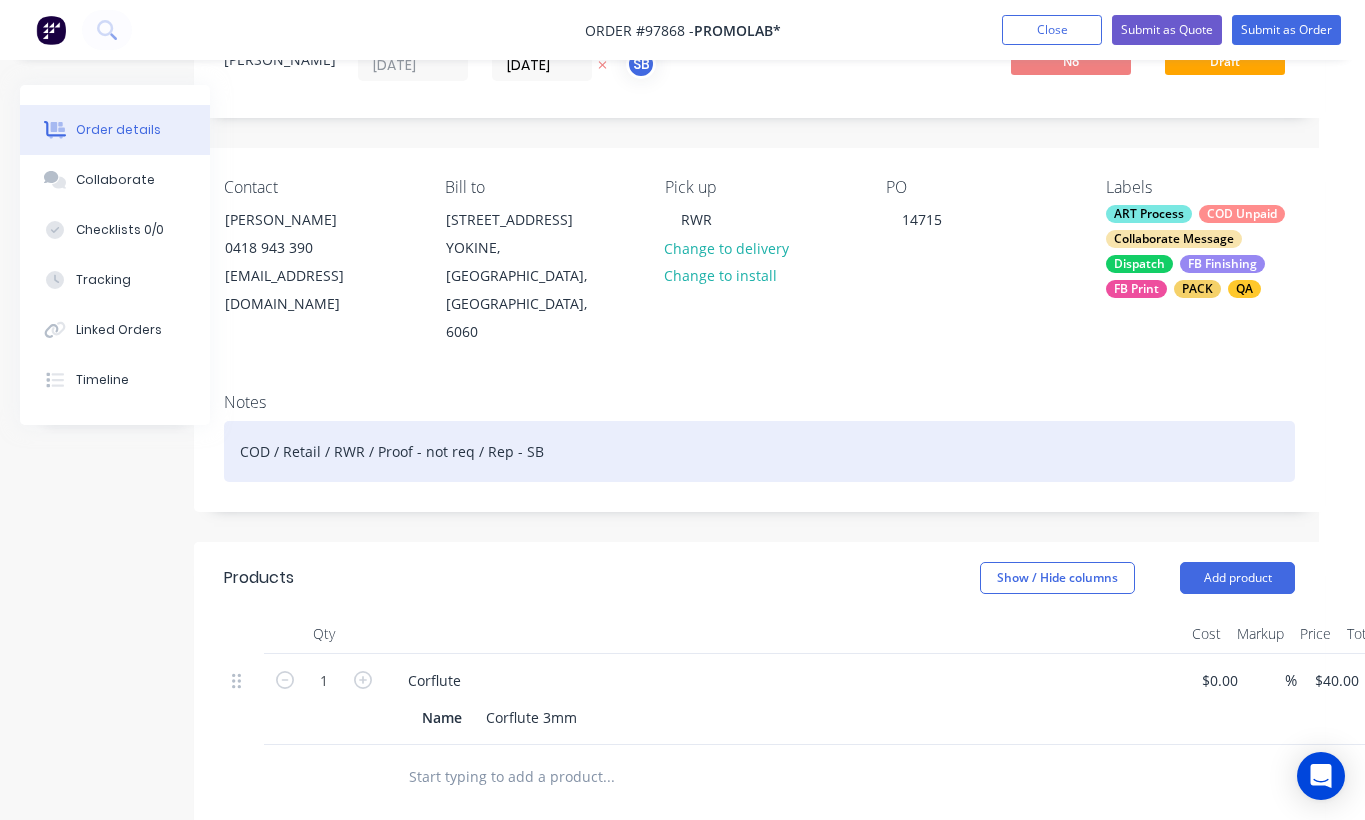 scroll, scrollTop: 87, scrollLeft: 0, axis: vertical 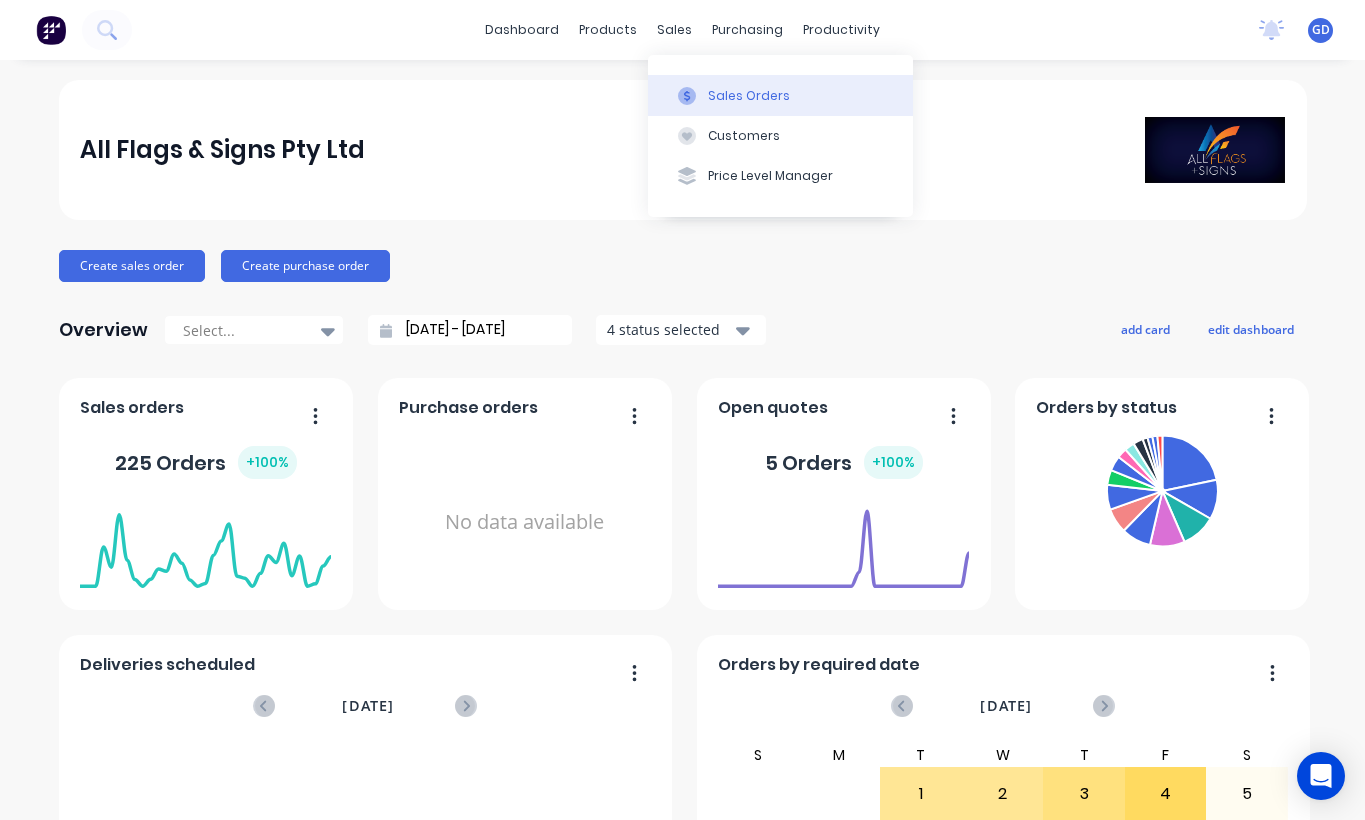 click on "Sales Orders" at bounding box center (749, 96) 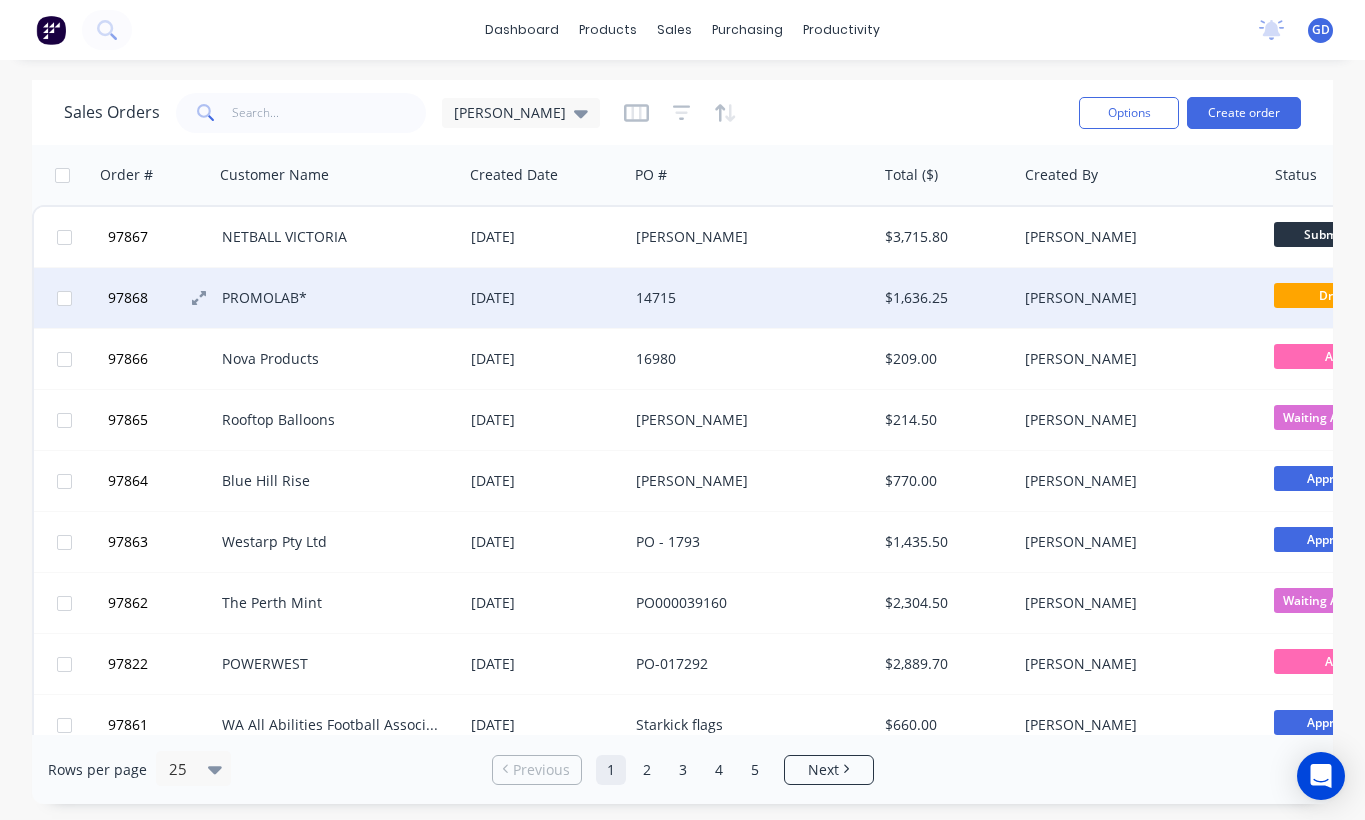click on "97868" at bounding box center [128, 298] 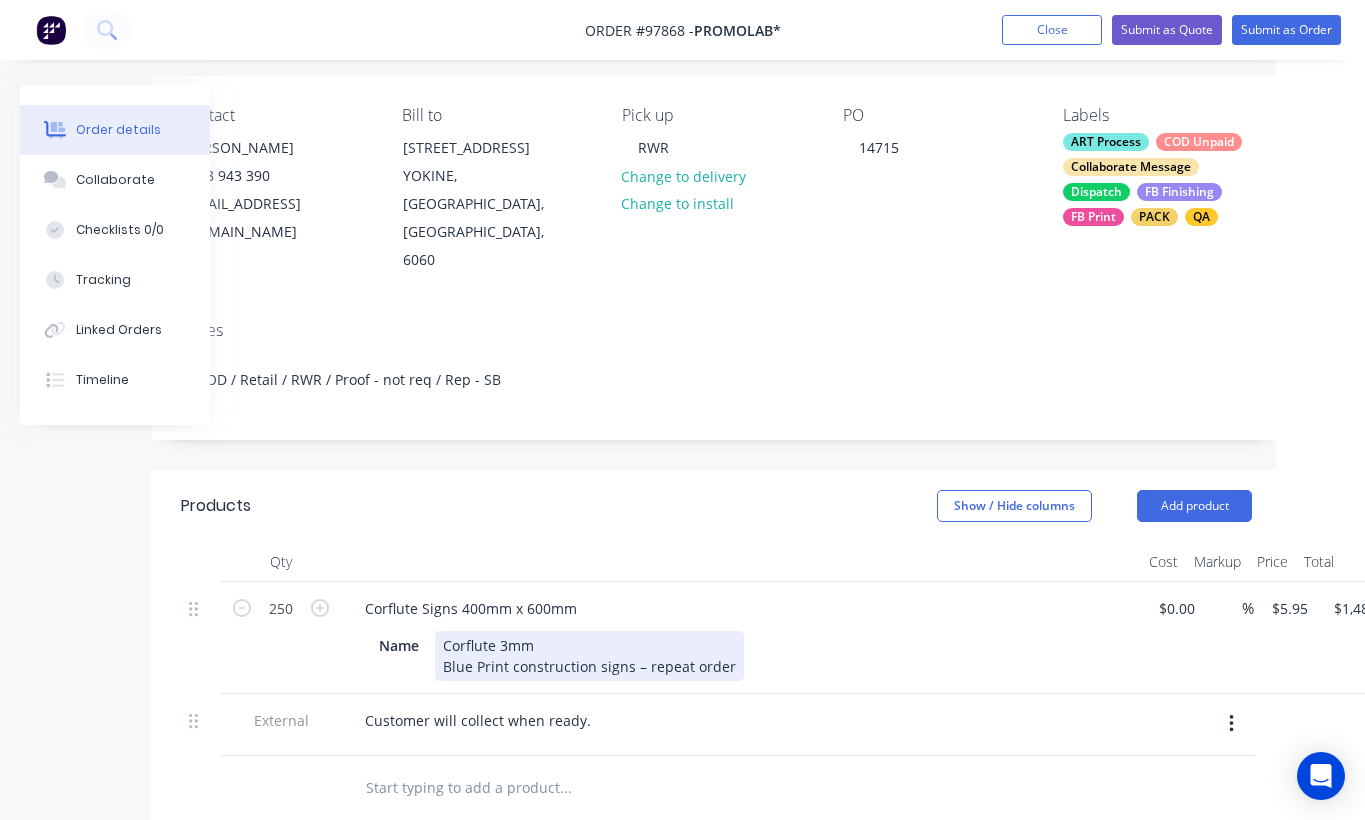 scroll, scrollTop: 159, scrollLeft: 75, axis: both 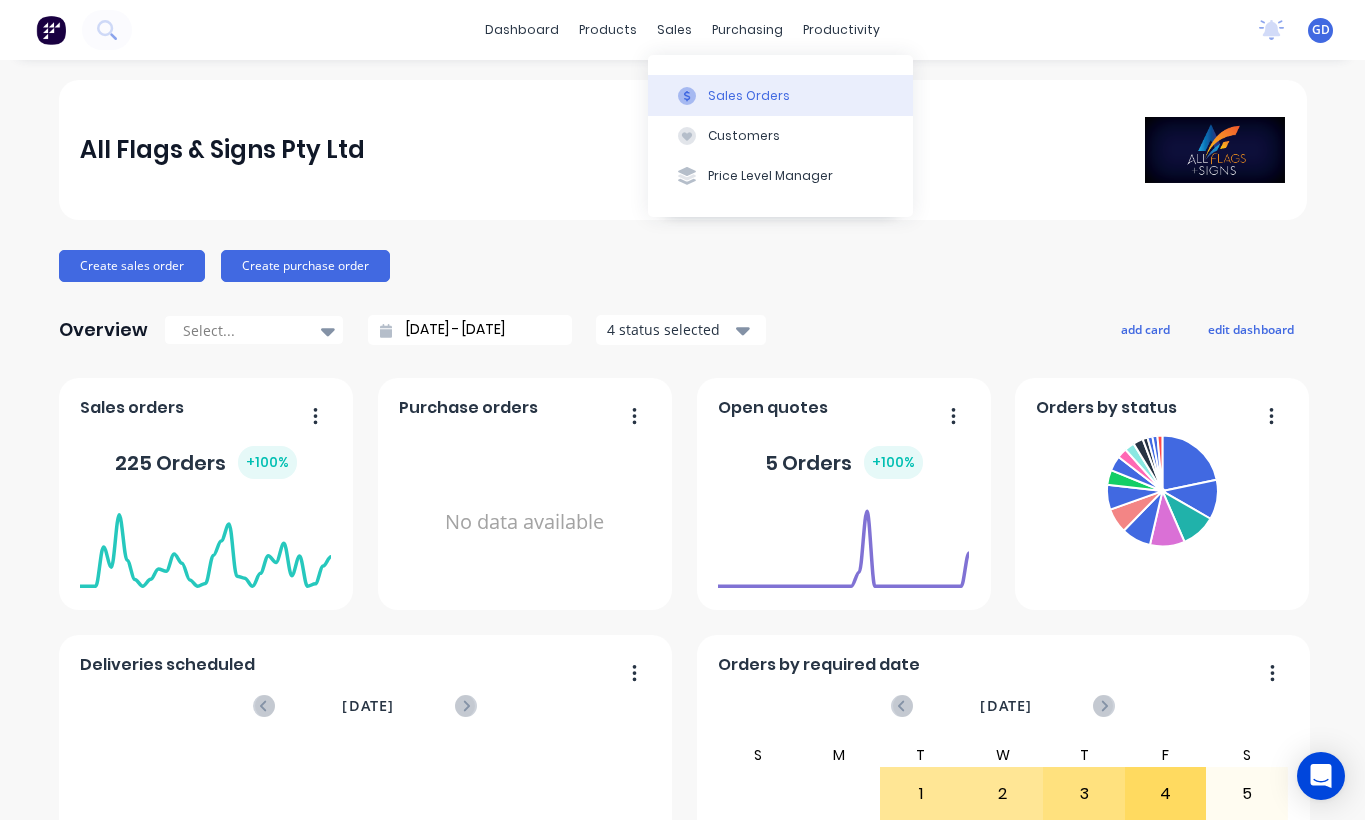 click on "Sales Orders" at bounding box center (749, 96) 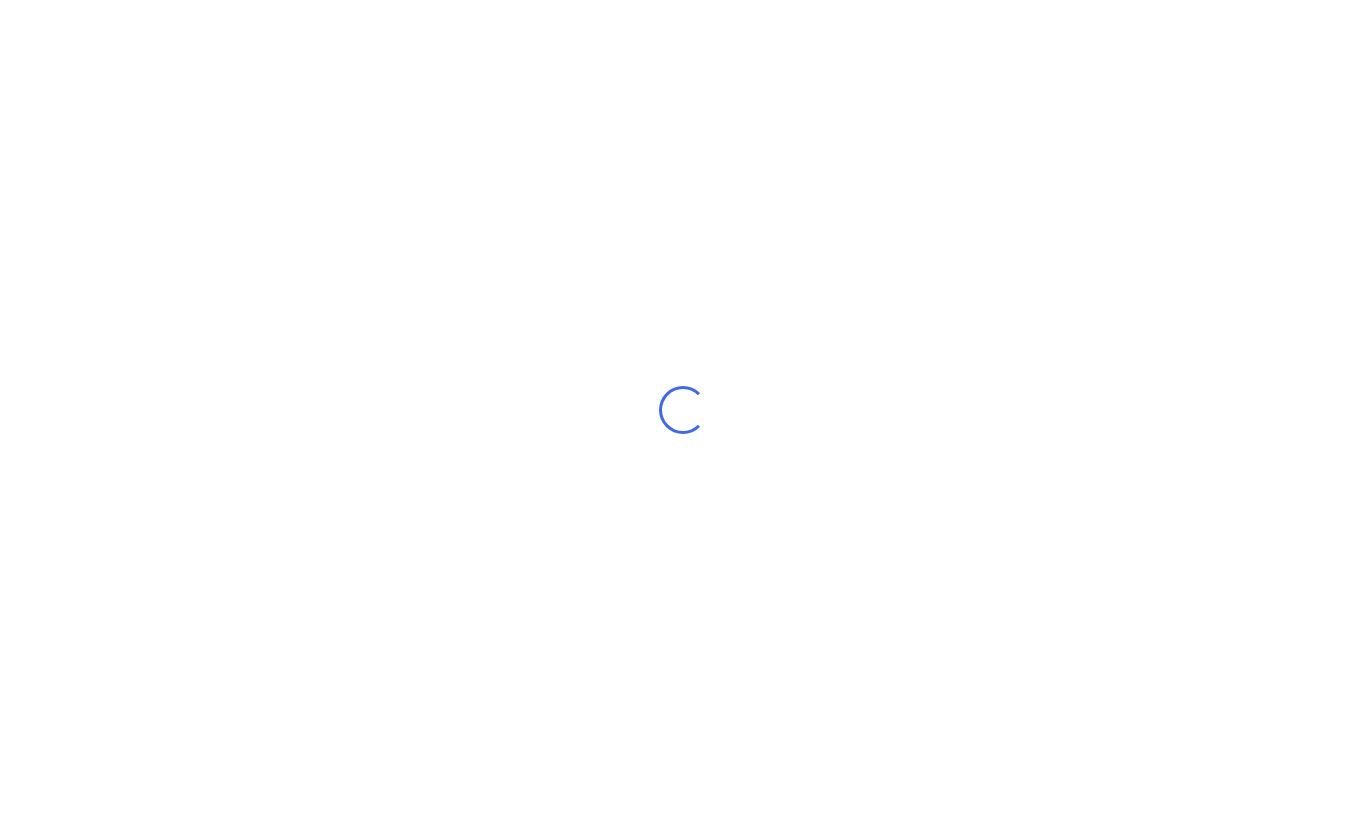 scroll, scrollTop: 0, scrollLeft: 0, axis: both 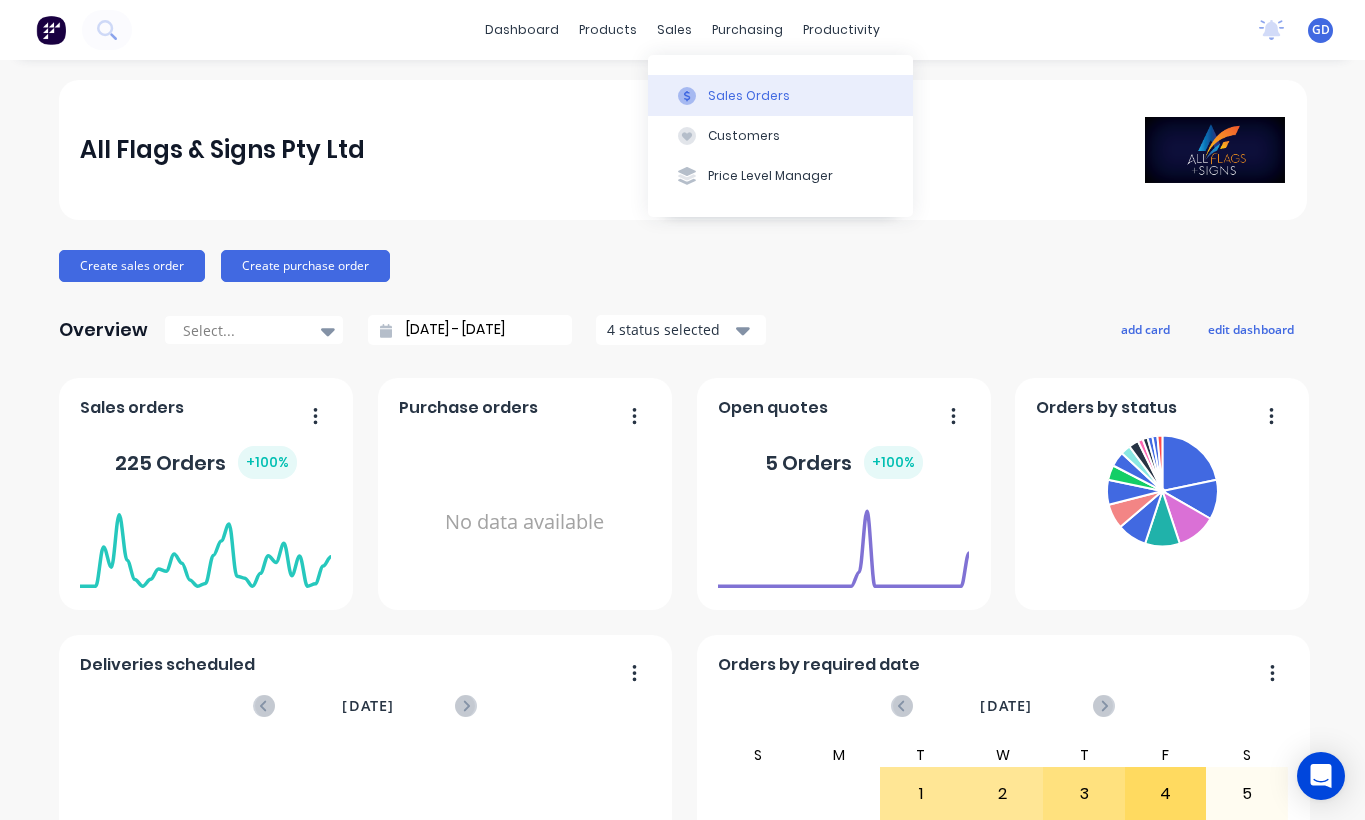 click on "Sales Orders" at bounding box center (749, 96) 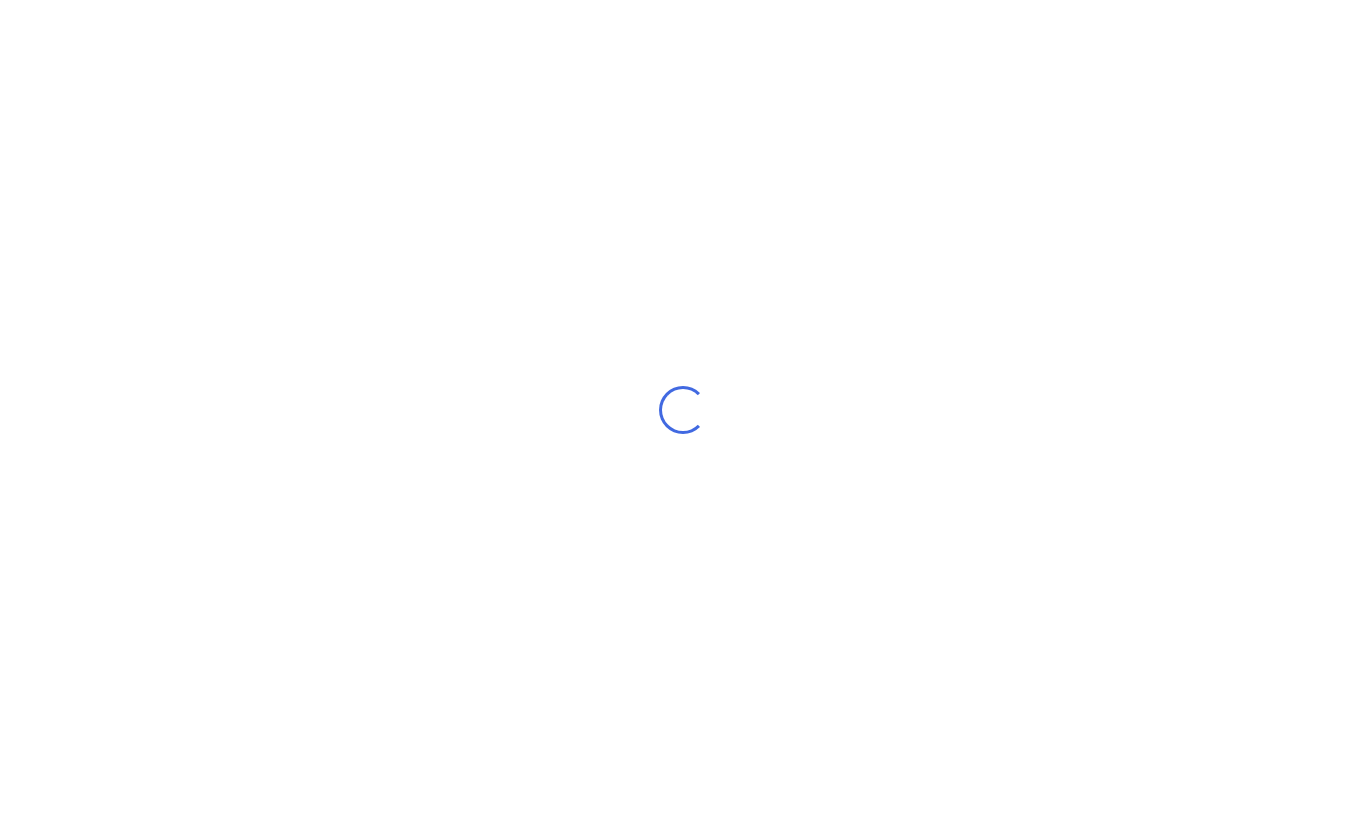 scroll, scrollTop: 0, scrollLeft: 0, axis: both 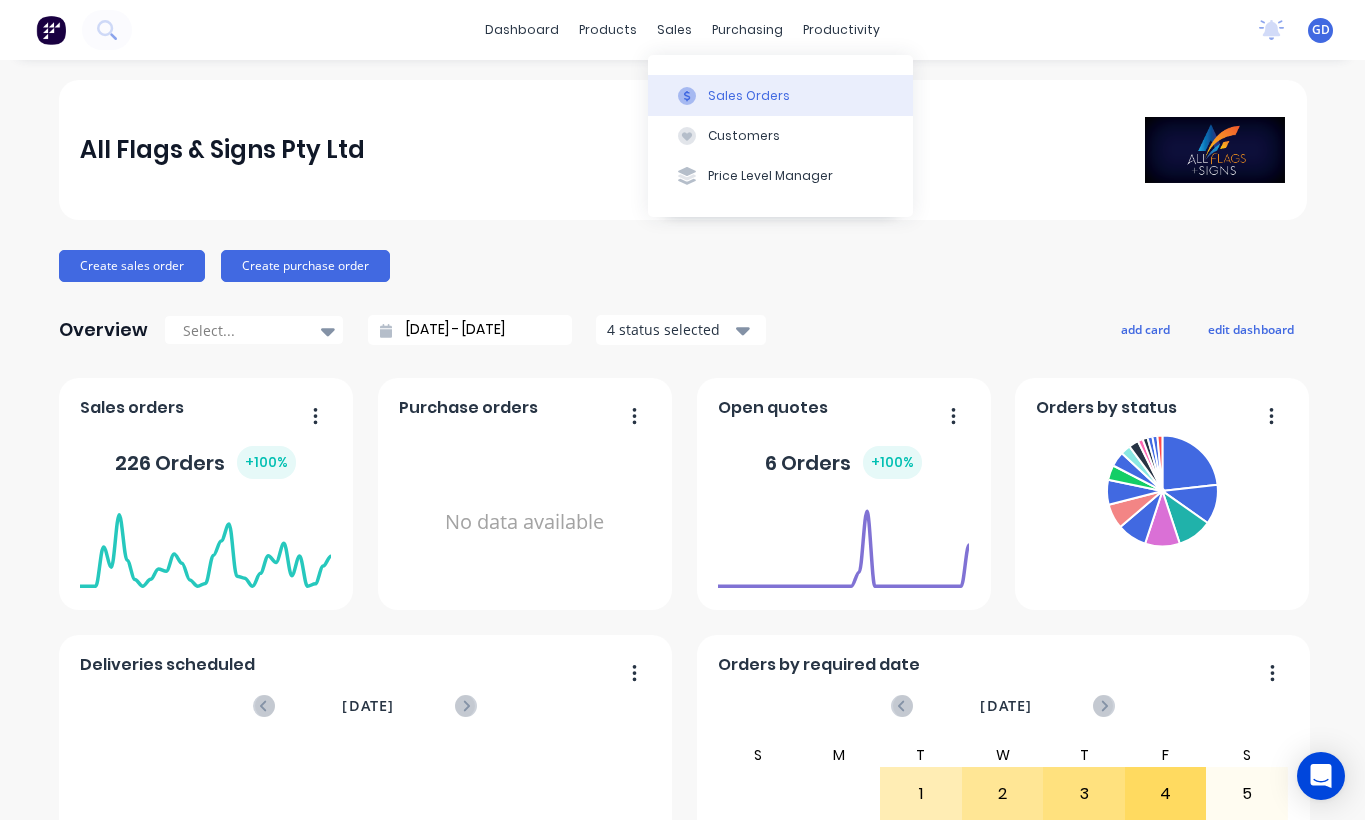 click on "Sales Orders" at bounding box center [749, 96] 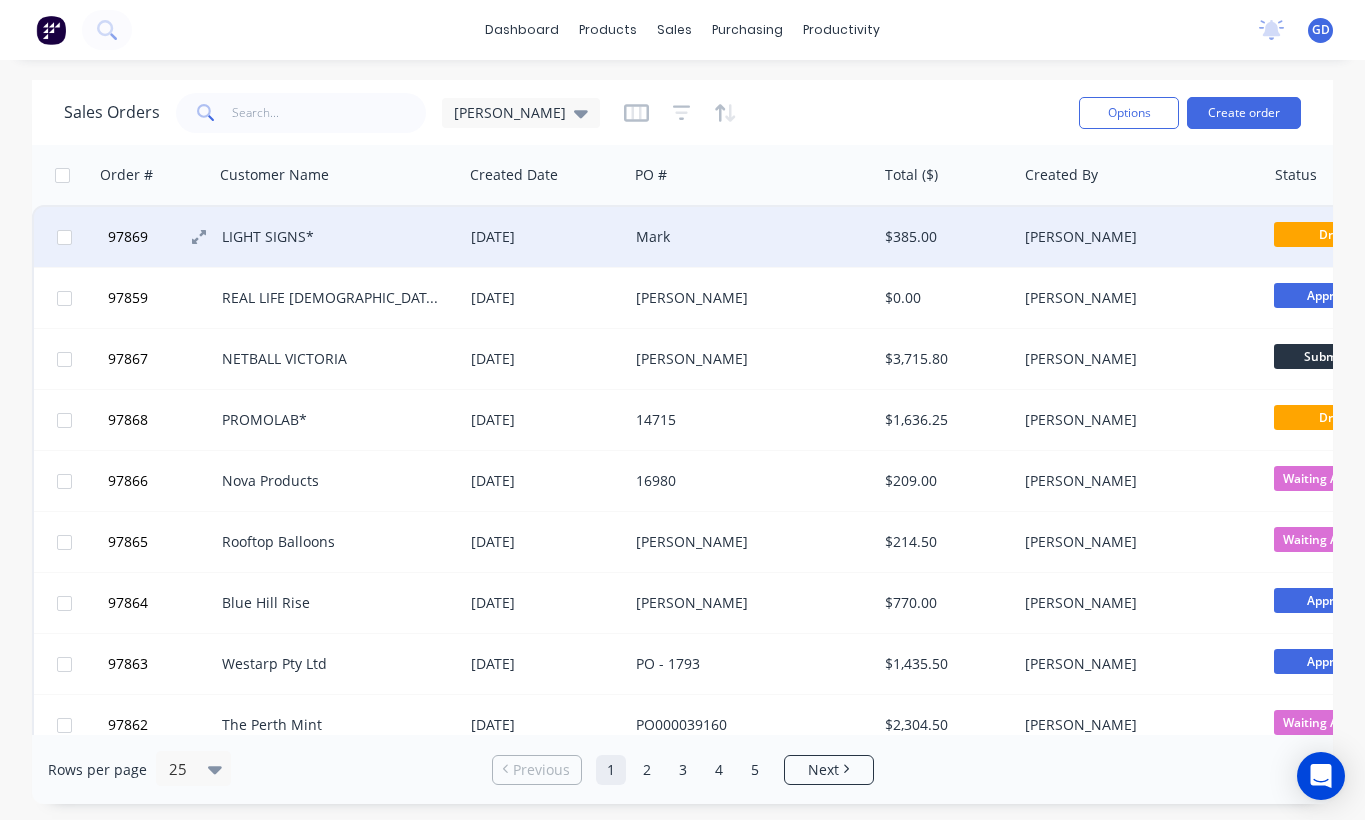 click on "97869" at bounding box center [128, 237] 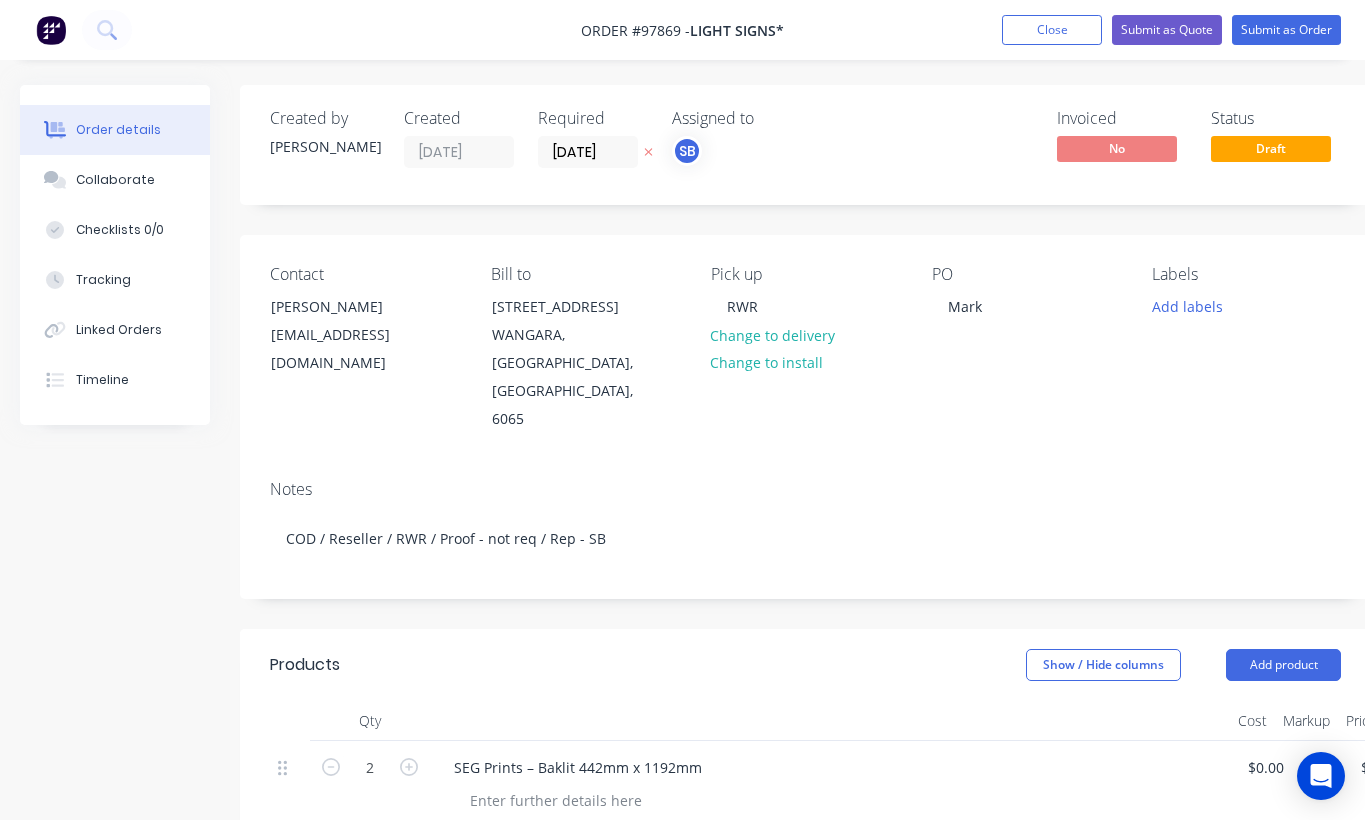 type on "$175.00" 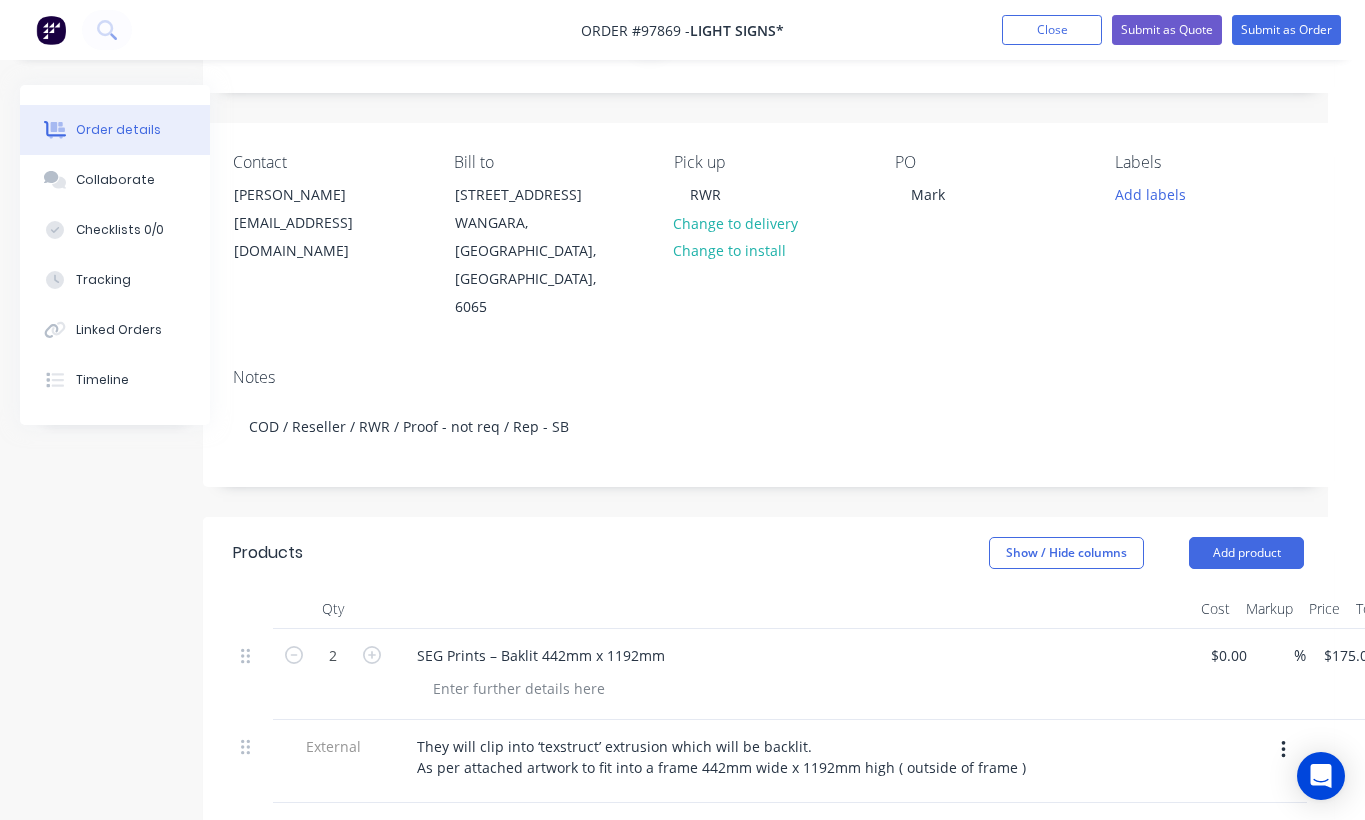 scroll, scrollTop: 0, scrollLeft: 37, axis: horizontal 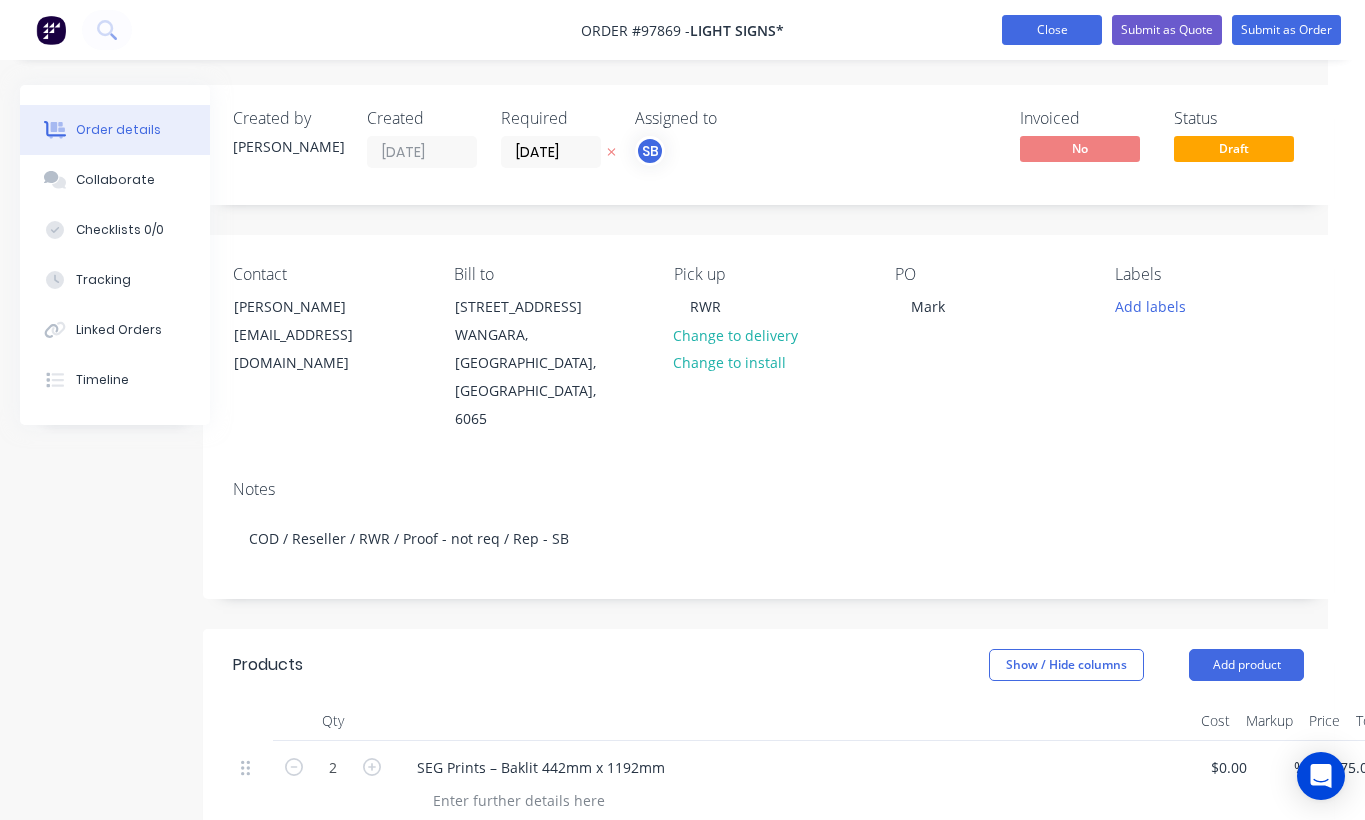 click on "Close" at bounding box center (1052, 30) 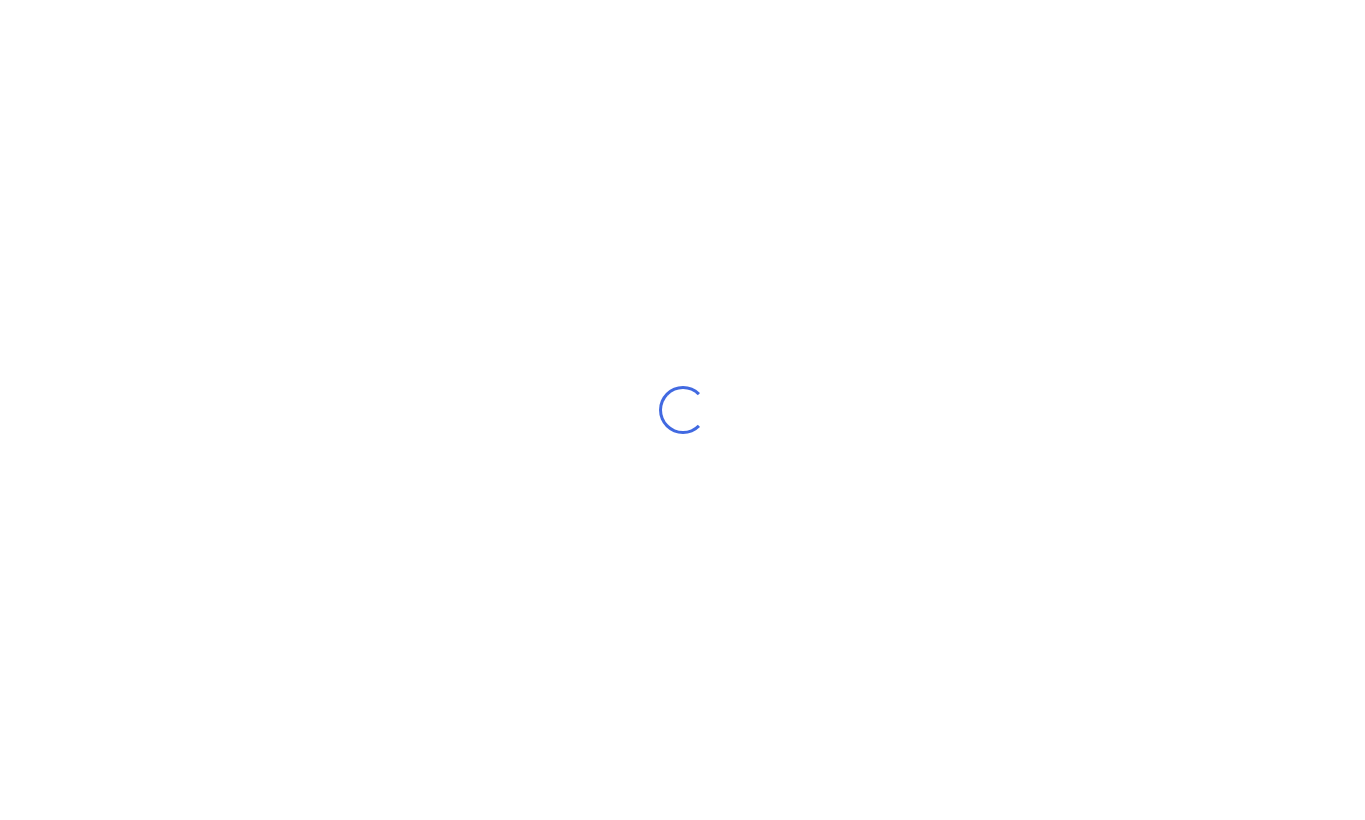 scroll, scrollTop: 0, scrollLeft: 0, axis: both 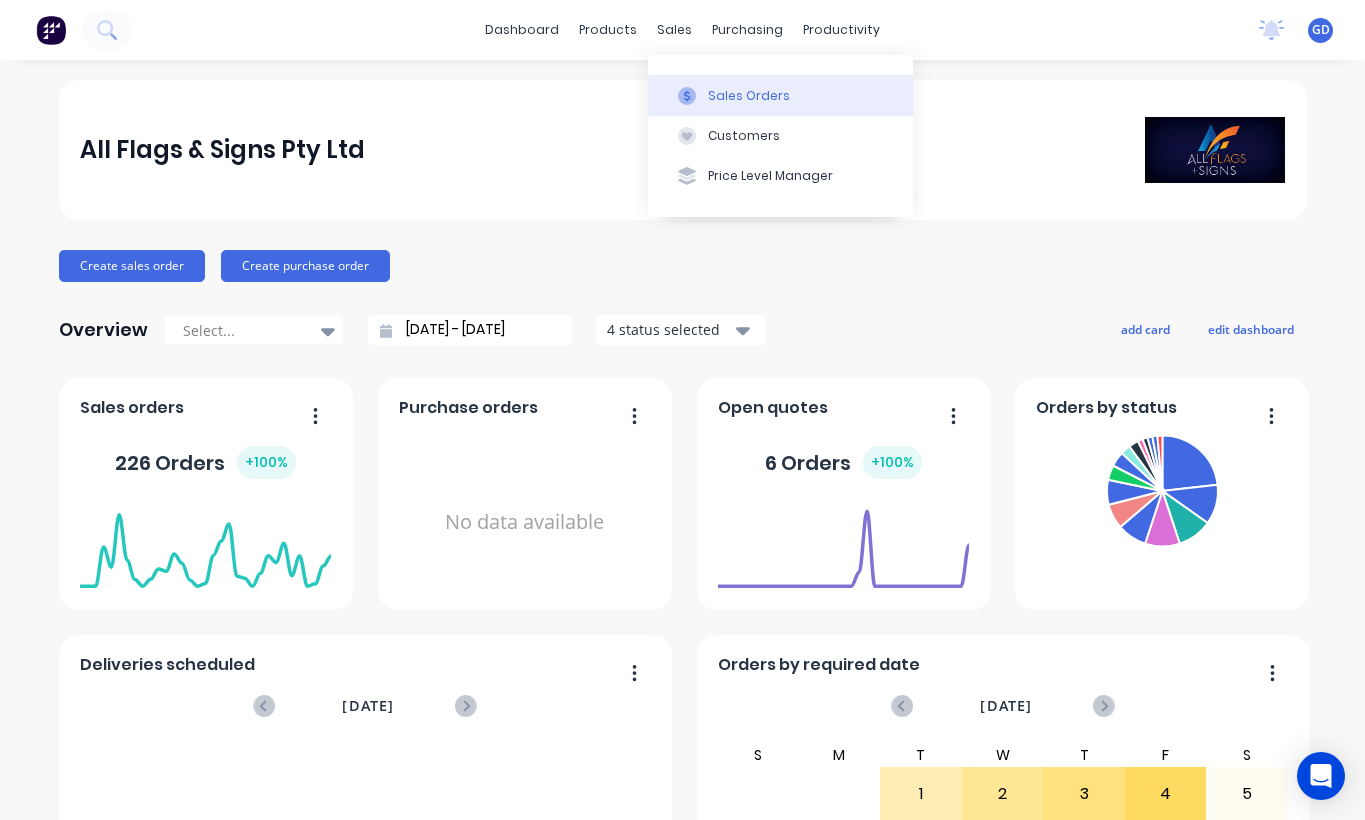 click on "Sales Orders" at bounding box center (749, 96) 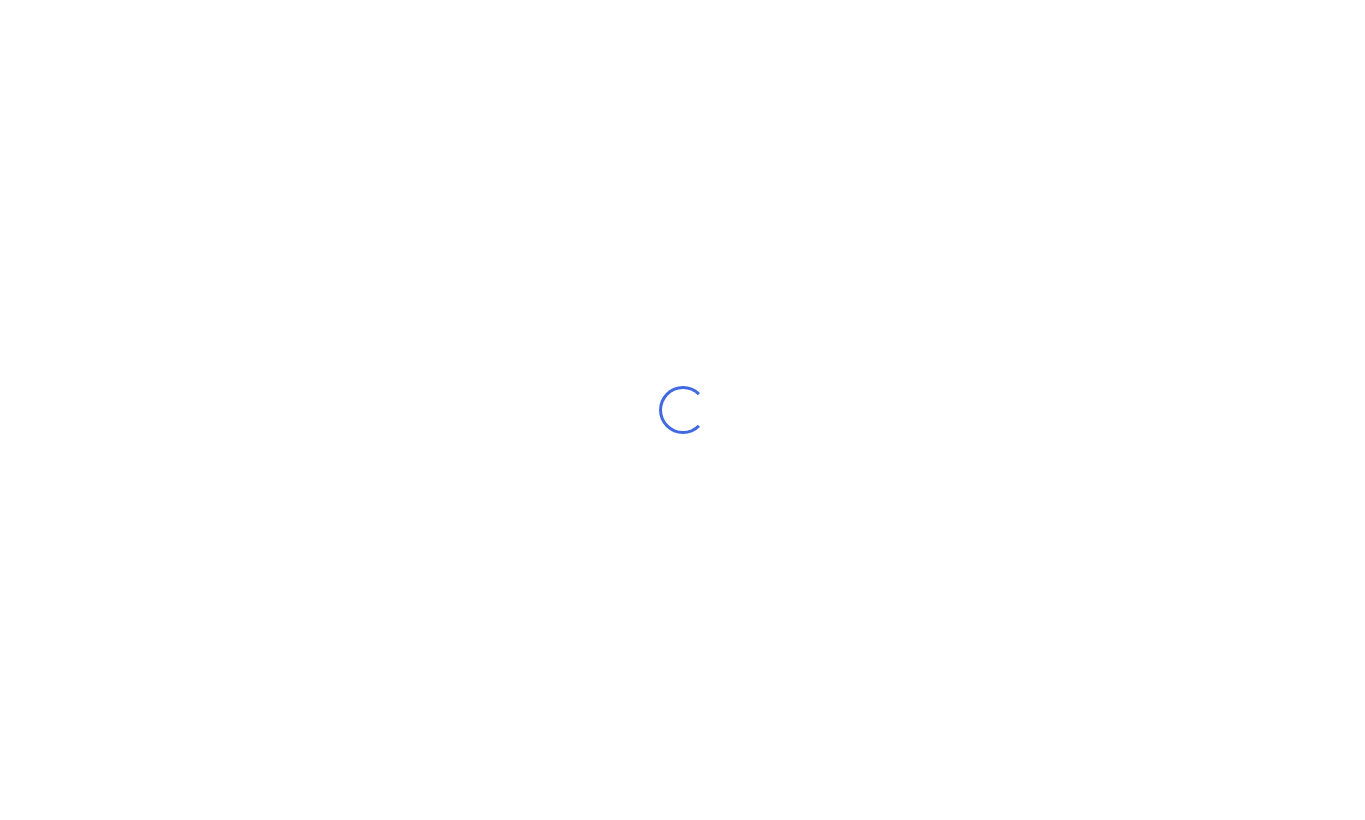 scroll, scrollTop: 0, scrollLeft: 0, axis: both 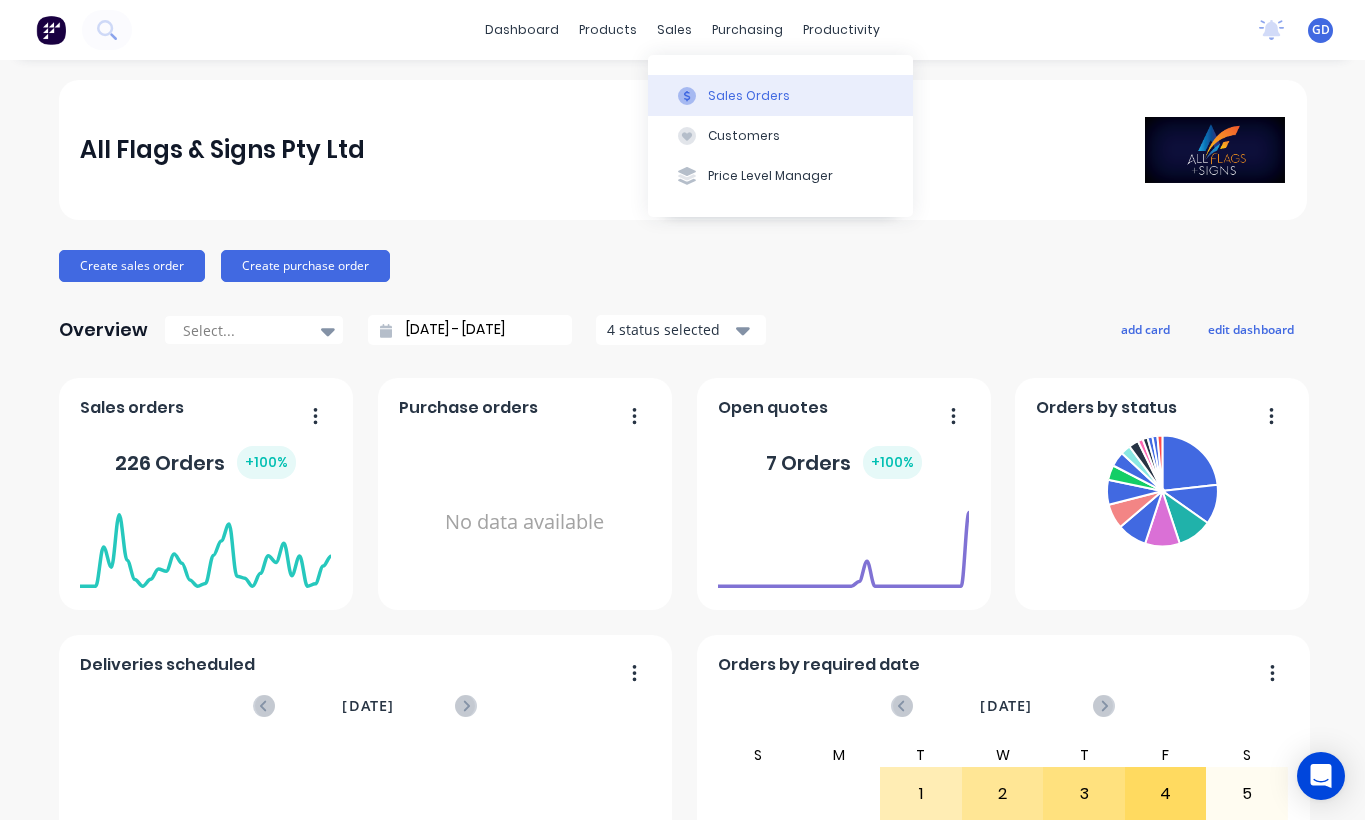 click on "Sales Orders" at bounding box center [749, 96] 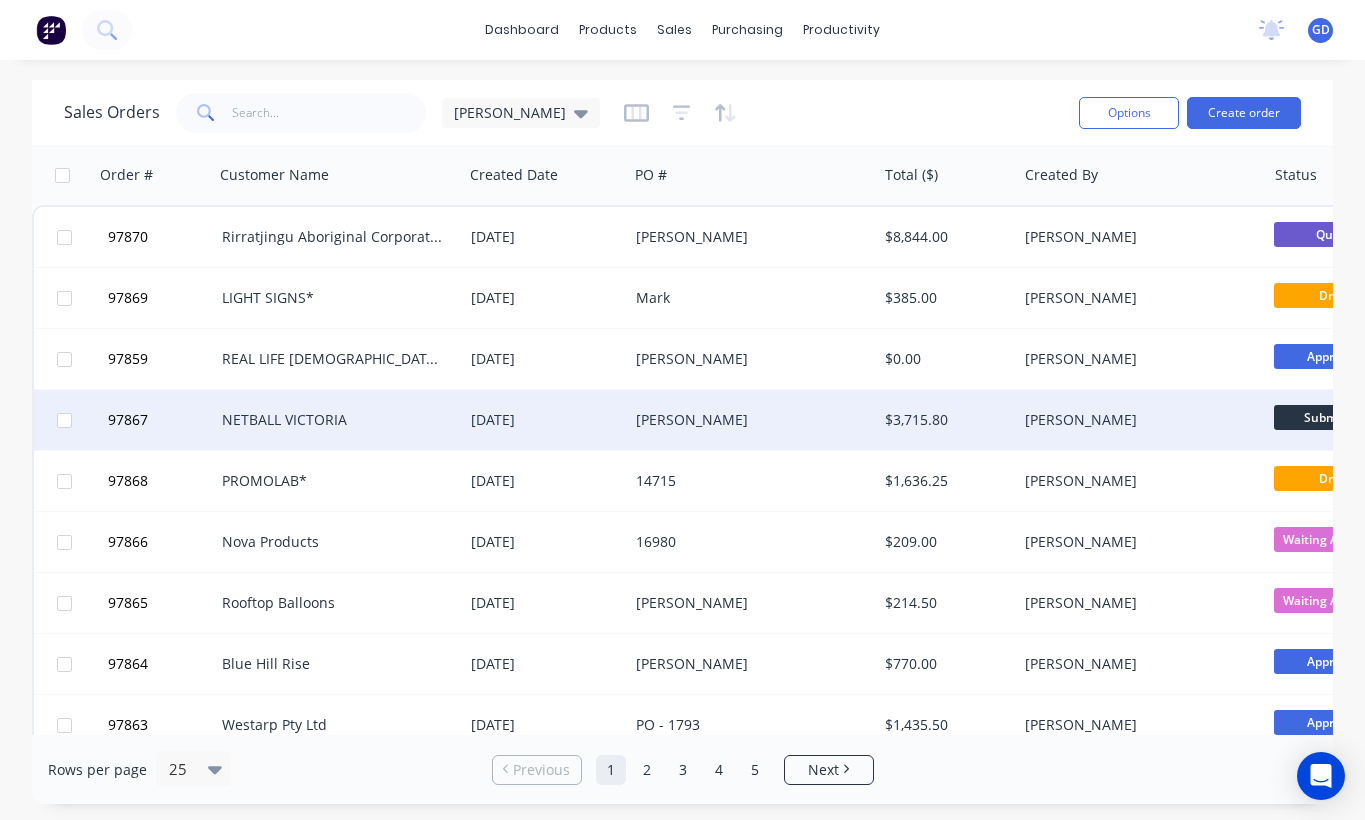 scroll, scrollTop: 0, scrollLeft: 0, axis: both 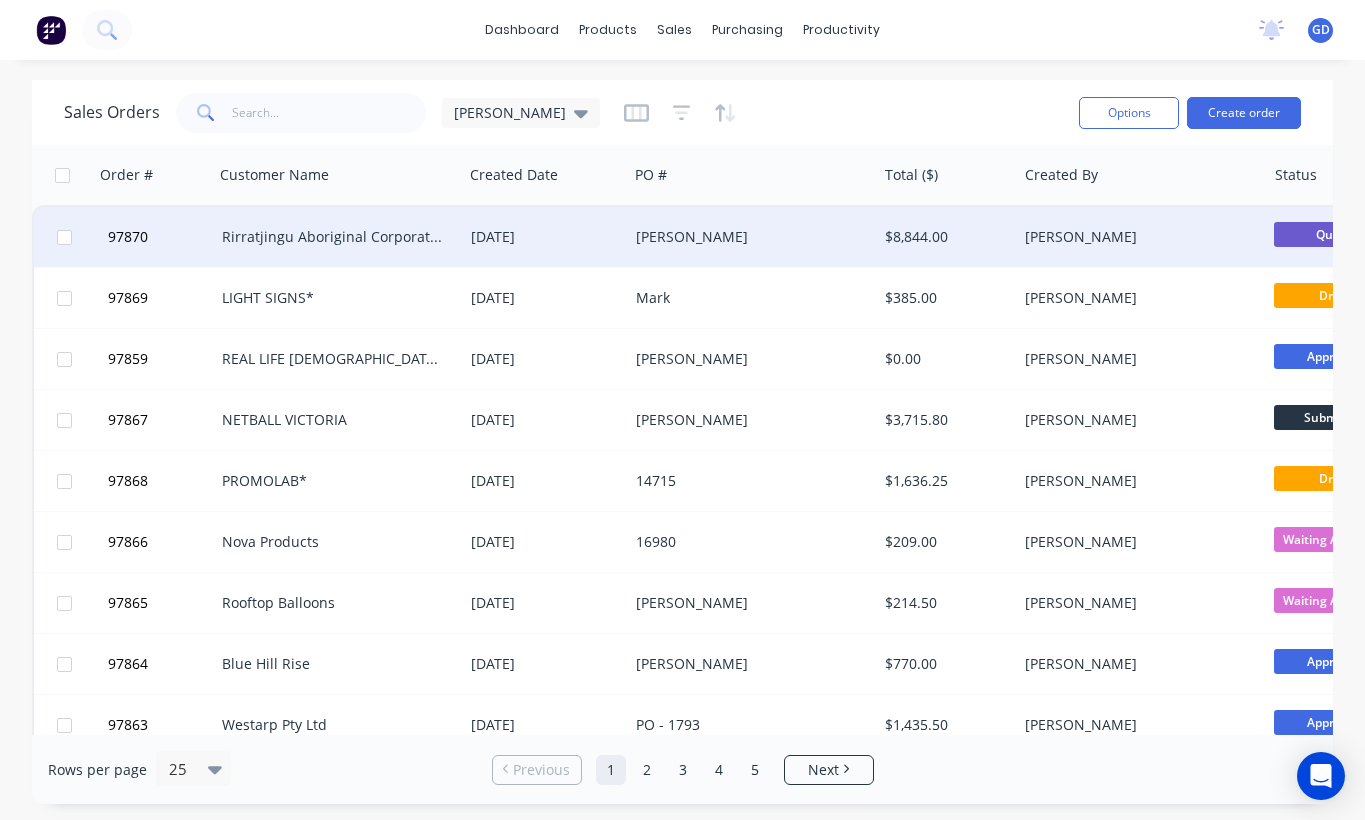 click on "Rirratjingu Aboriginal Corporation" at bounding box center [333, 237] 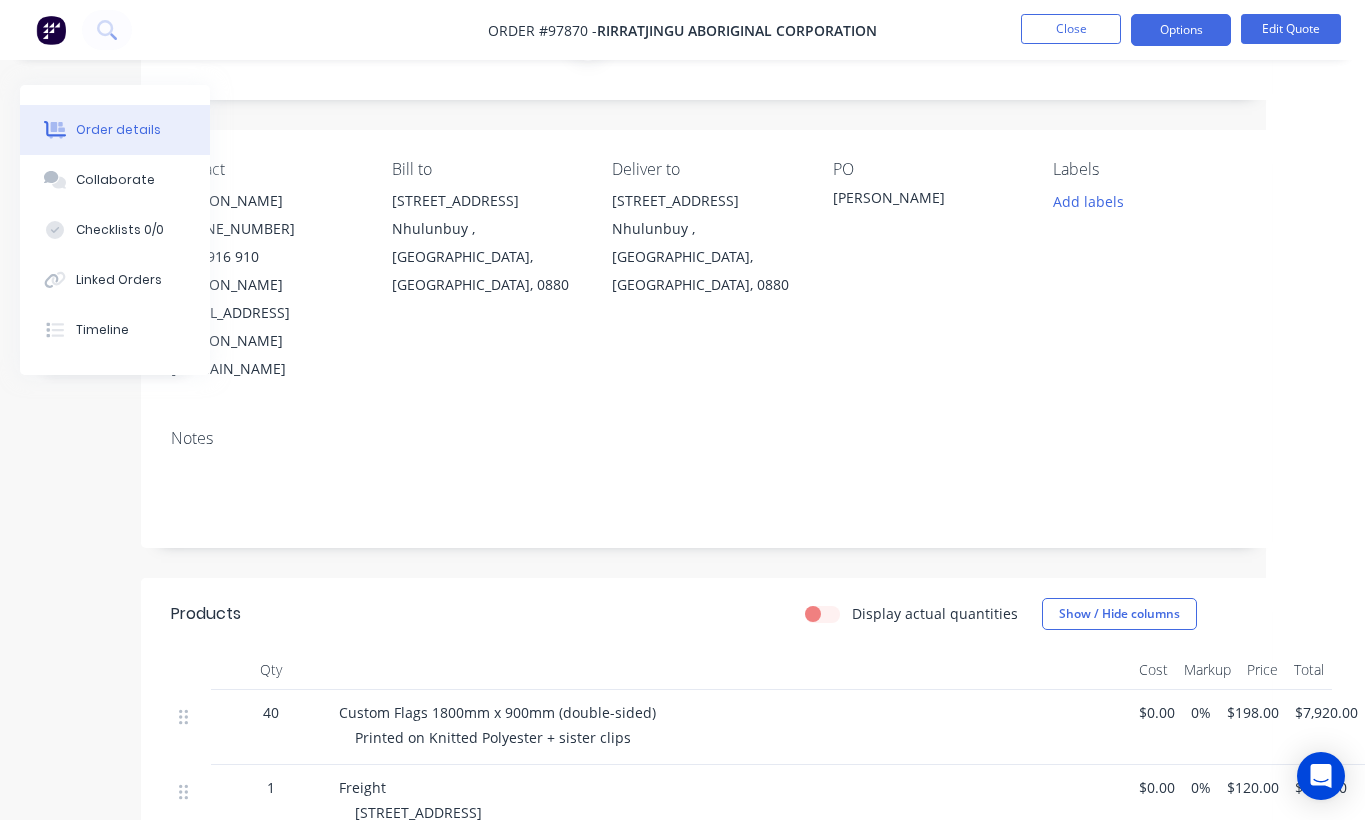 scroll, scrollTop: 0, scrollLeft: 99, axis: horizontal 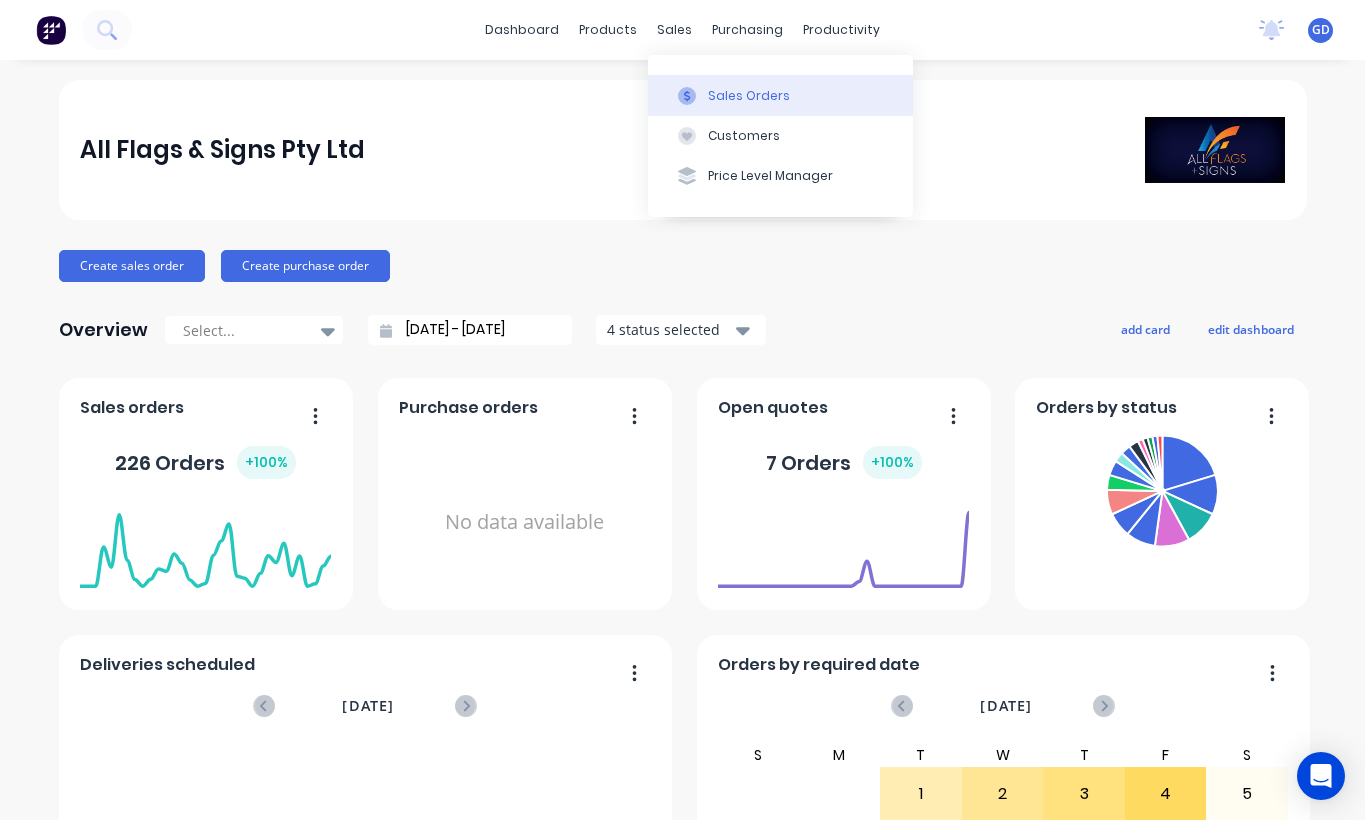 click on "Sales Orders" at bounding box center (749, 96) 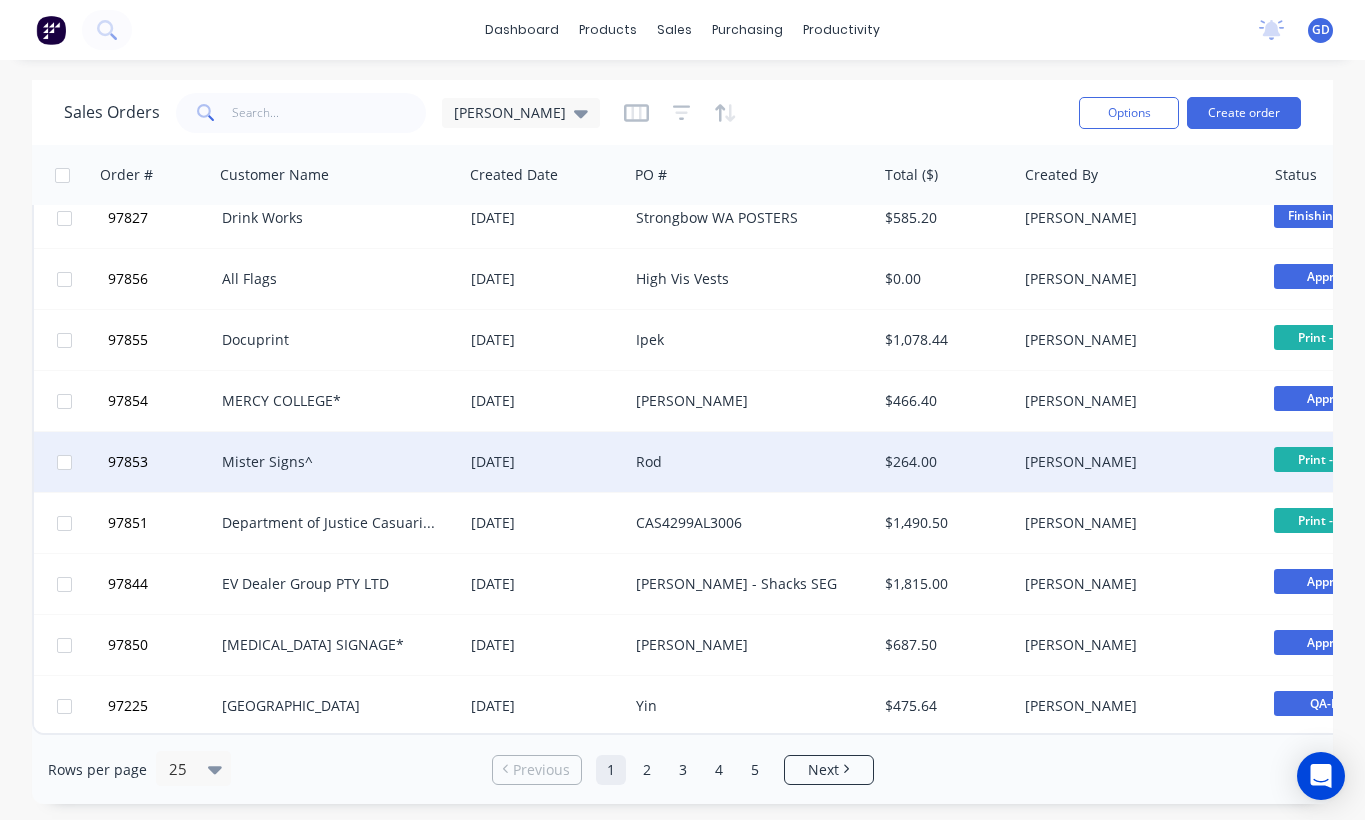 scroll, scrollTop: 1005, scrollLeft: 0, axis: vertical 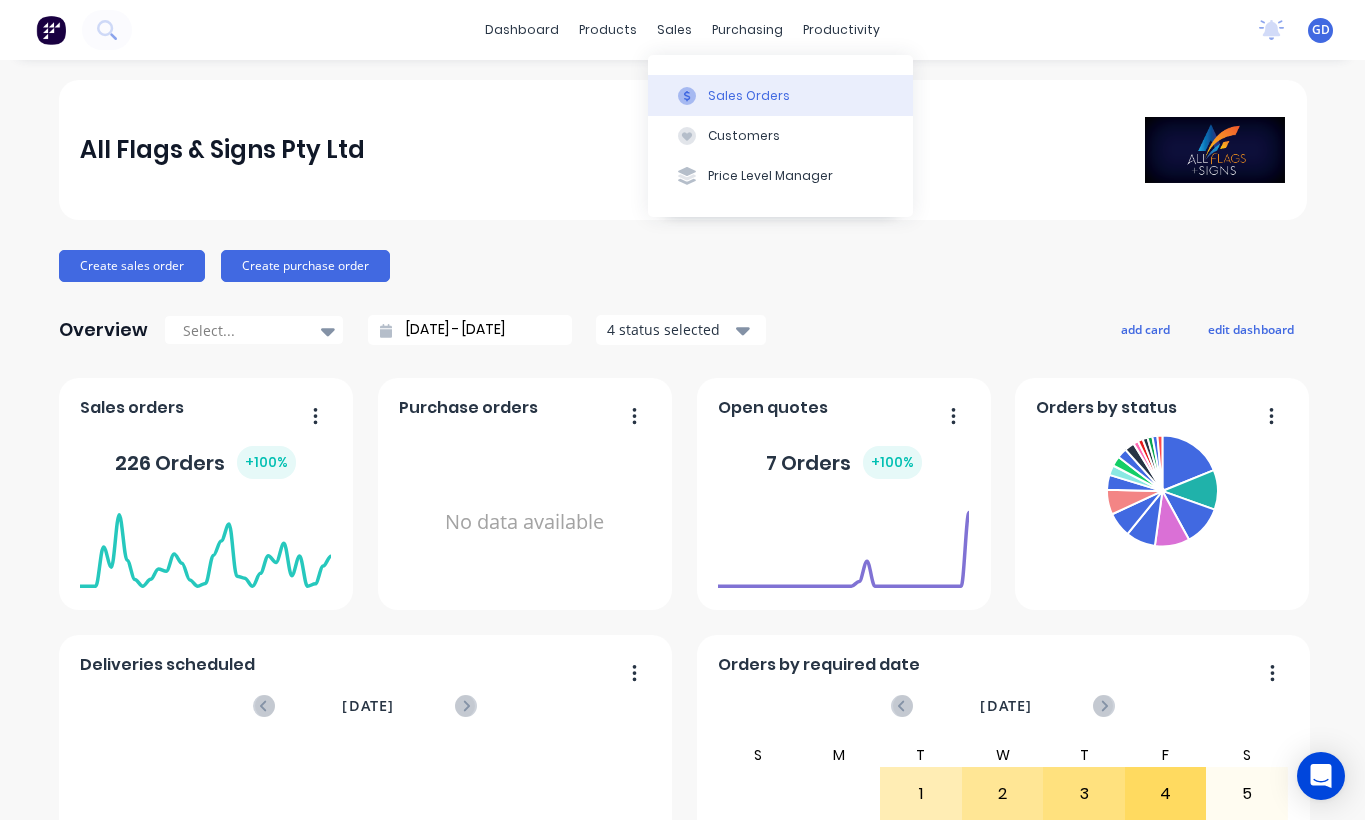 click on "Sales Orders" at bounding box center (749, 96) 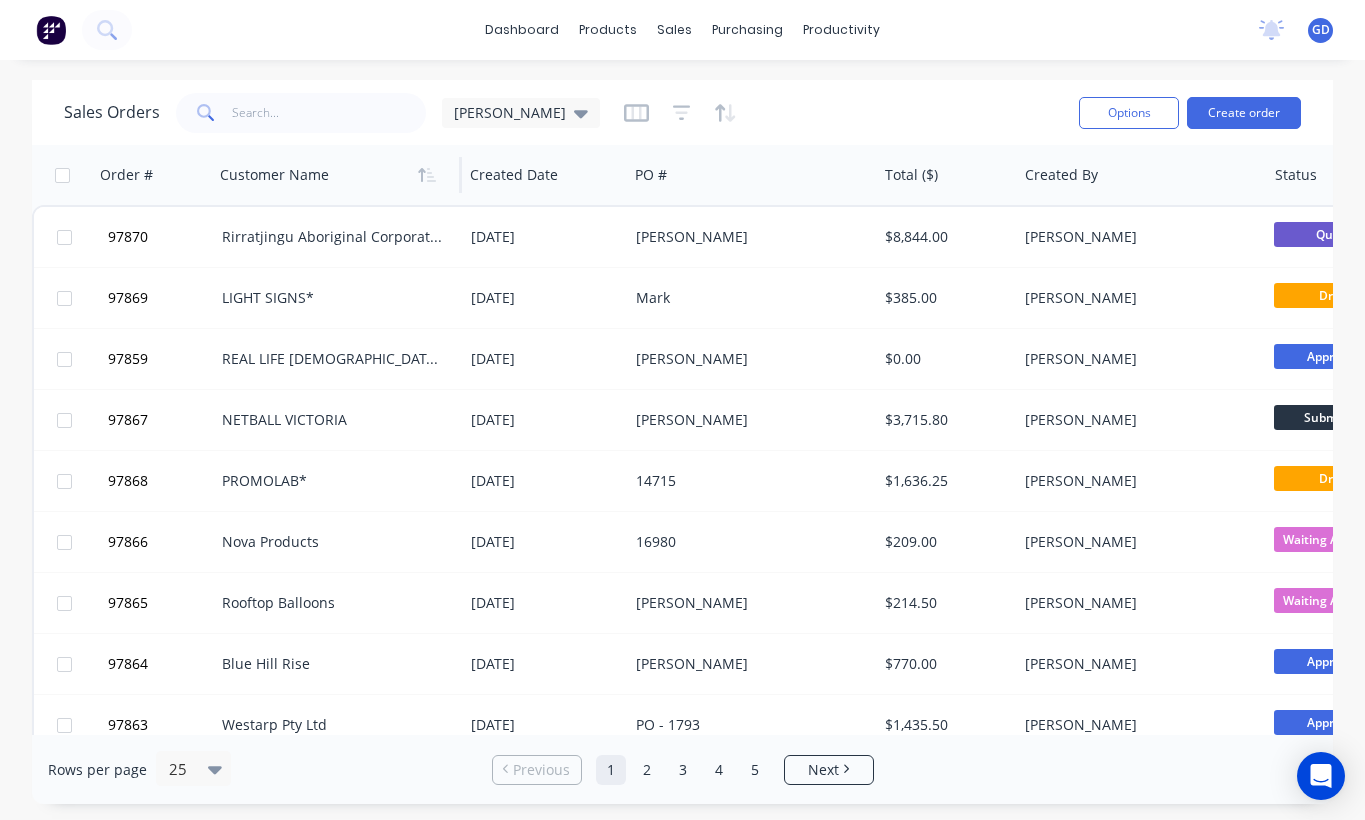 scroll, scrollTop: 0, scrollLeft: 0, axis: both 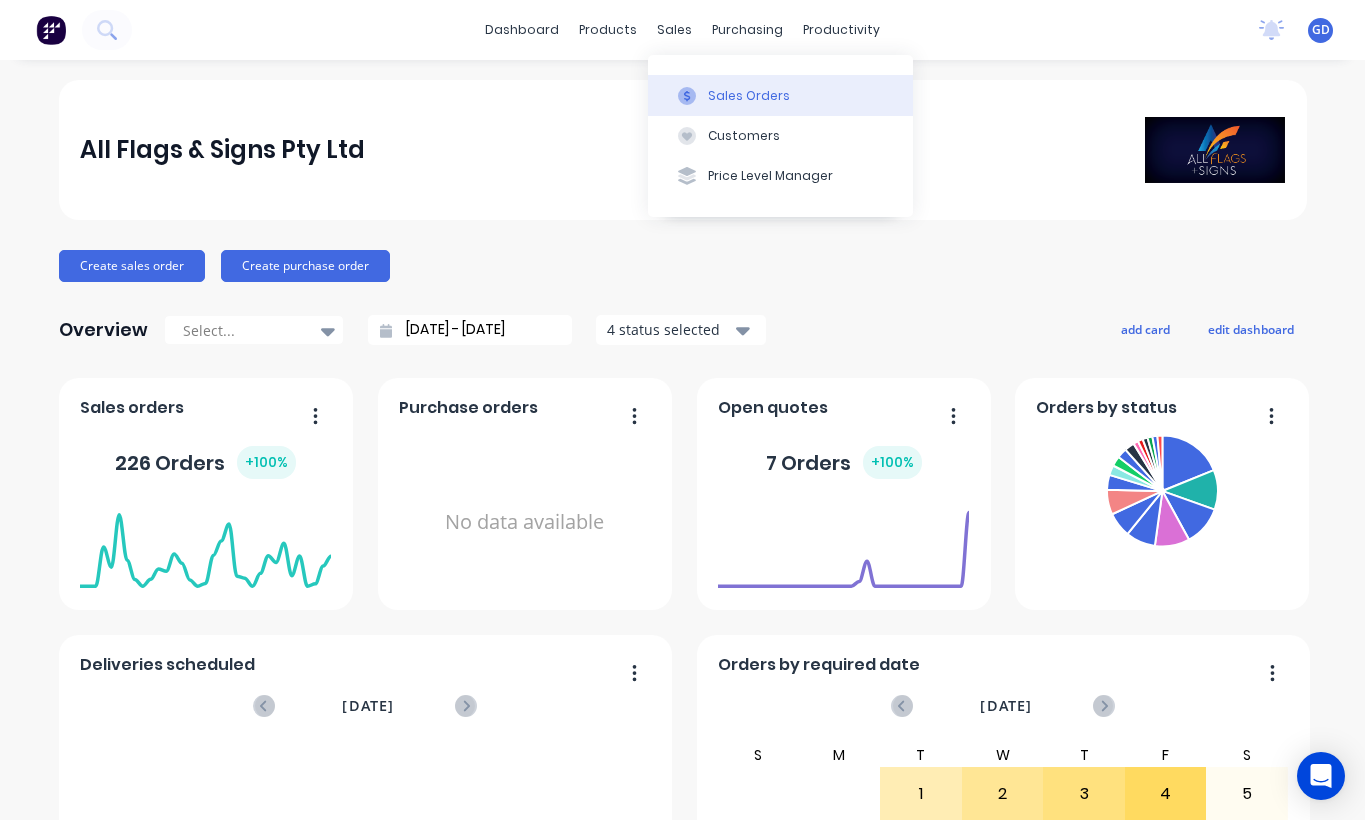 click on "Sales Orders" at bounding box center (749, 96) 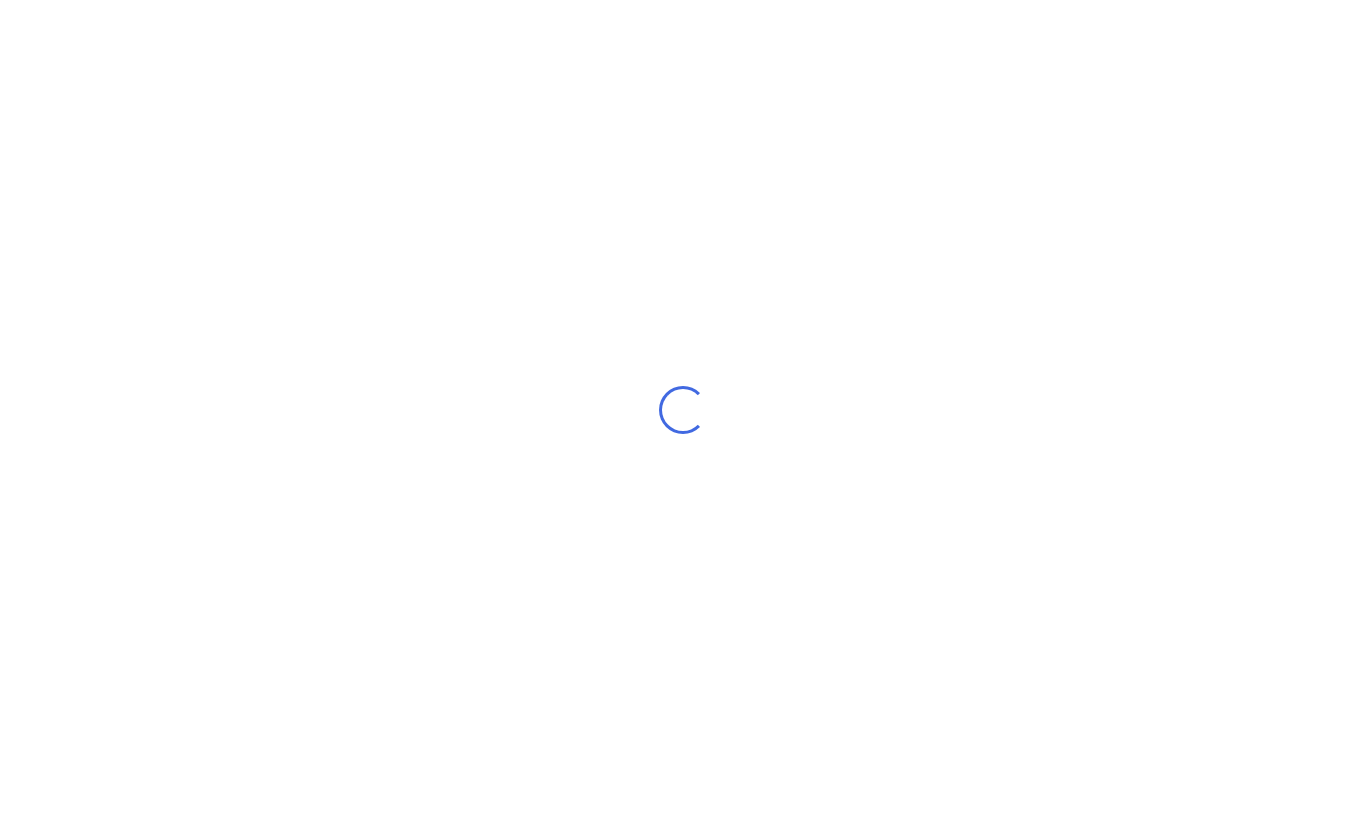 scroll, scrollTop: 0, scrollLeft: 0, axis: both 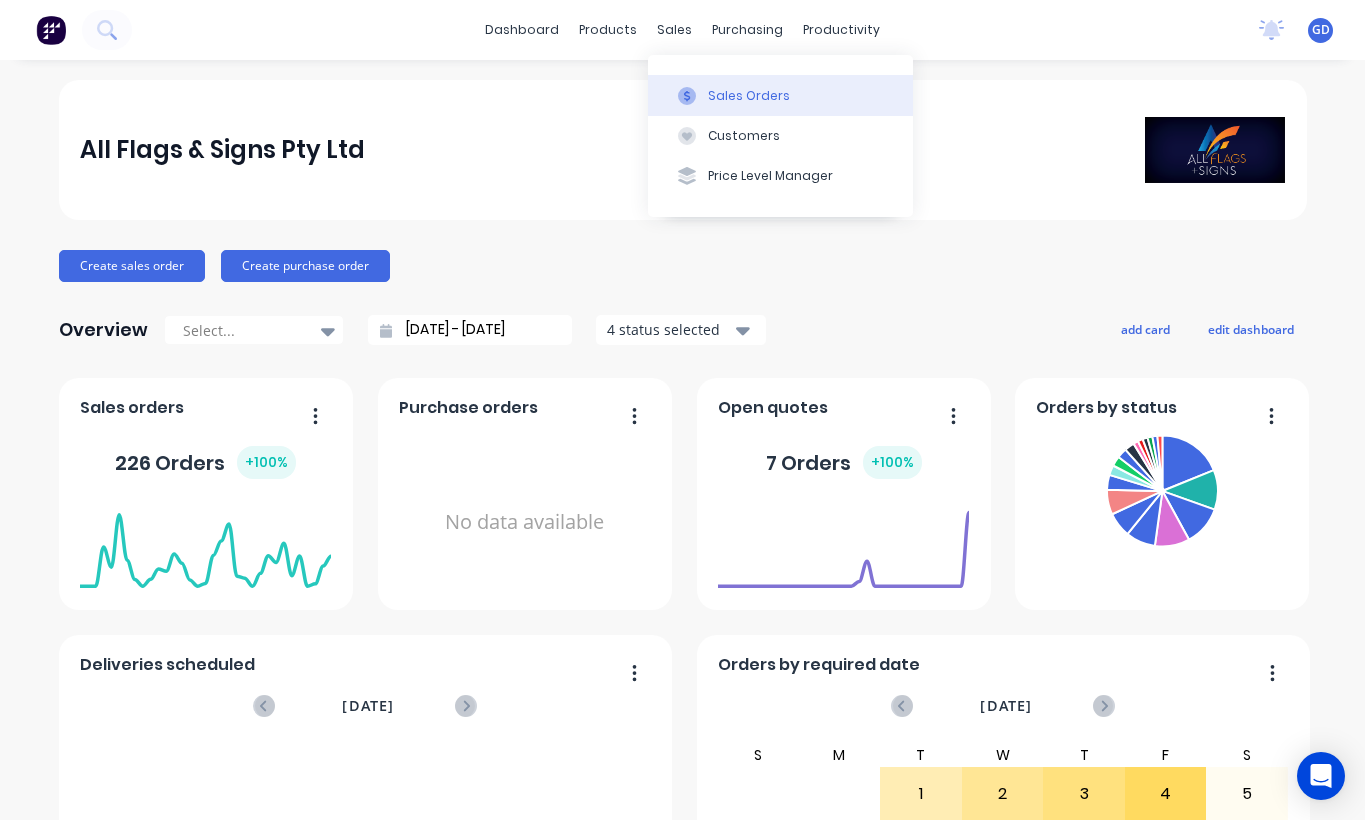 click on "Sales Orders" at bounding box center (749, 96) 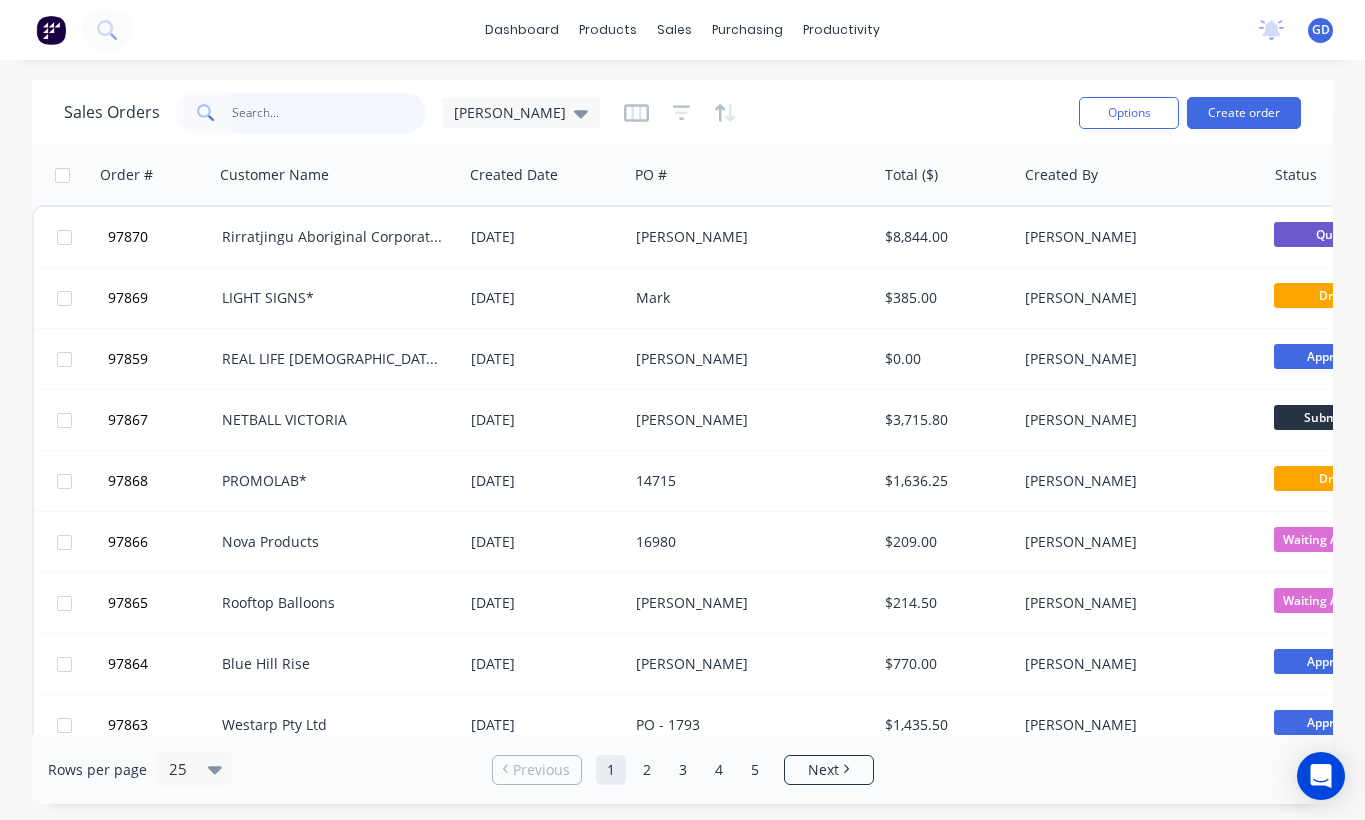 click at bounding box center [329, 113] 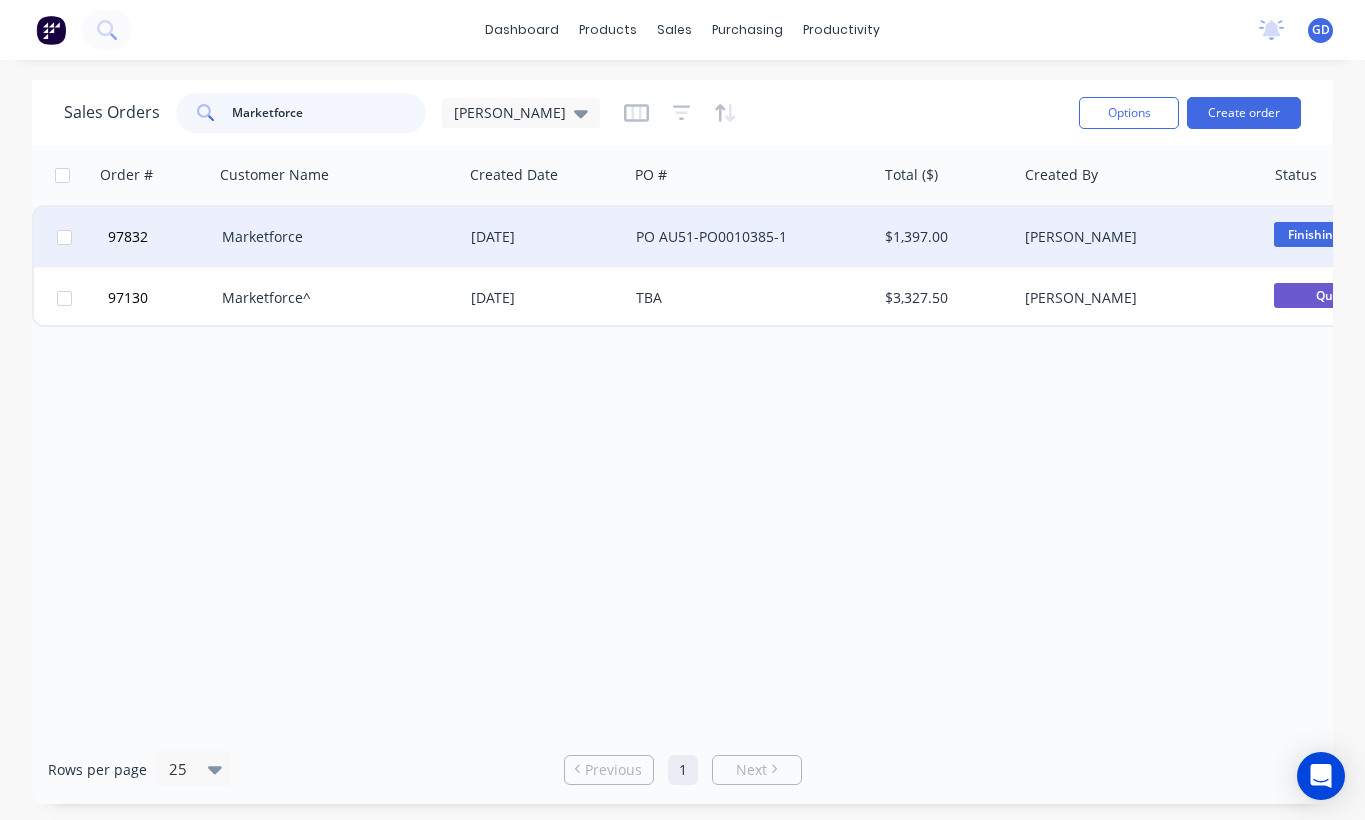 type on "Marketforce" 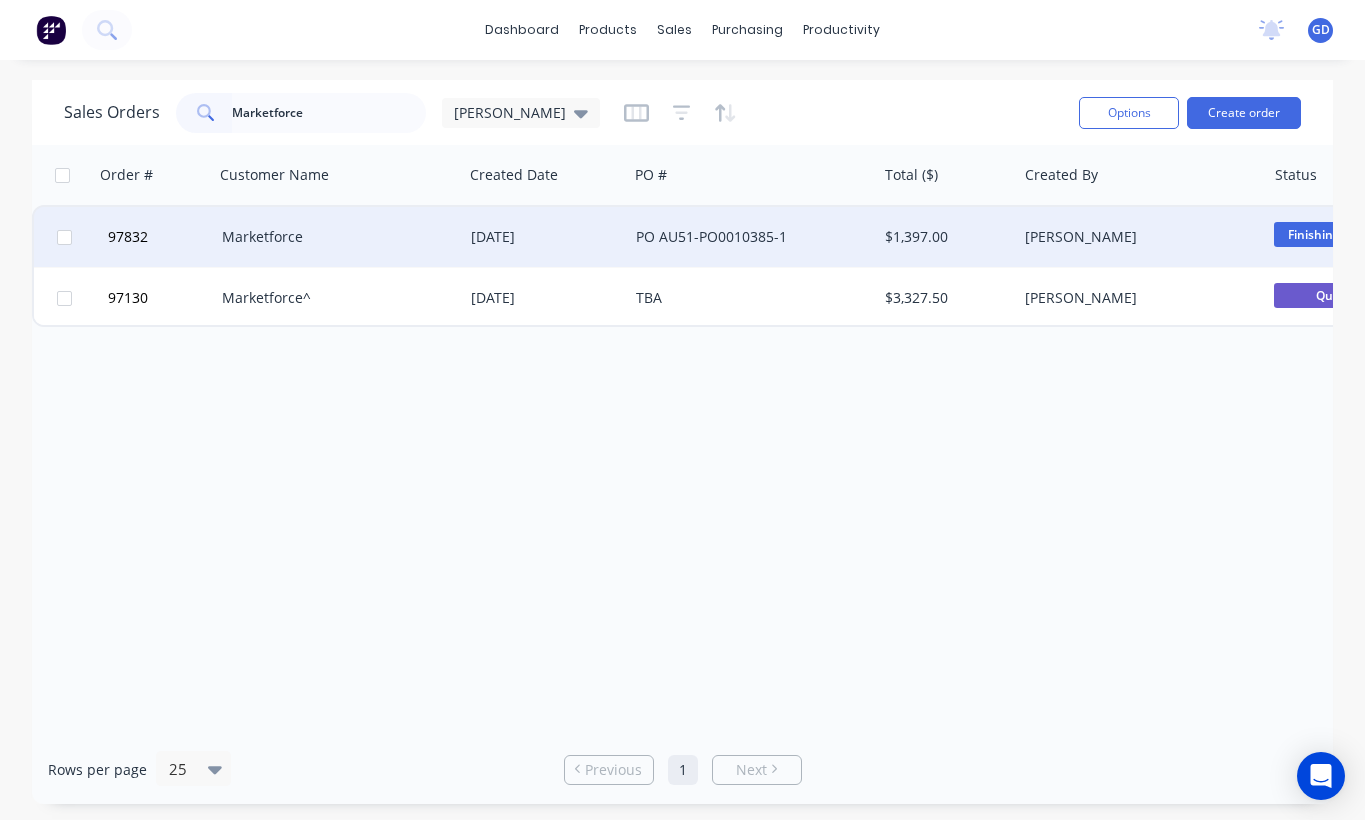 click on "Marketforce" at bounding box center (333, 237) 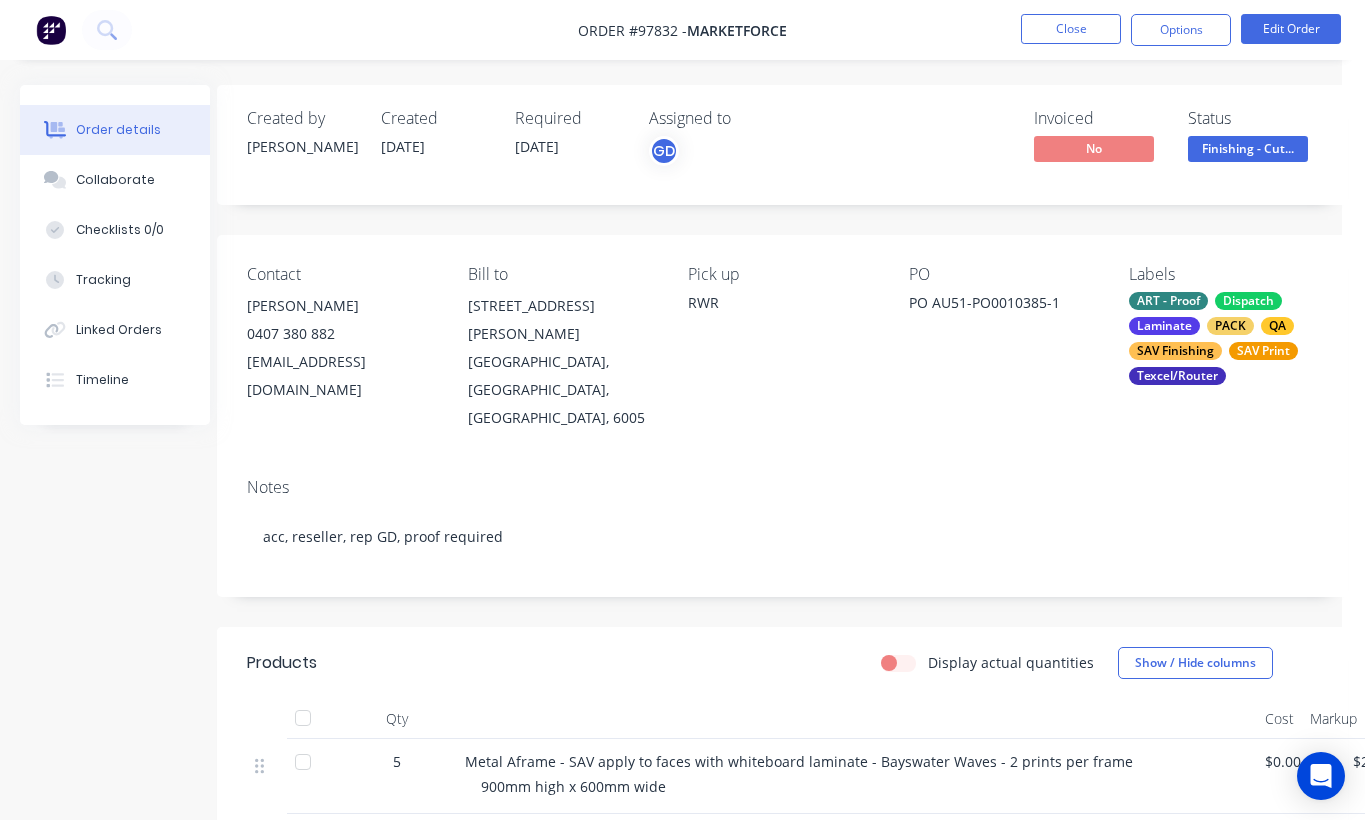 scroll, scrollTop: 0, scrollLeft: 0, axis: both 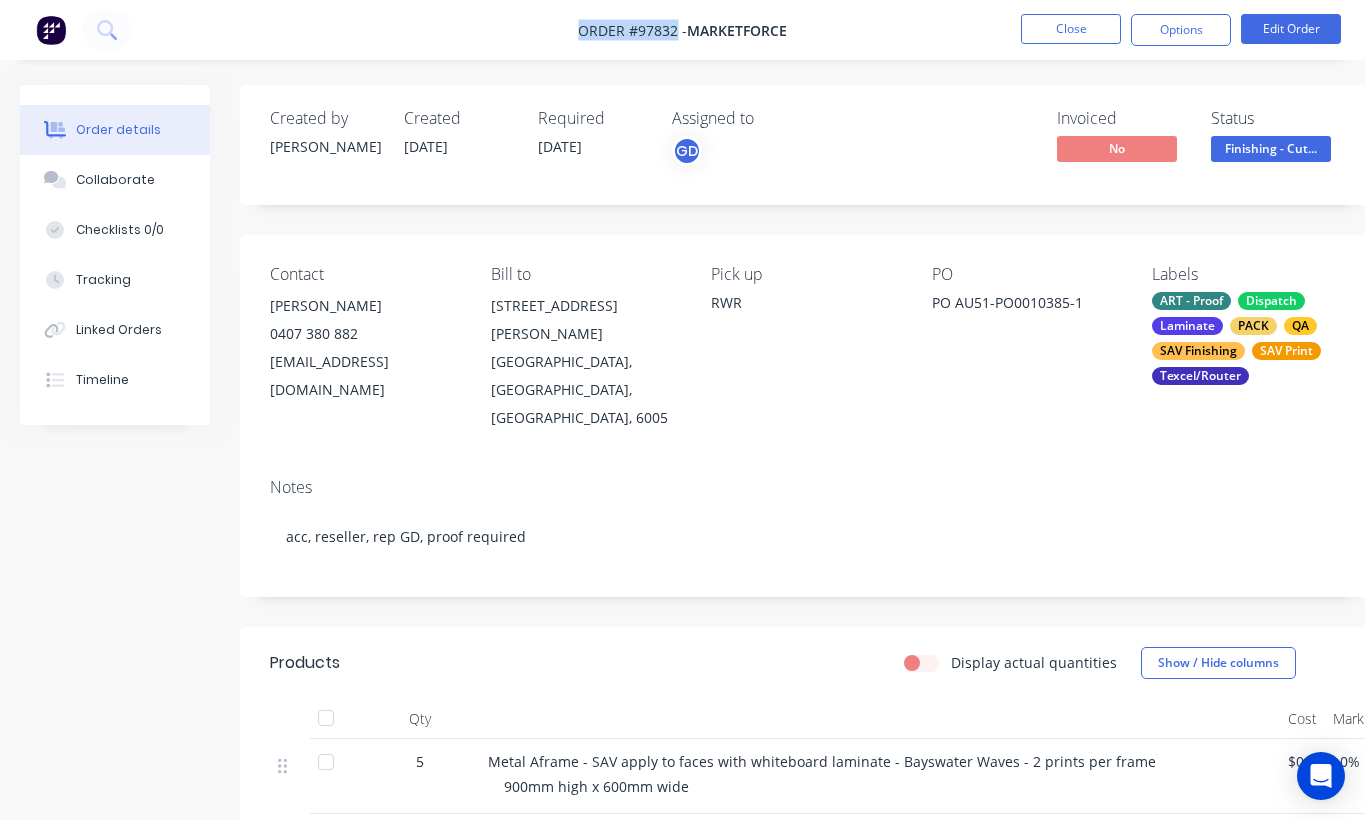 drag, startPoint x: 566, startPoint y: 21, endPoint x: 677, endPoint y: 28, distance: 111.220505 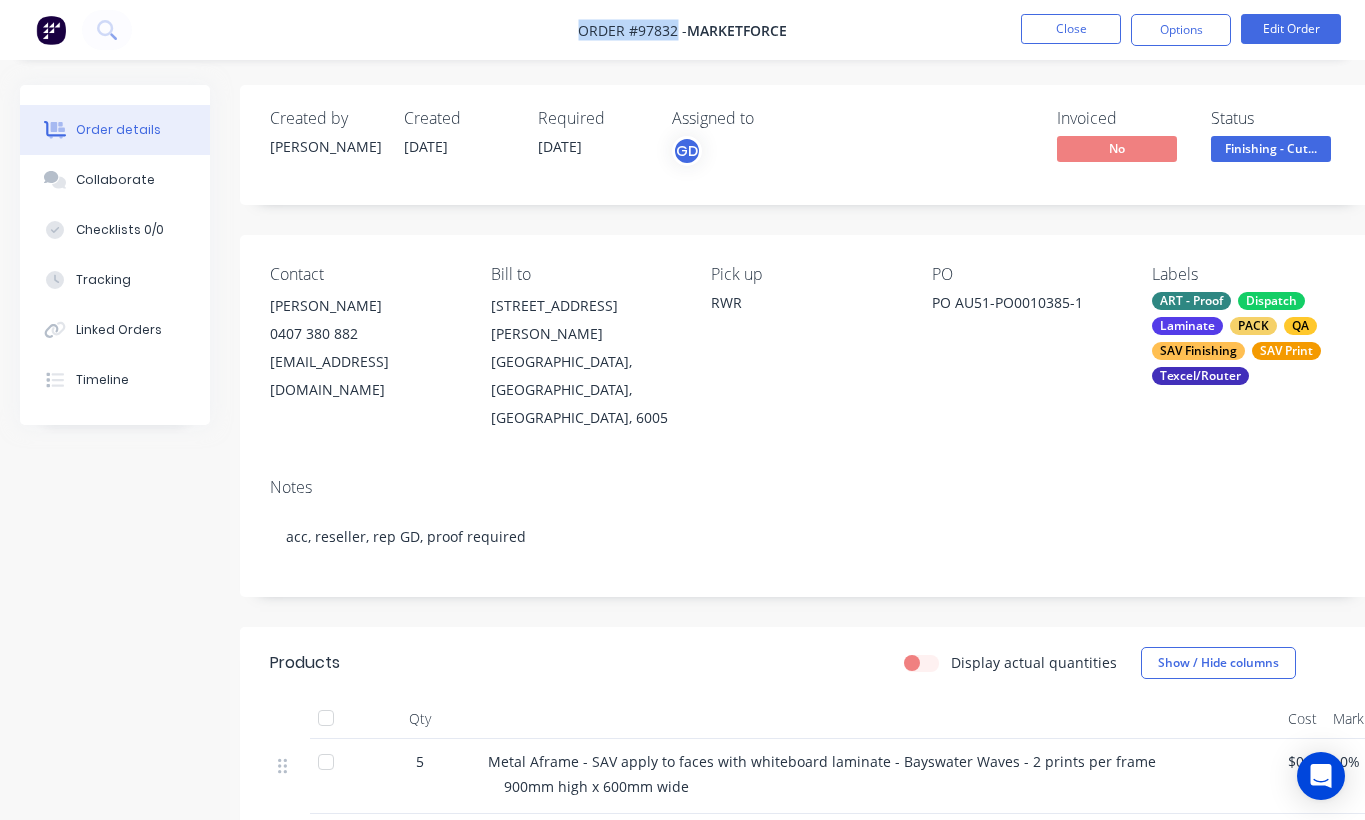 click on "Order #97832 -" at bounding box center [632, 30] 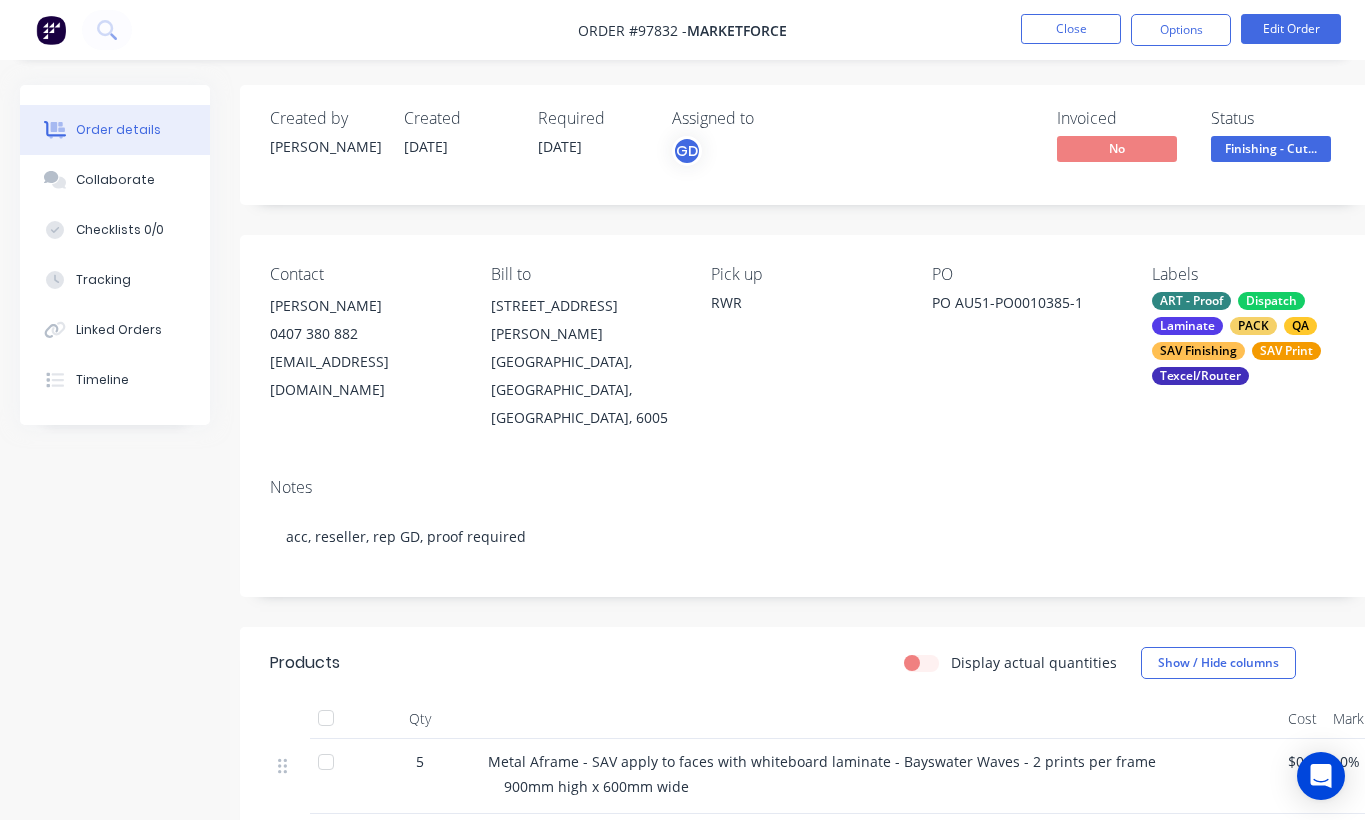 click on "Order #97832 -  Marketforce Close Options     Edit Order" at bounding box center [682, 30] 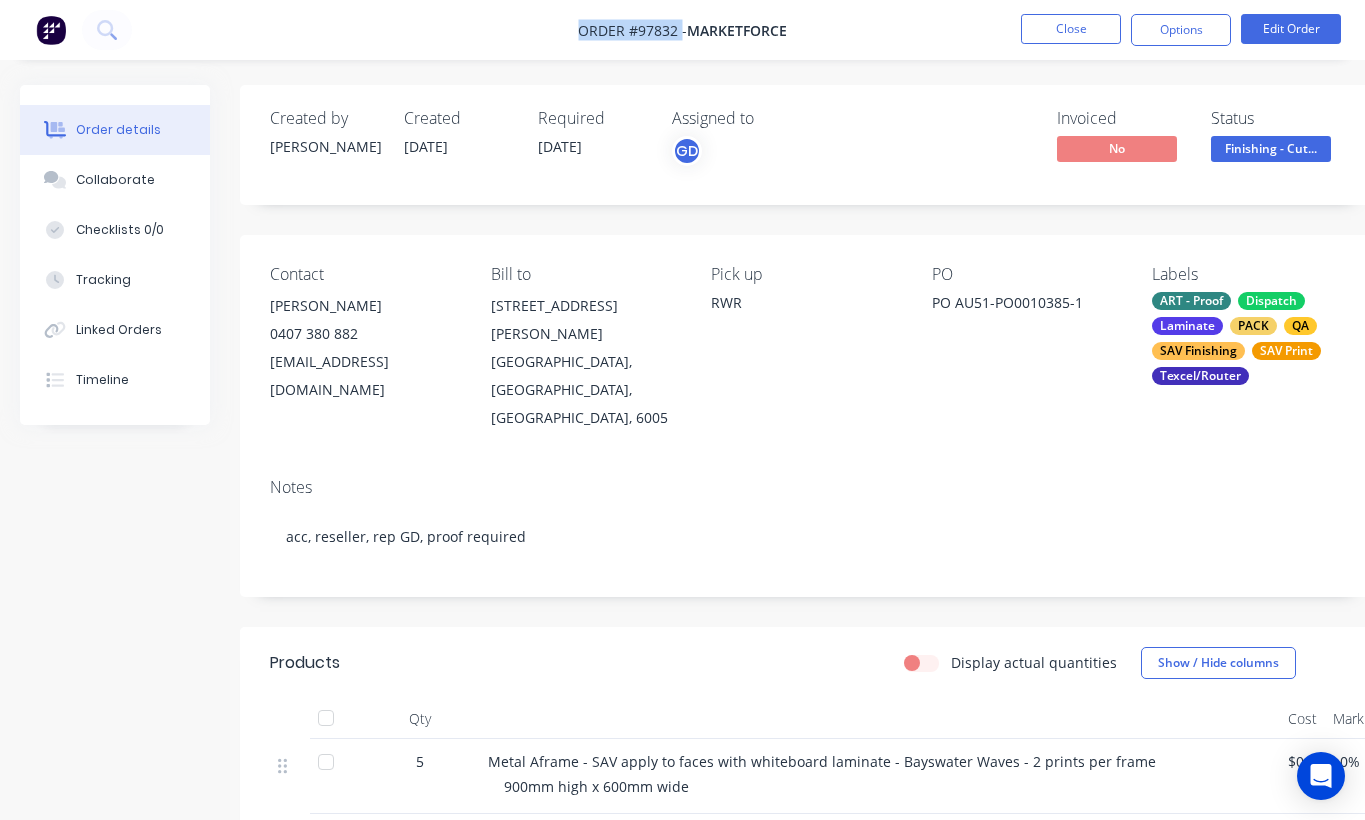 drag, startPoint x: 561, startPoint y: 17, endPoint x: 678, endPoint y: 30, distance: 117.72001 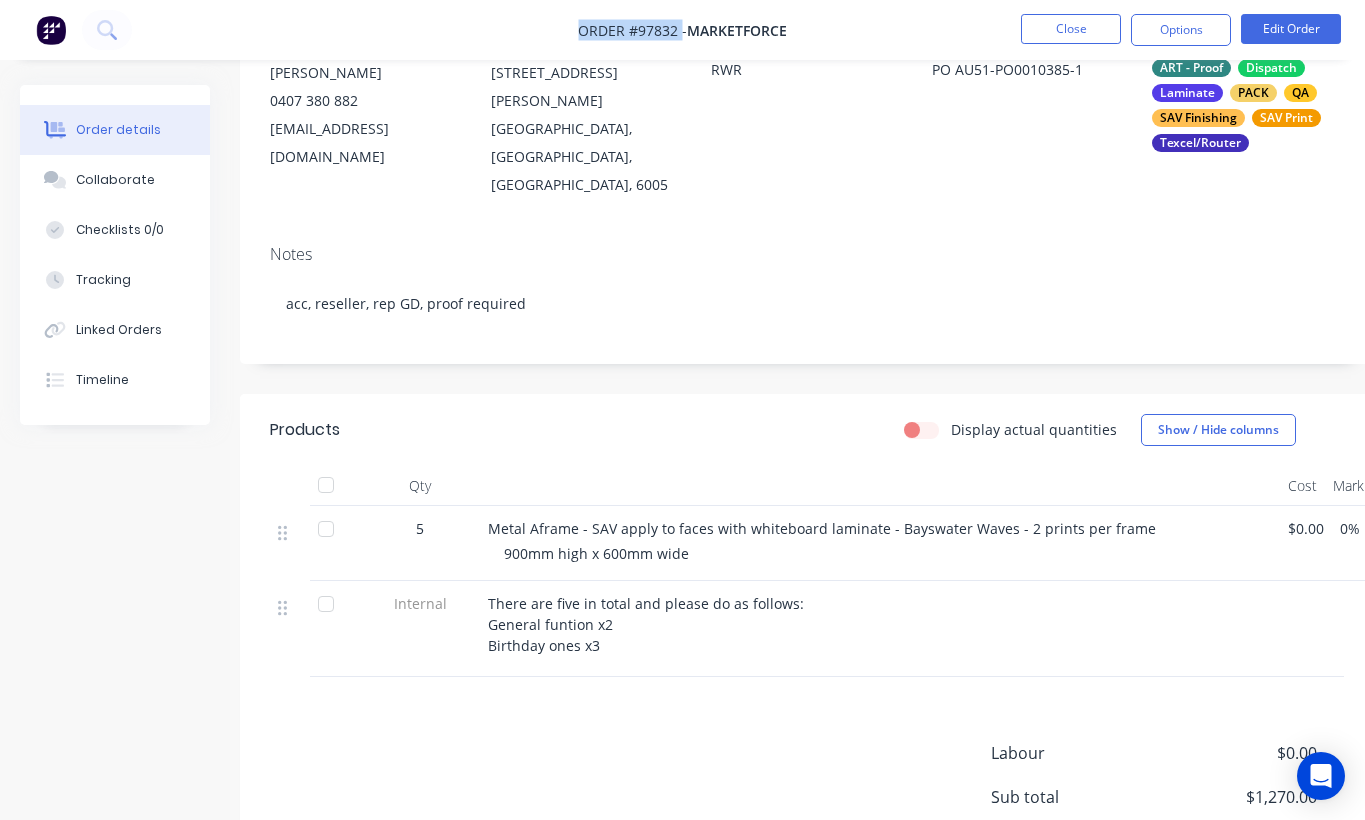 scroll, scrollTop: 0, scrollLeft: 0, axis: both 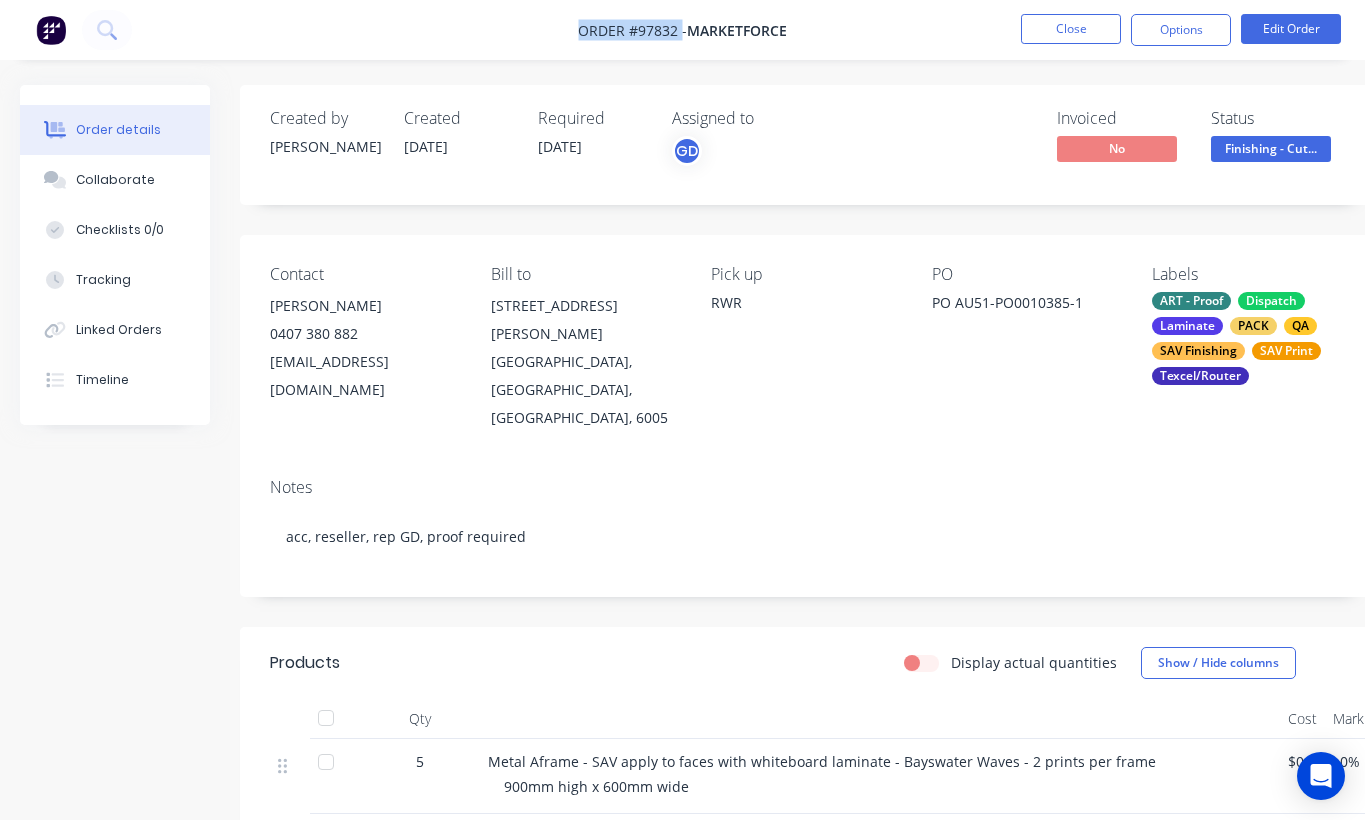 copy on "Order #97832" 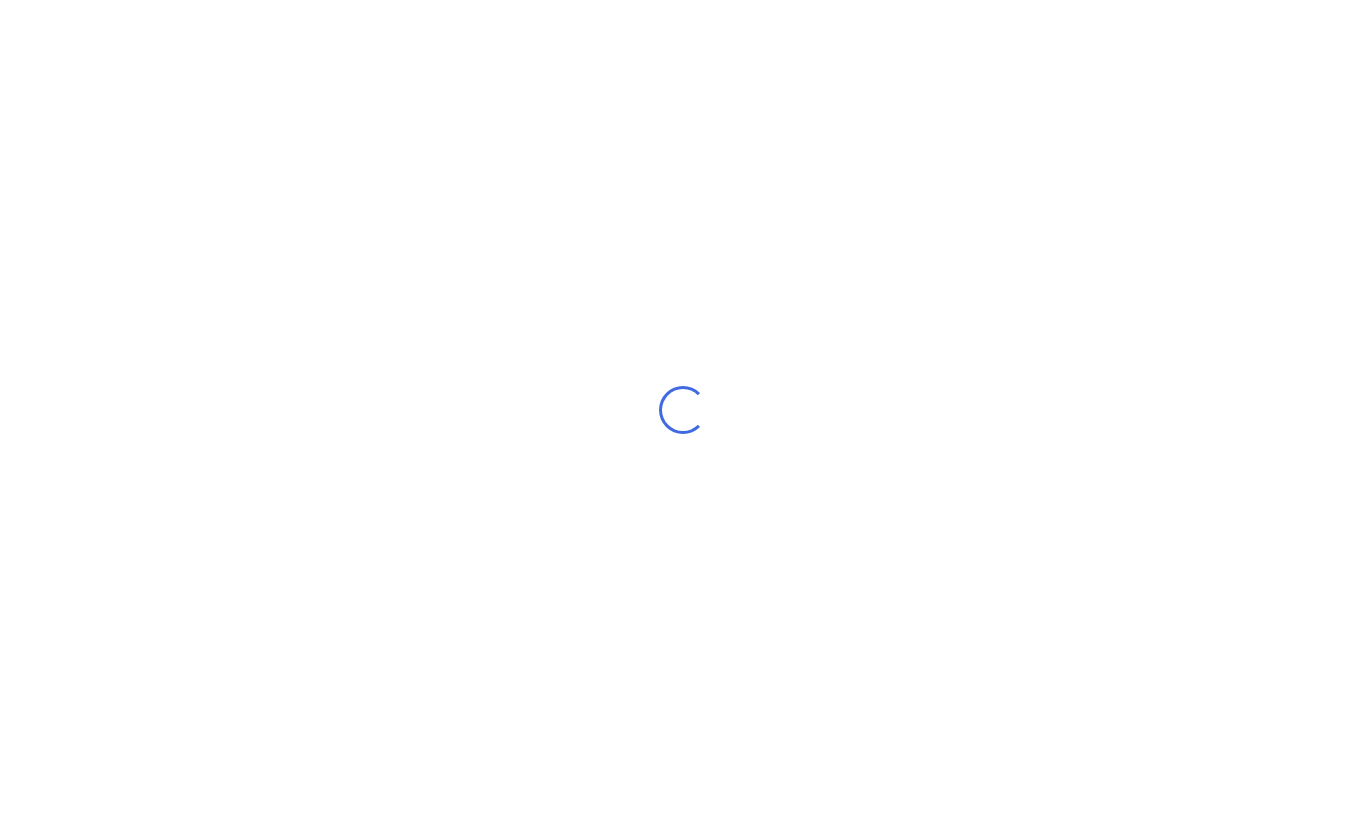 scroll, scrollTop: 0, scrollLeft: 0, axis: both 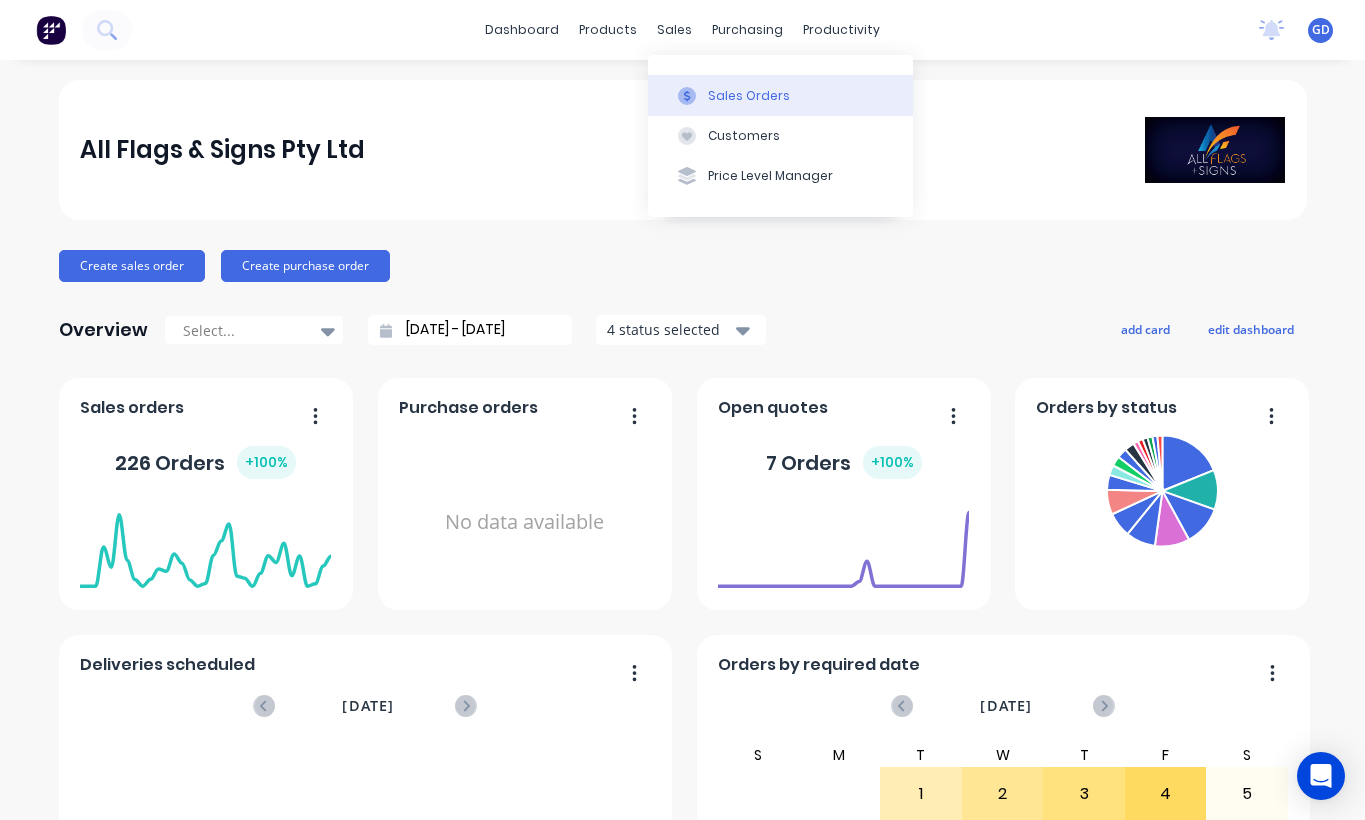 click on "Sales Orders" at bounding box center (749, 96) 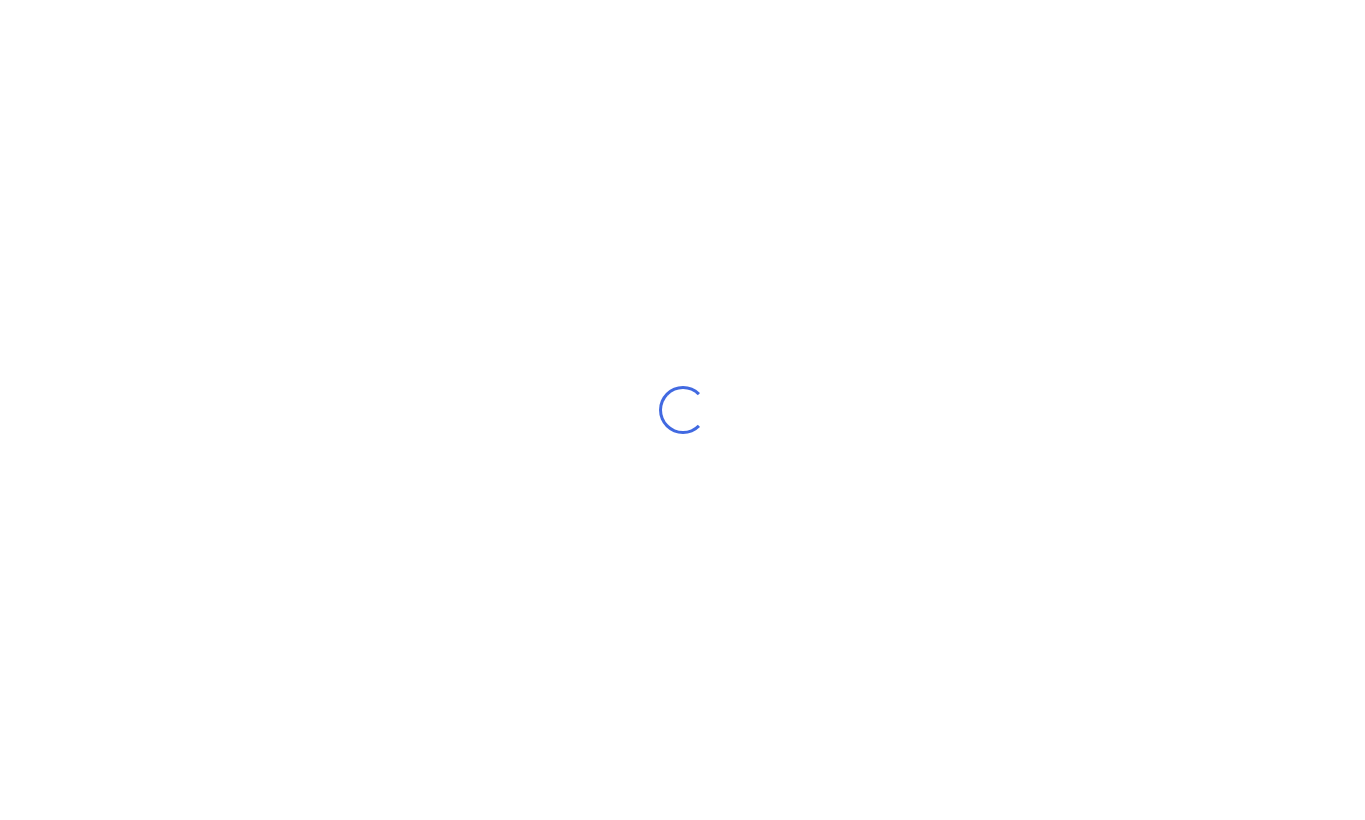 scroll, scrollTop: 0, scrollLeft: 0, axis: both 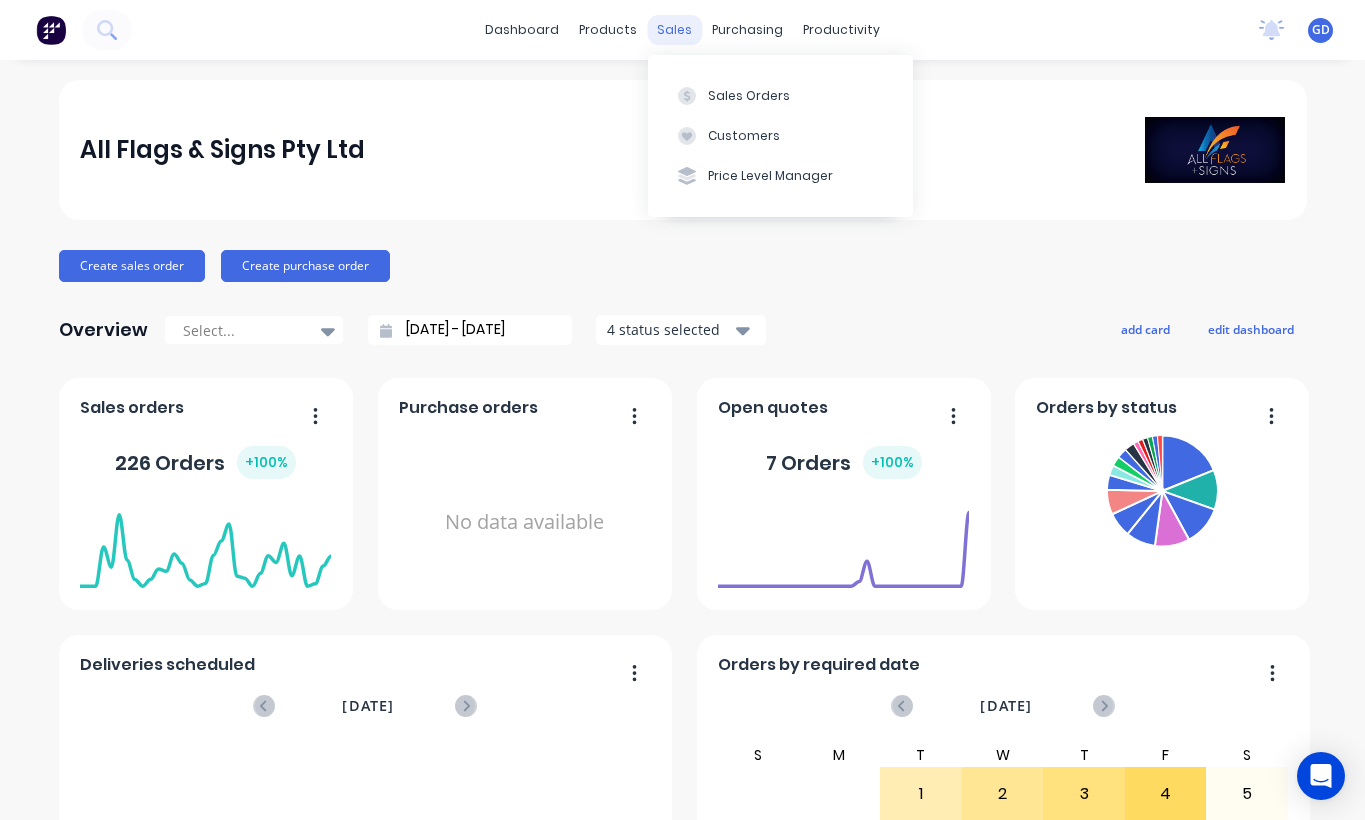 click on "sales" at bounding box center [674, 30] 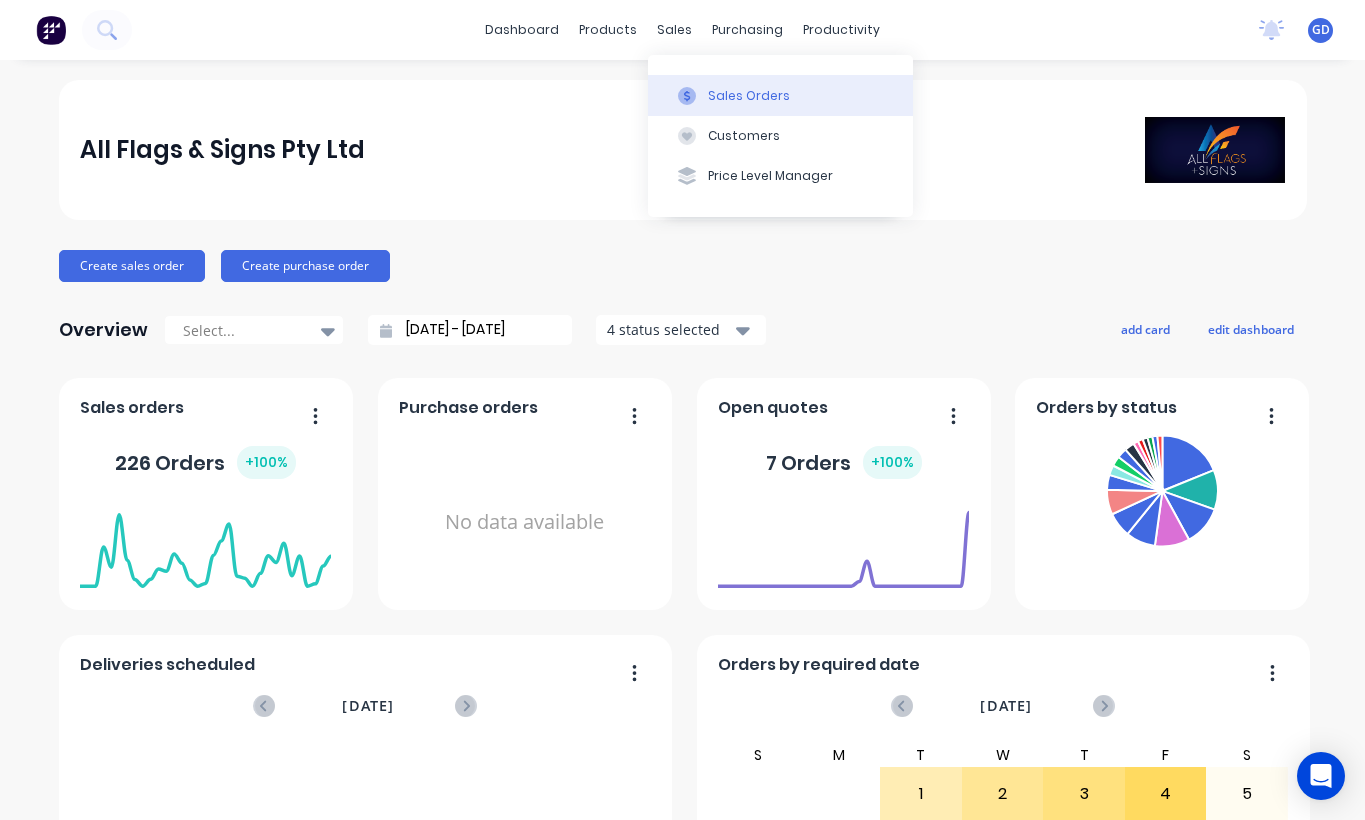 click on "Sales Orders" at bounding box center [749, 96] 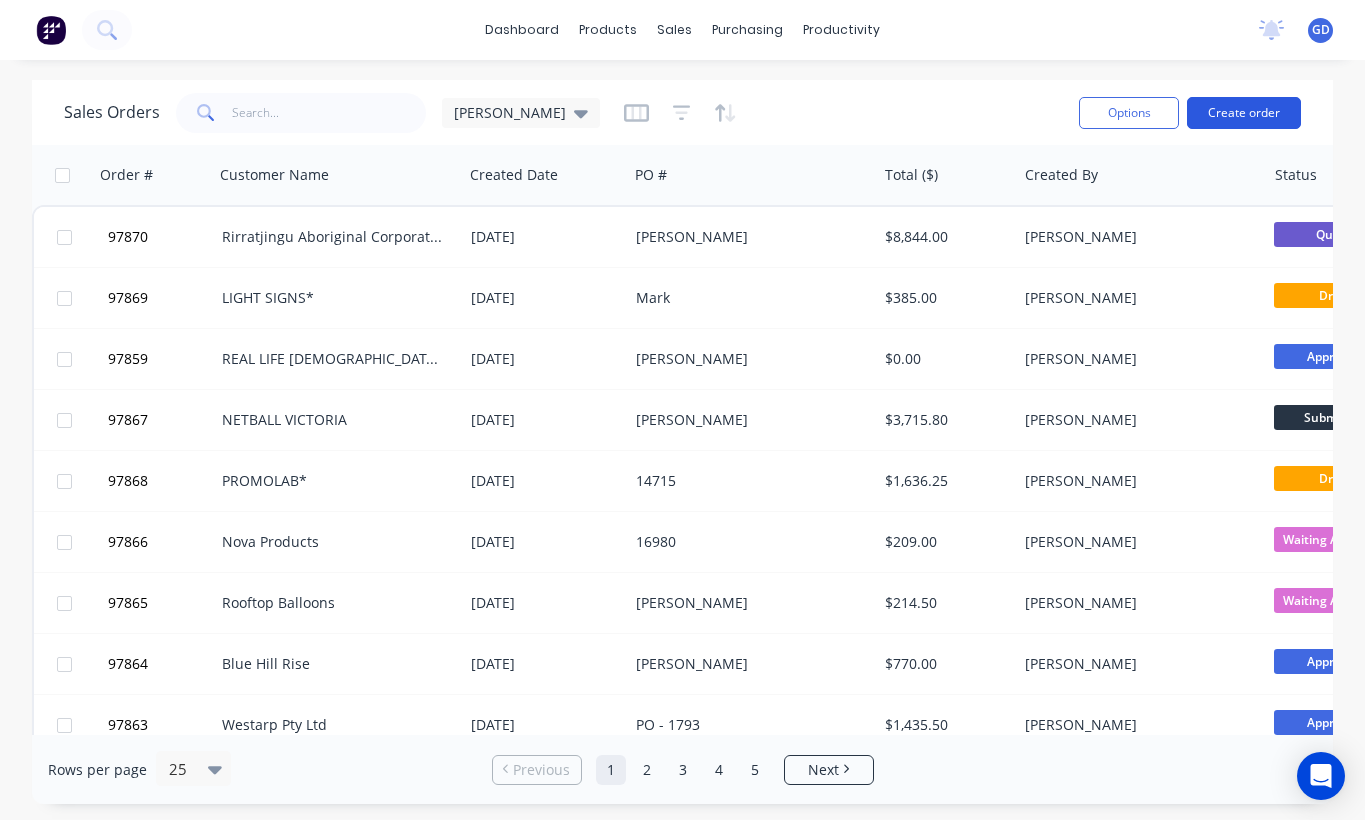 click on "Create order" at bounding box center (1244, 113) 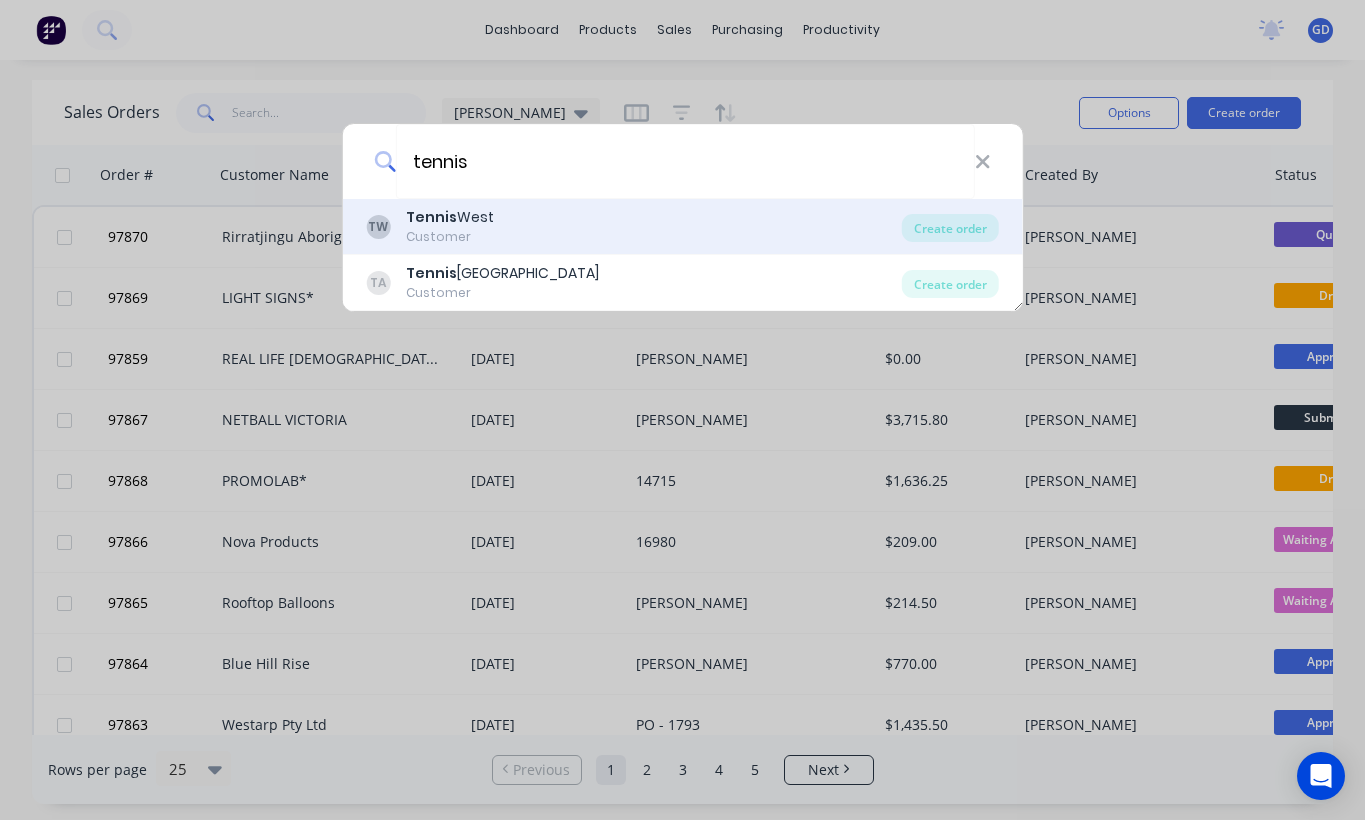 type on "tennis" 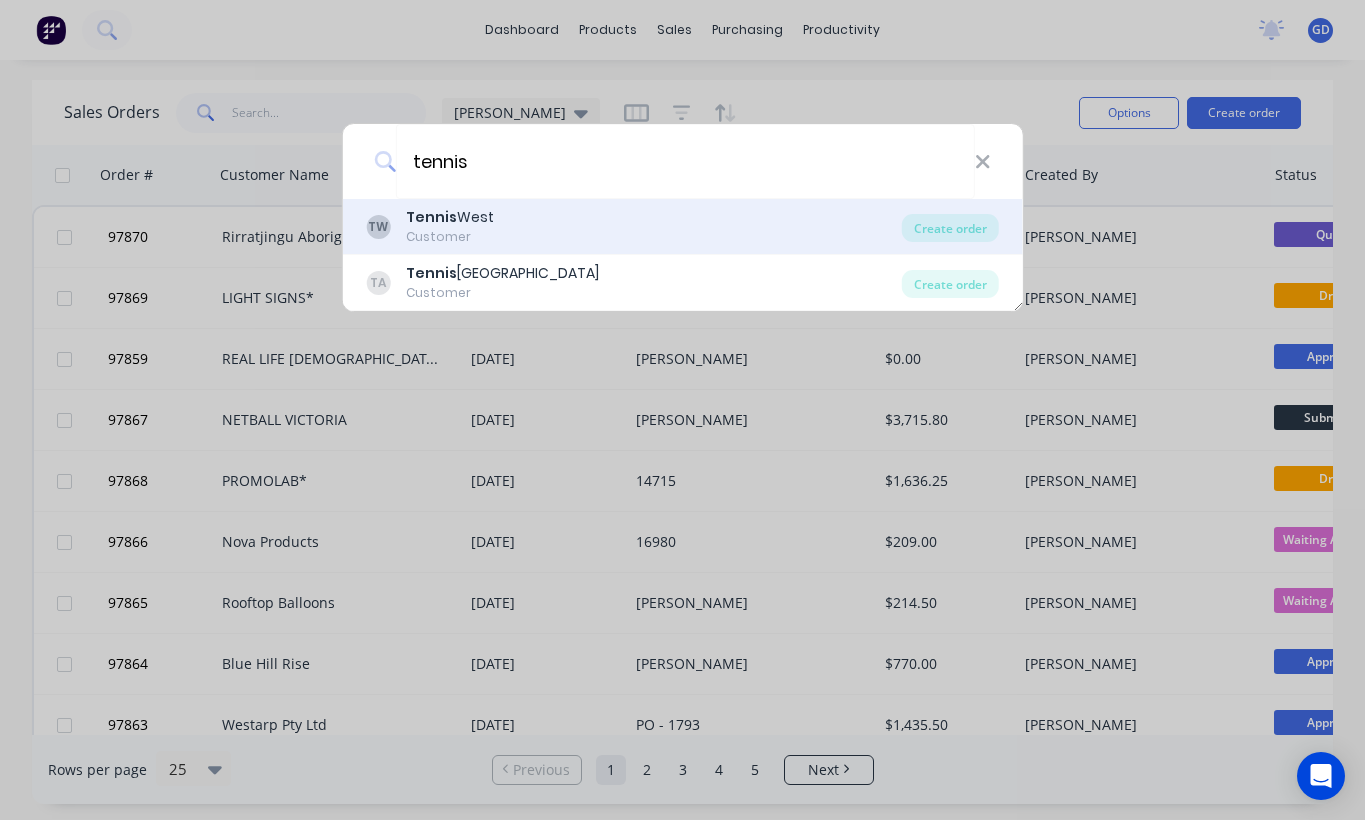 click on "Tennis  West" at bounding box center [450, 217] 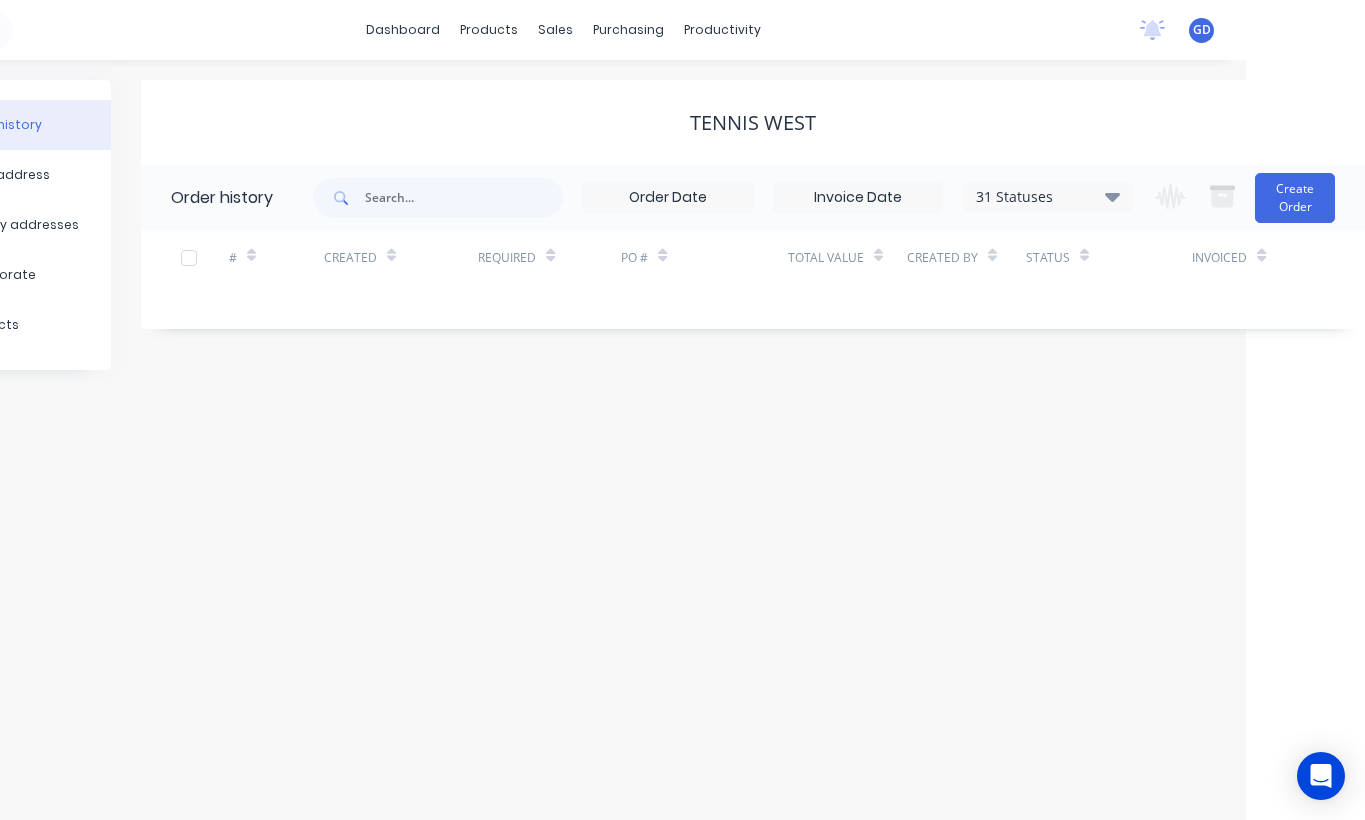 scroll, scrollTop: 0, scrollLeft: 119, axis: horizontal 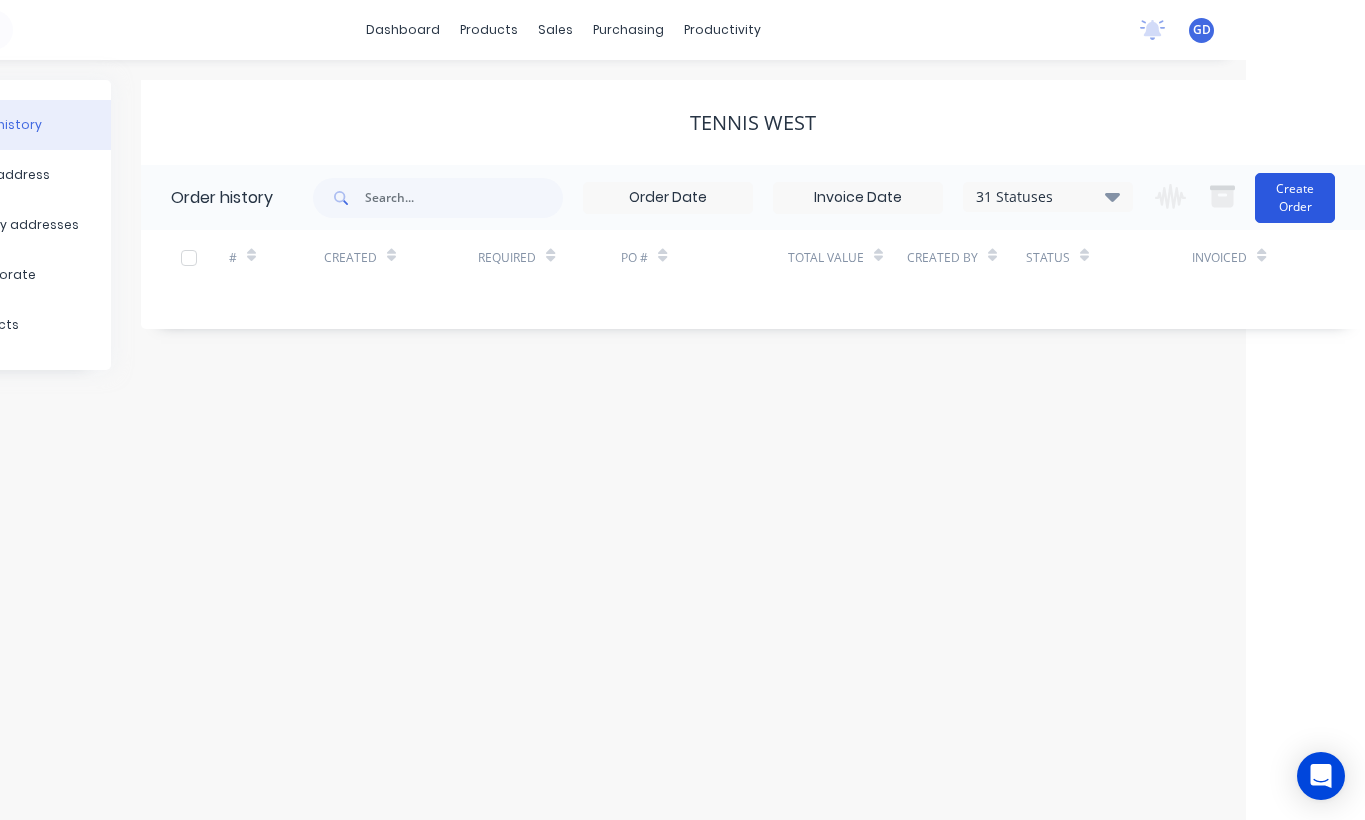 click on "Create Order" at bounding box center [1295, 198] 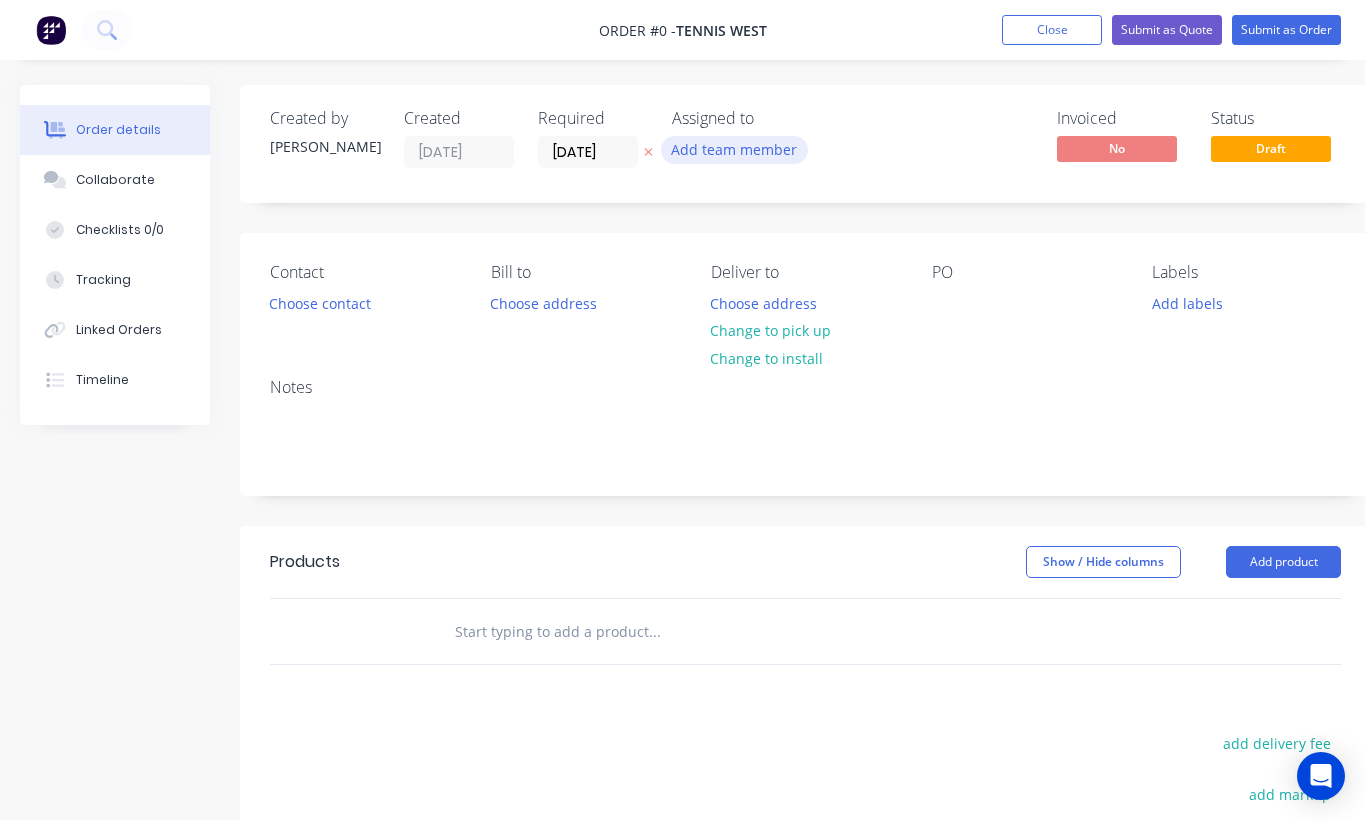 click on "Add team member" at bounding box center [734, 149] 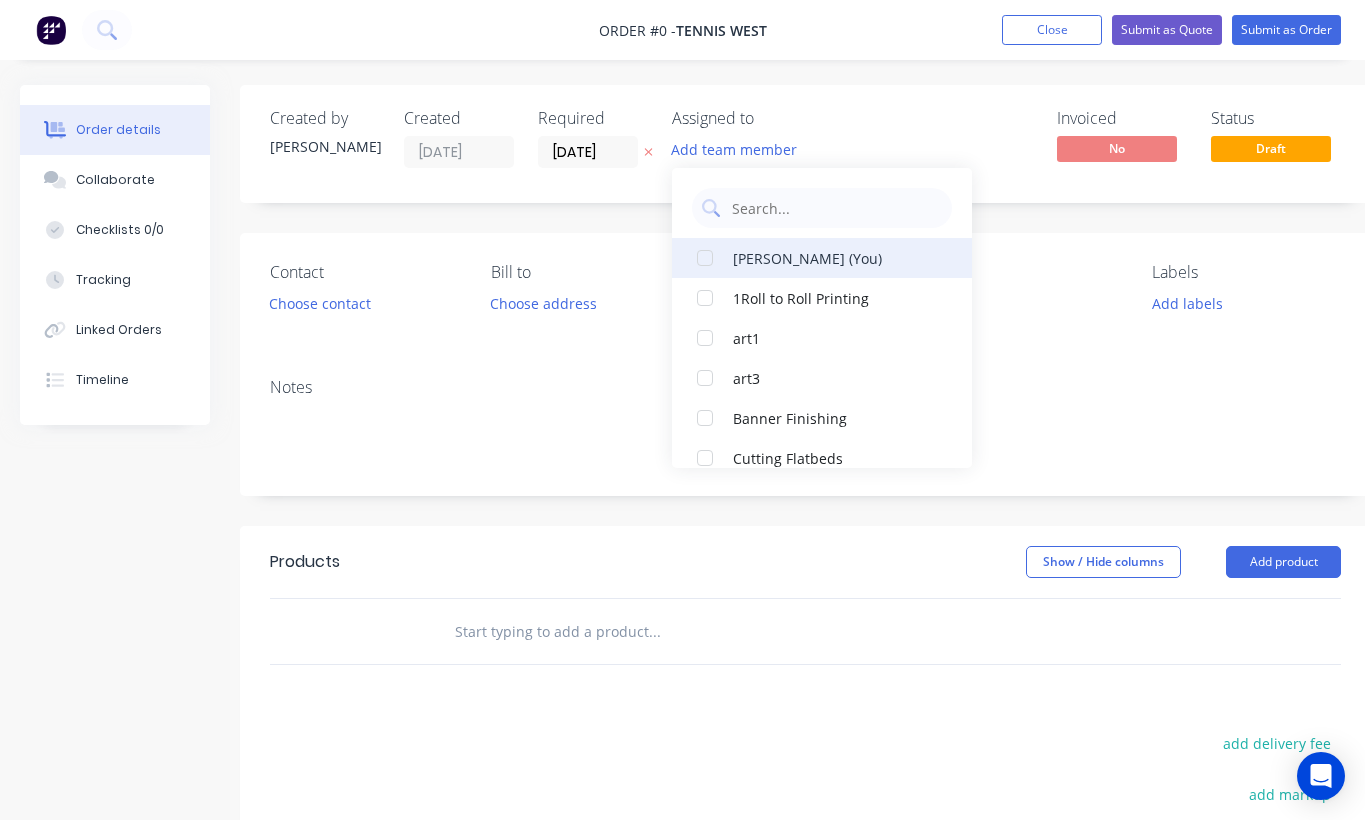 click on "Gino Dilello (You)" at bounding box center (833, 257) 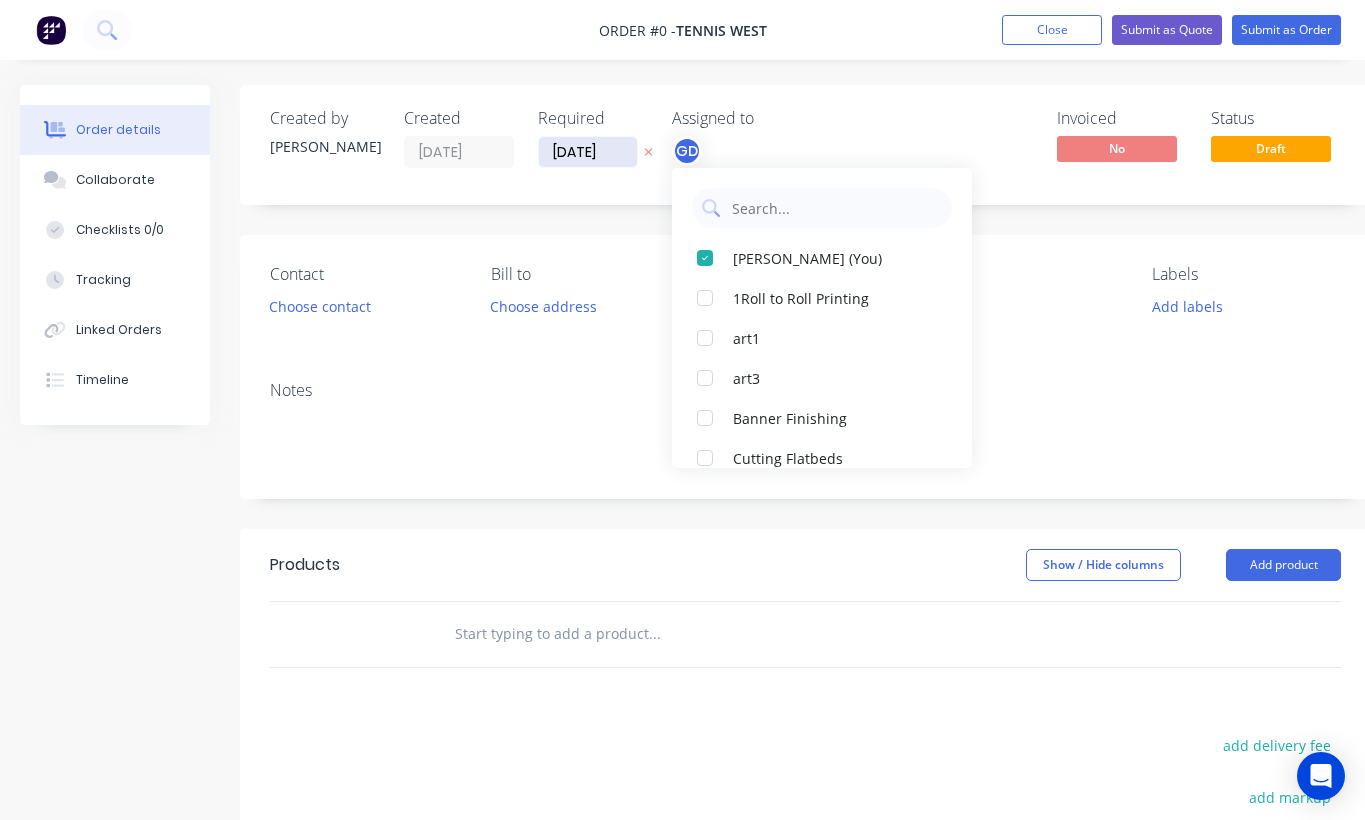 click on "01/07/25" at bounding box center [588, 152] 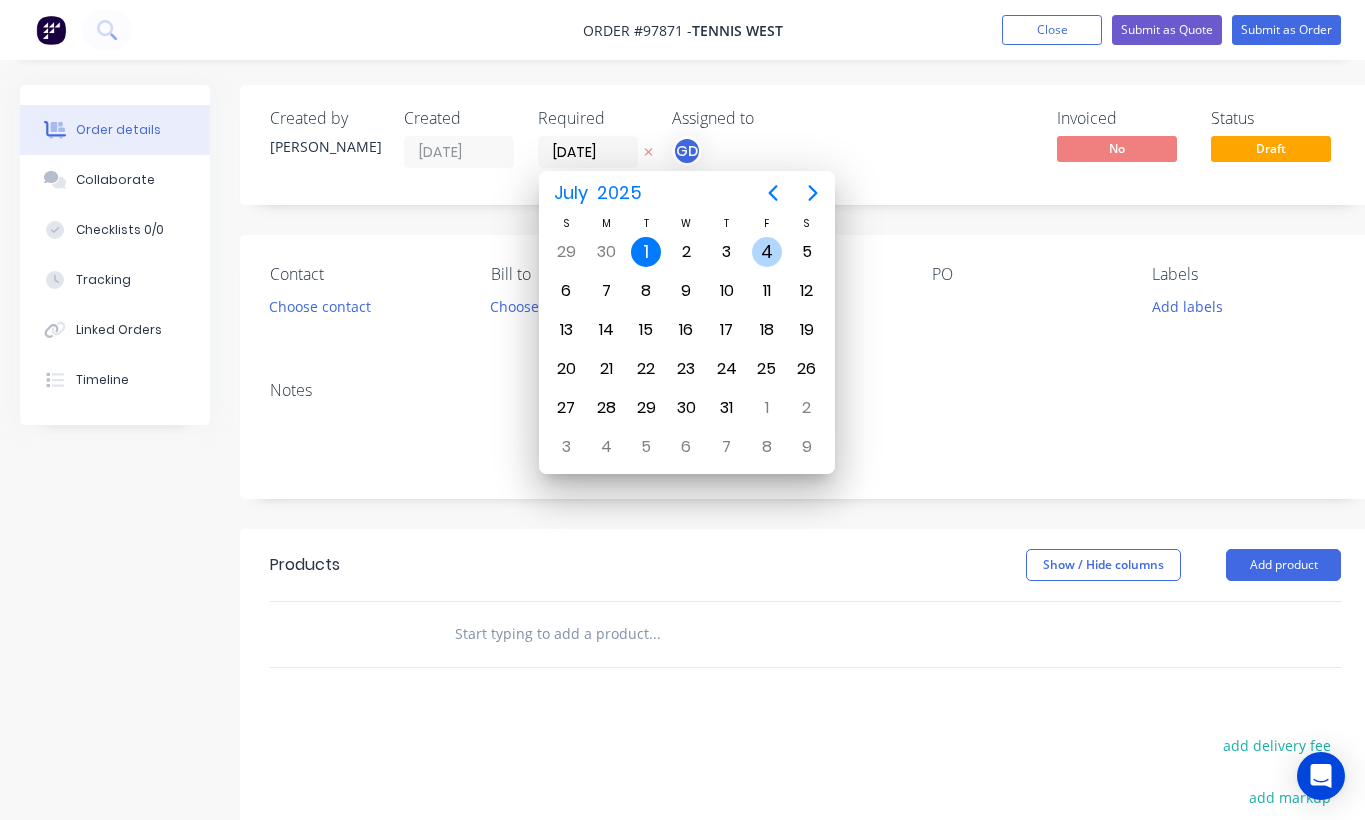 click on "4" at bounding box center [767, 252] 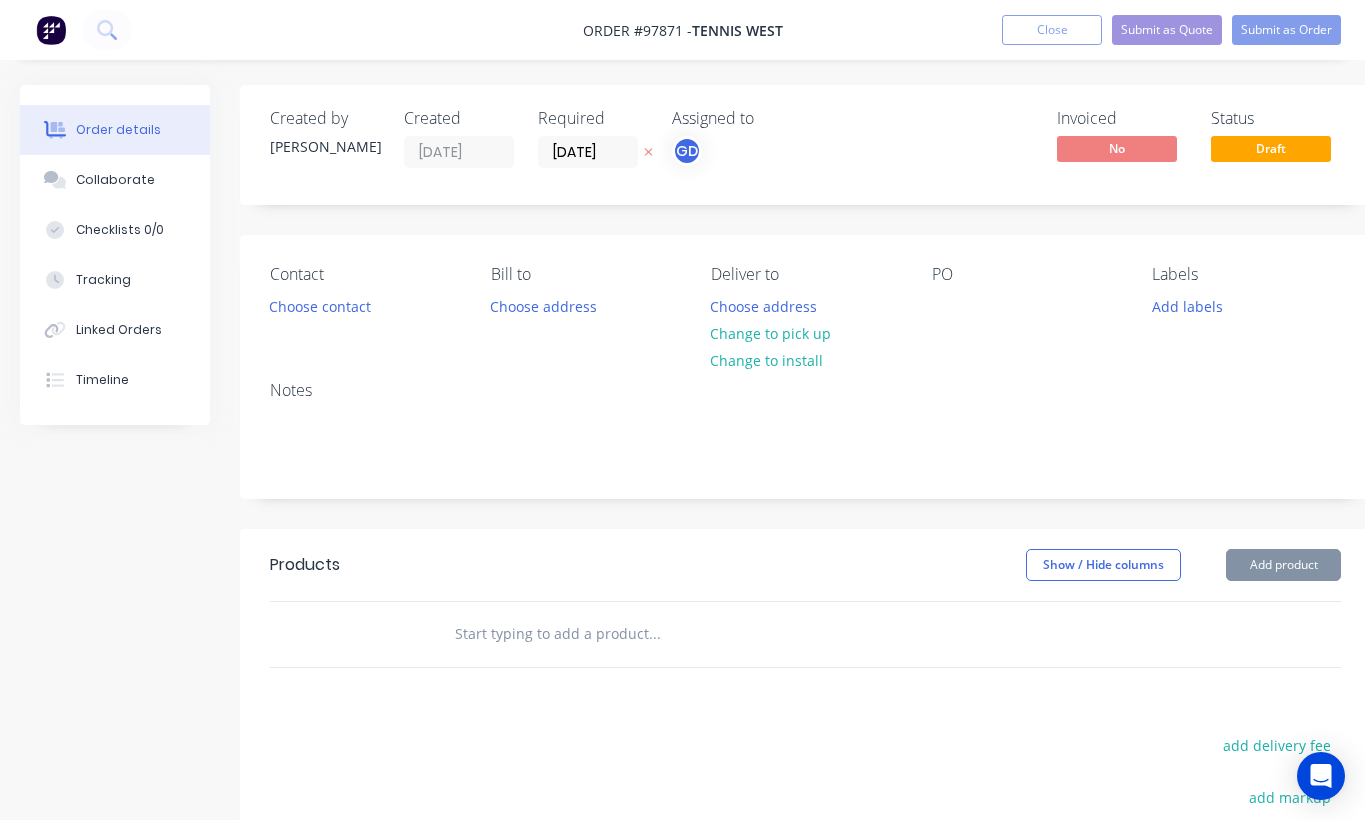 type on "04/07/25" 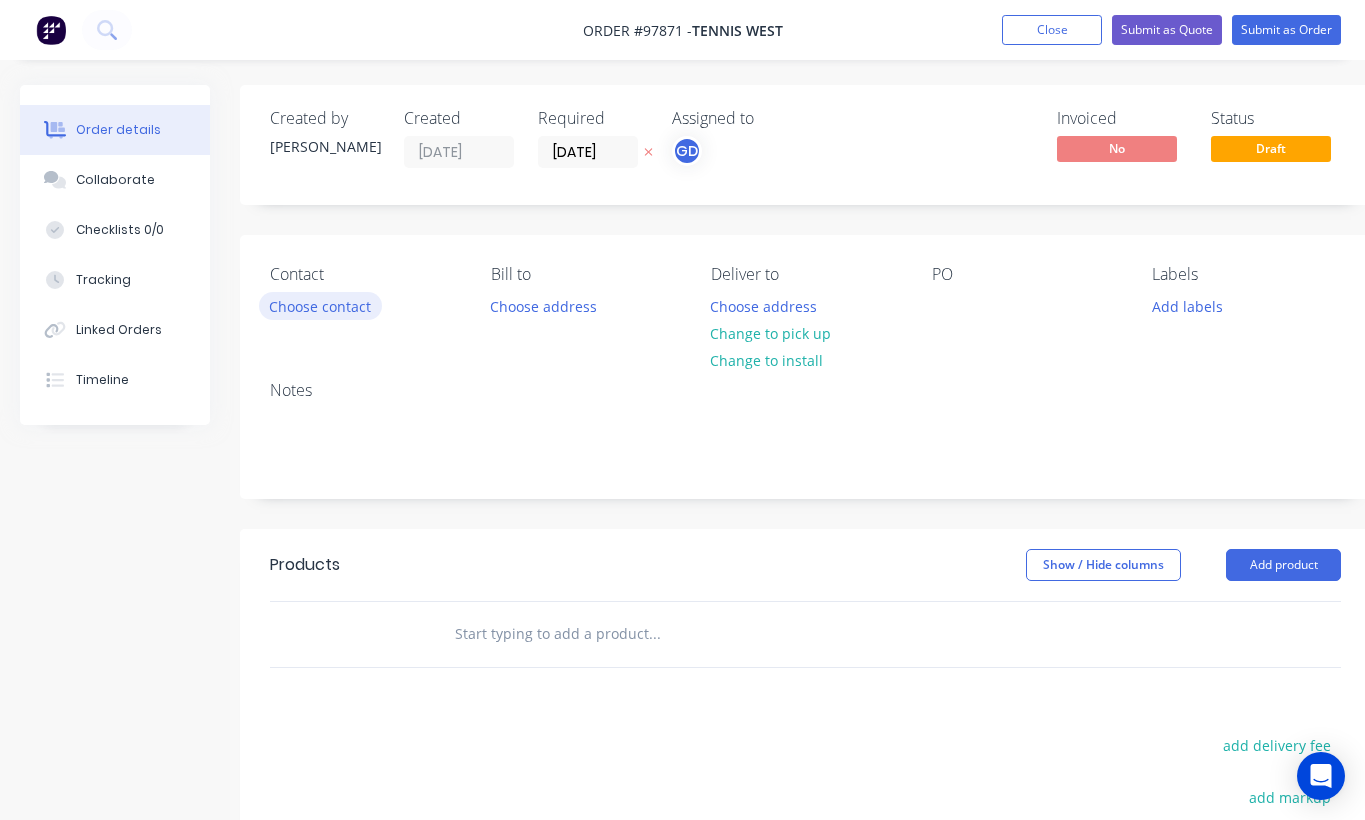 click on "Choose contact" at bounding box center [320, 305] 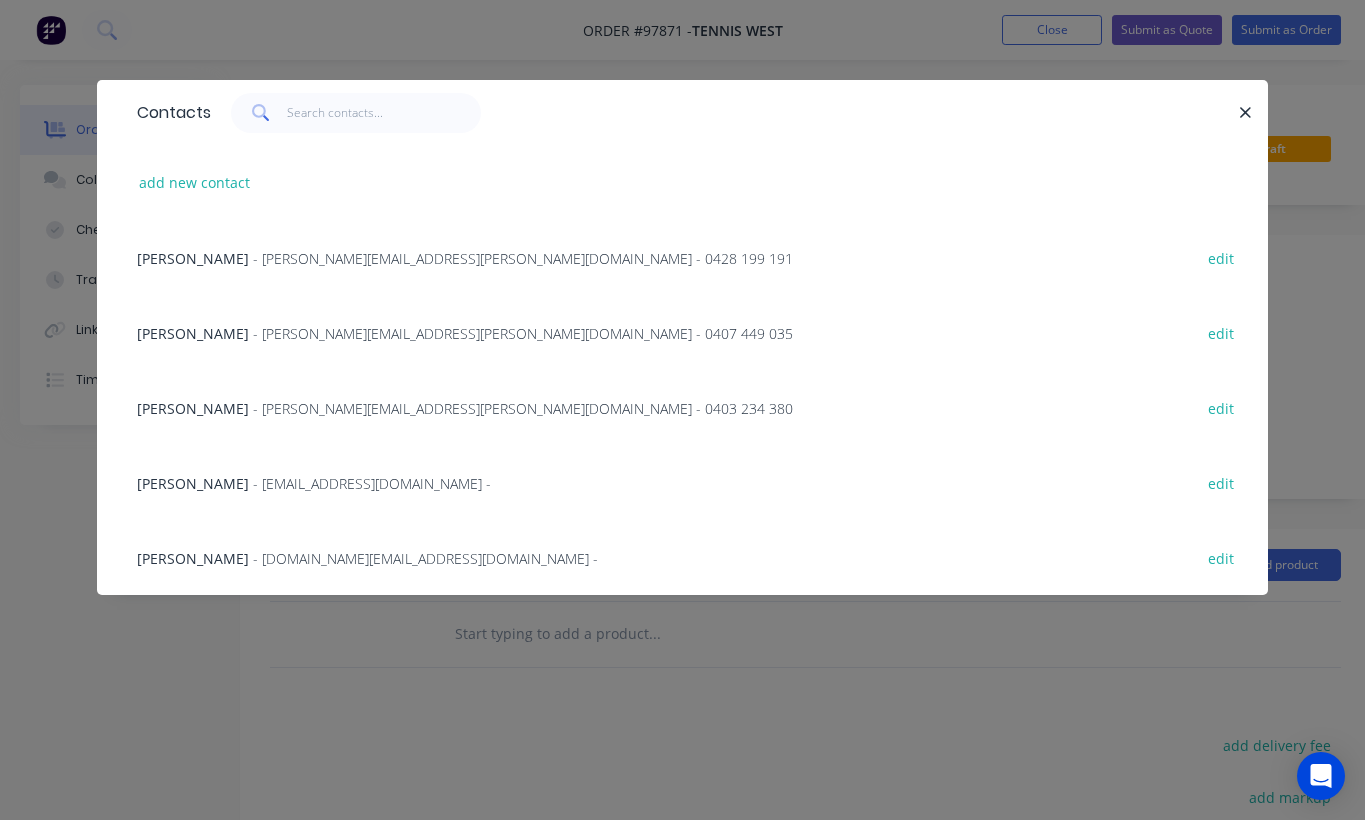 click on "Travis Kalin" at bounding box center (193, 333) 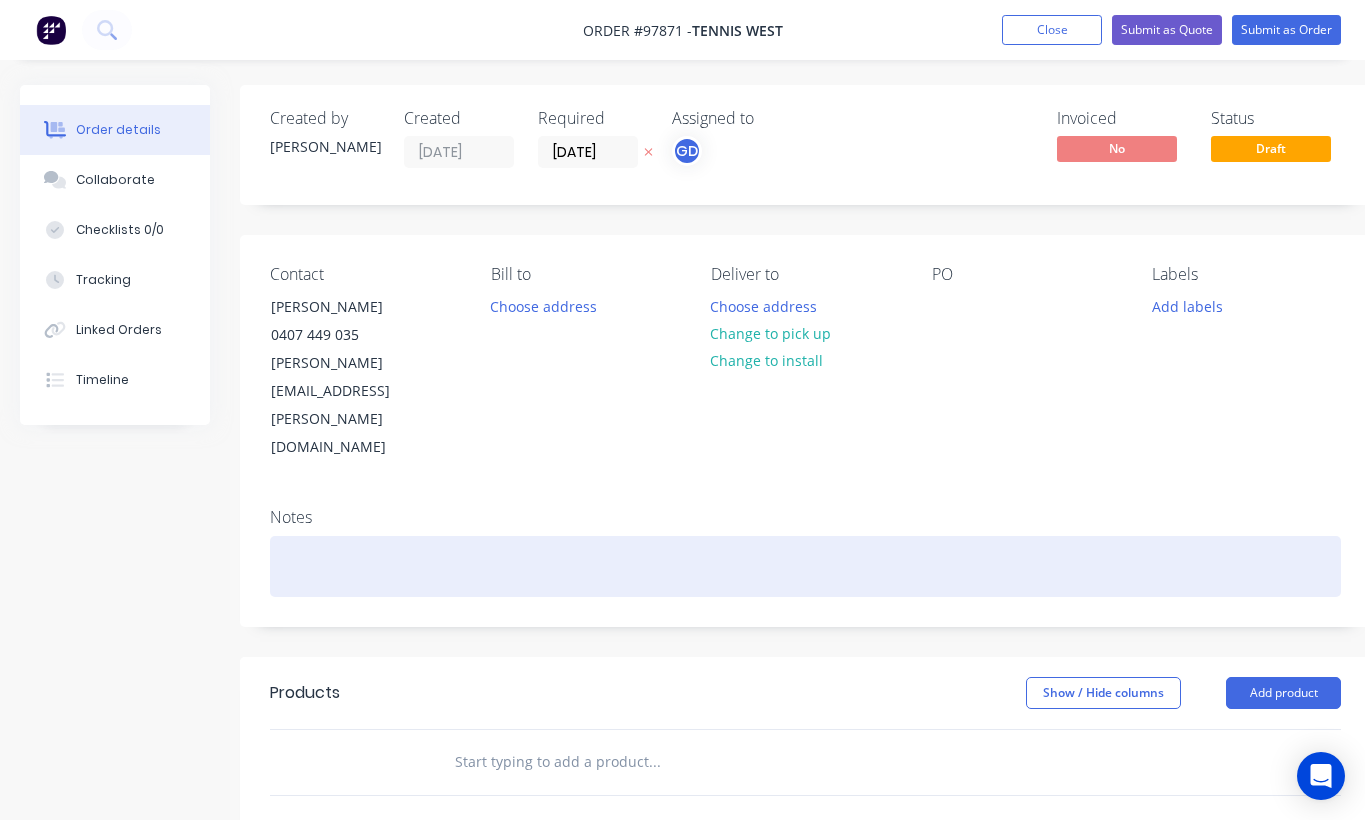click at bounding box center (805, 566) 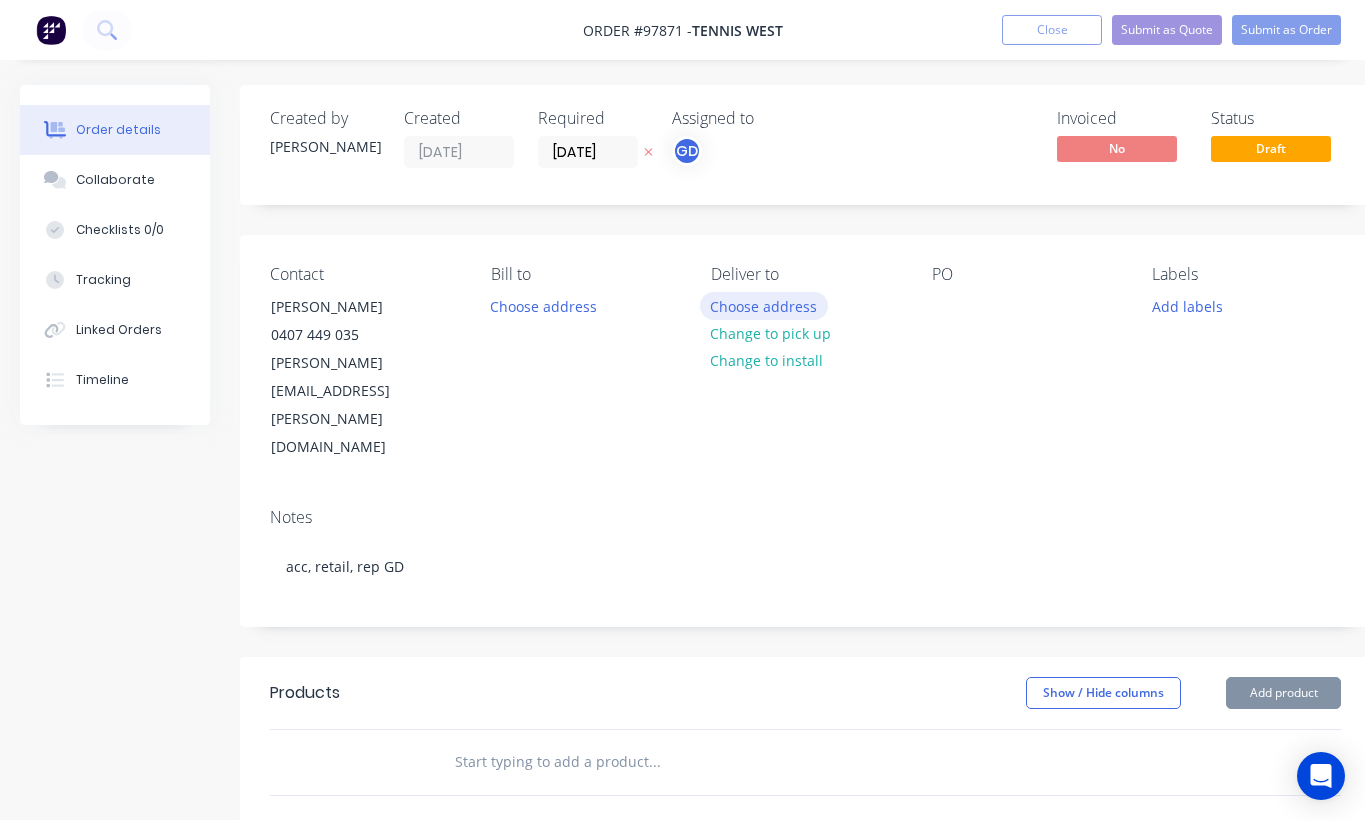 click on "Choose address" at bounding box center [764, 305] 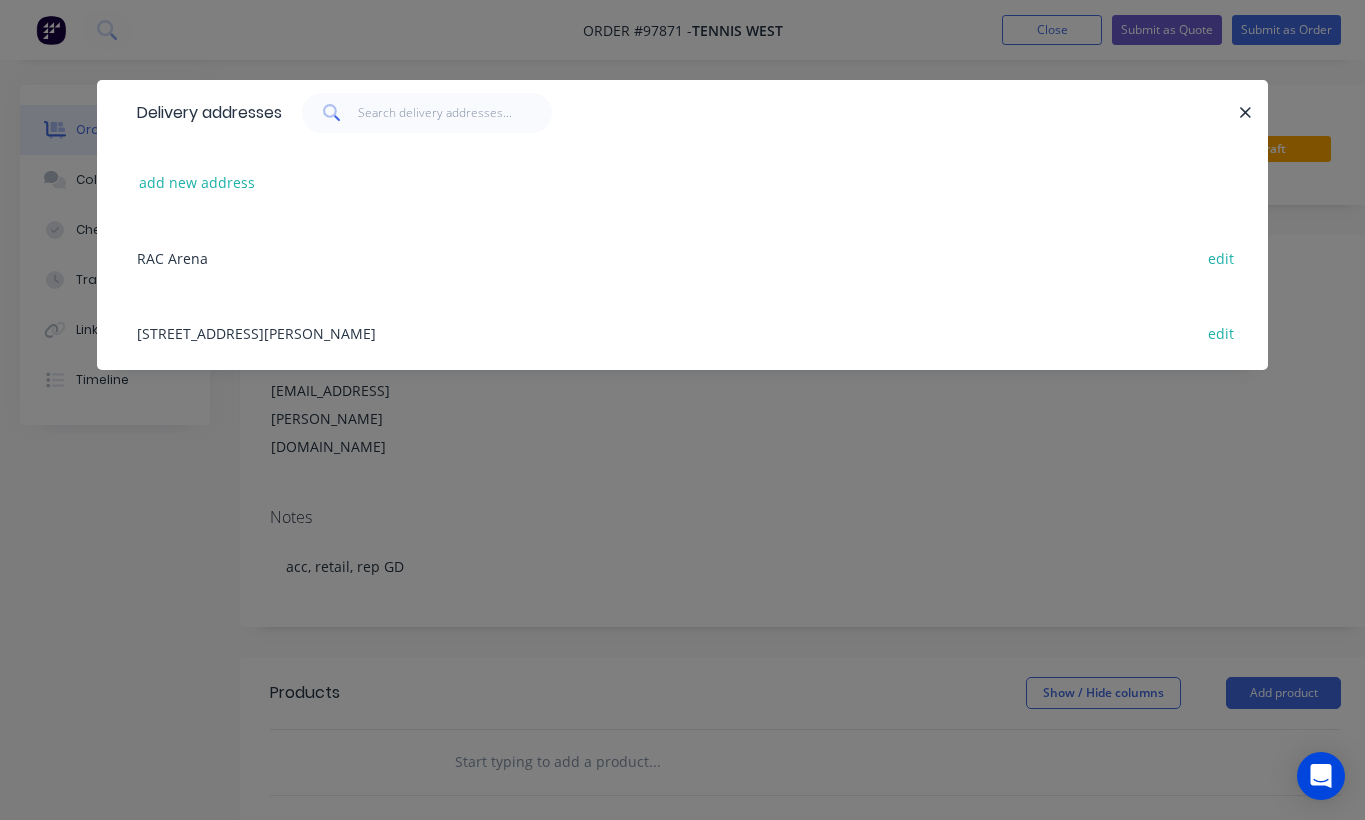 click on "282 Victoria park drive, Burswood, Western Australia, Australia, 6100 edit" at bounding box center [682, 332] 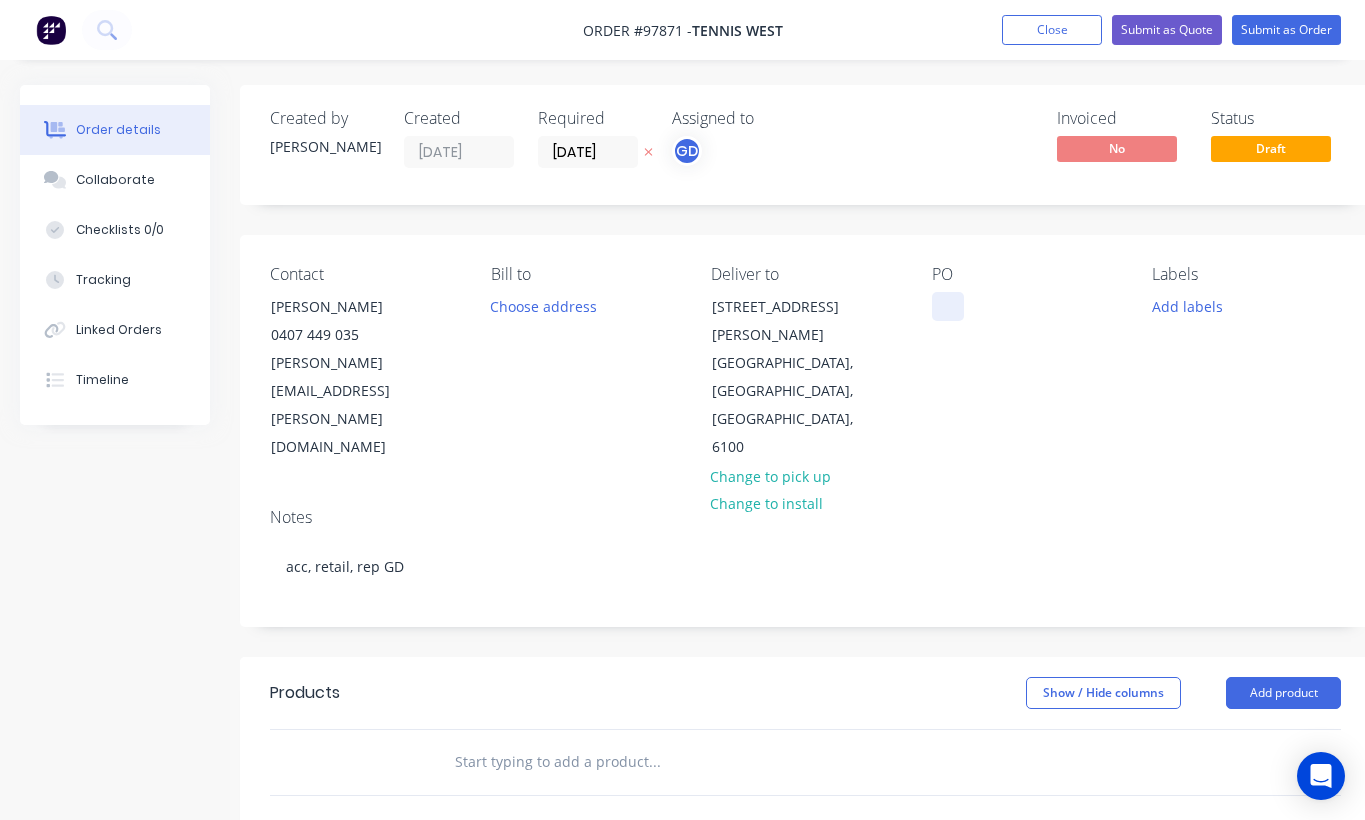 click at bounding box center (948, 306) 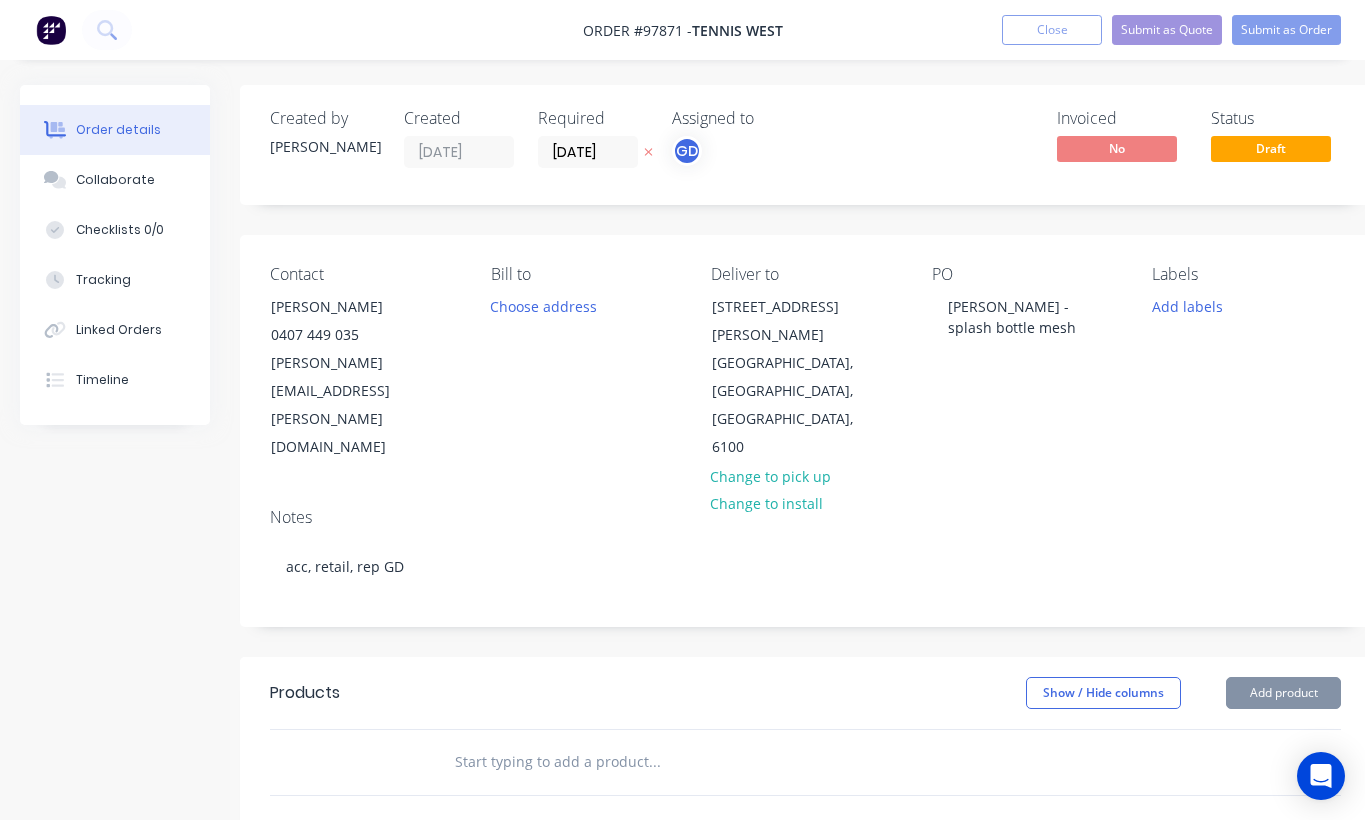 click on "Contact Travis Kalin 0407 449 035 travis.kalin@Tennis.com.au Bill to Choose address Deliver to 282 Victoria park drive  Burswood, Western Australia, Australia, 6100 Change to pick up Change to install PO Travis Kalin - splash bottle mesh Labels Add labels Create new label" at bounding box center [805, 363] 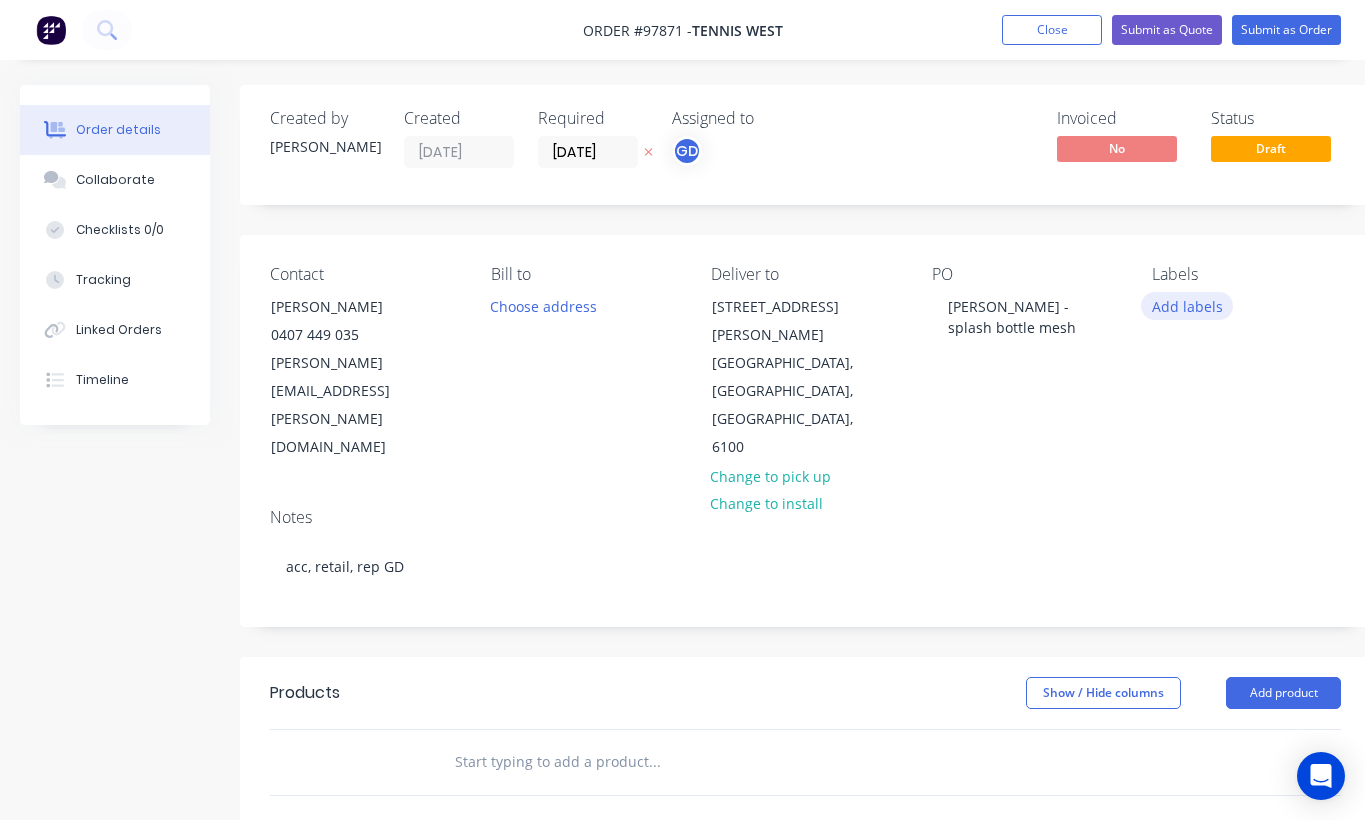 click on "Add labels" at bounding box center [1187, 305] 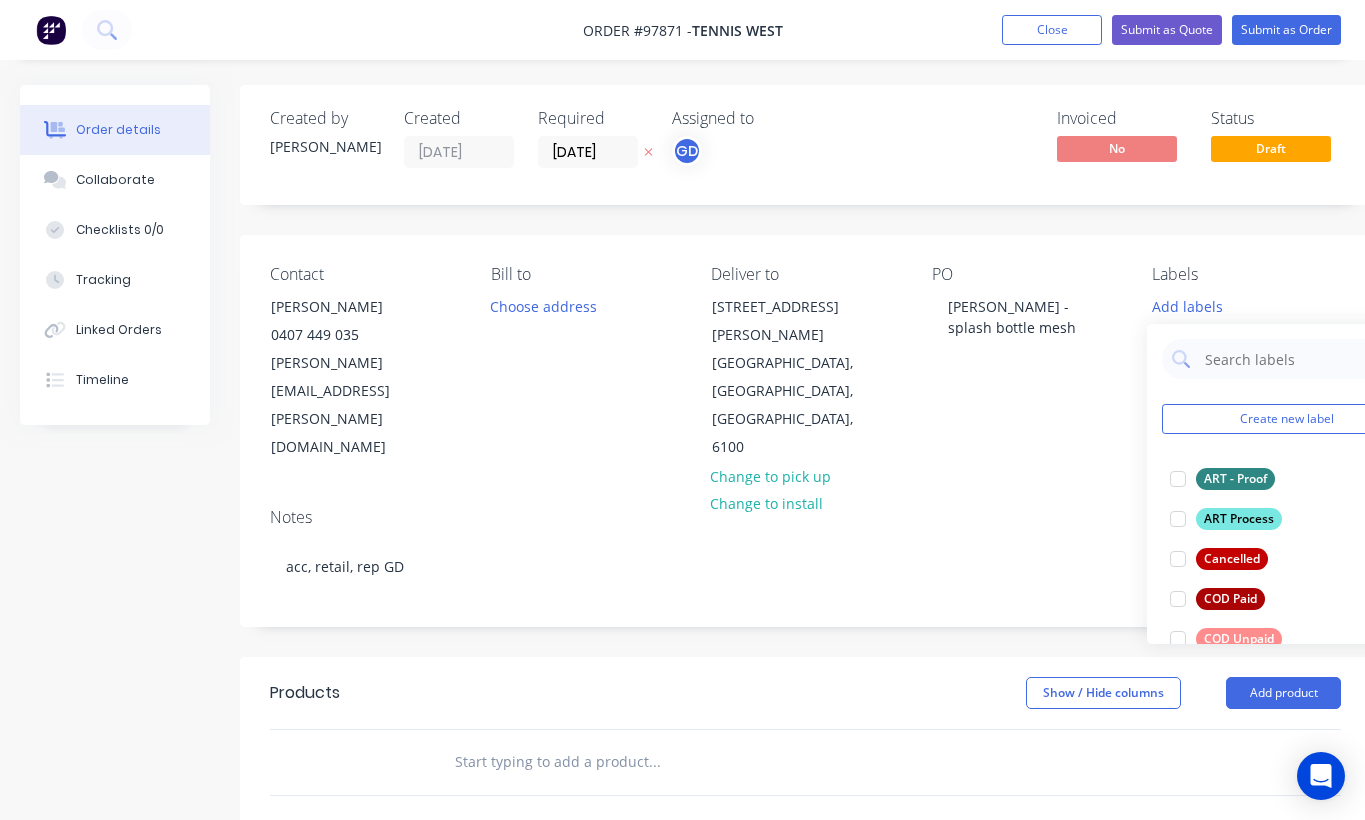 click on "ART - Proof" at bounding box center (1235, 479) 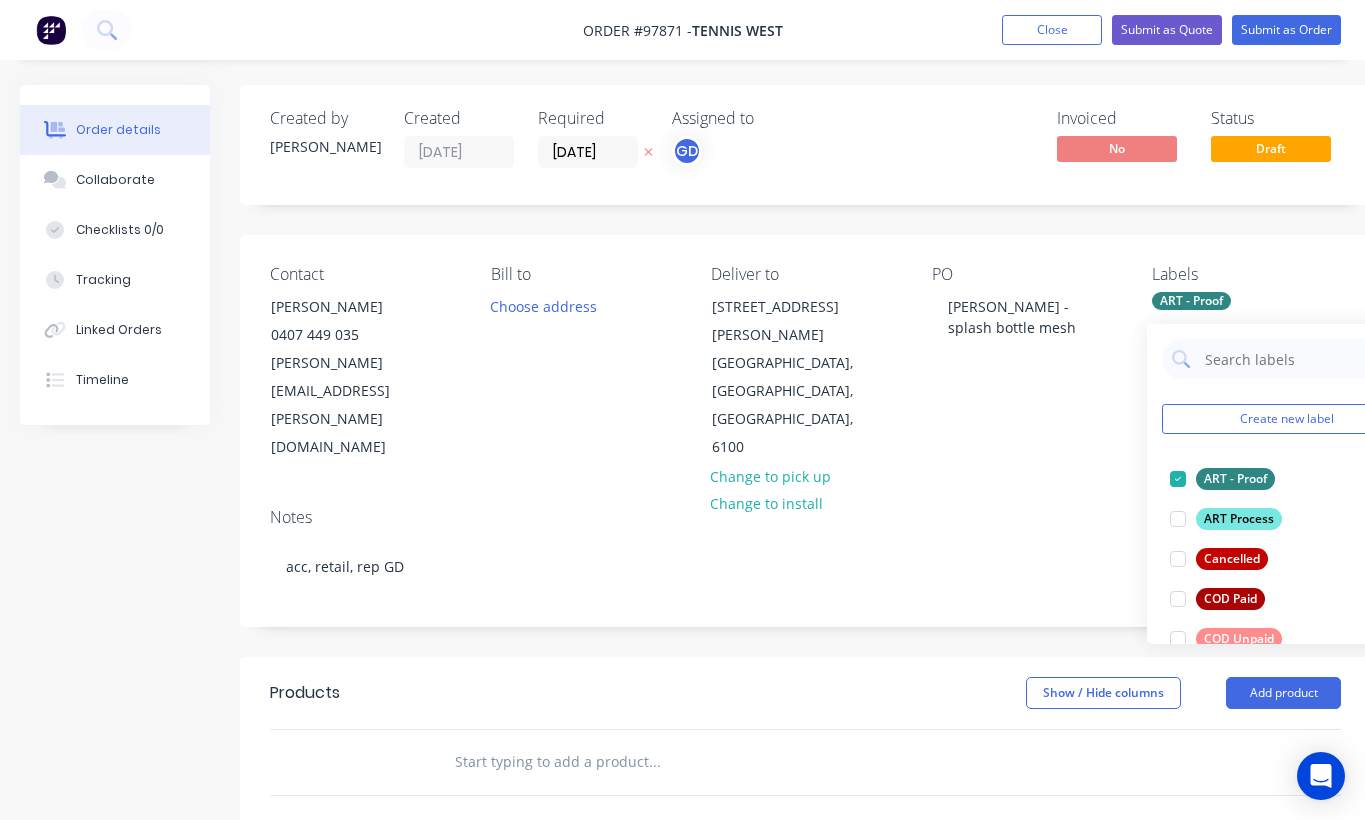 click on "ART Process" at bounding box center (1239, 519) 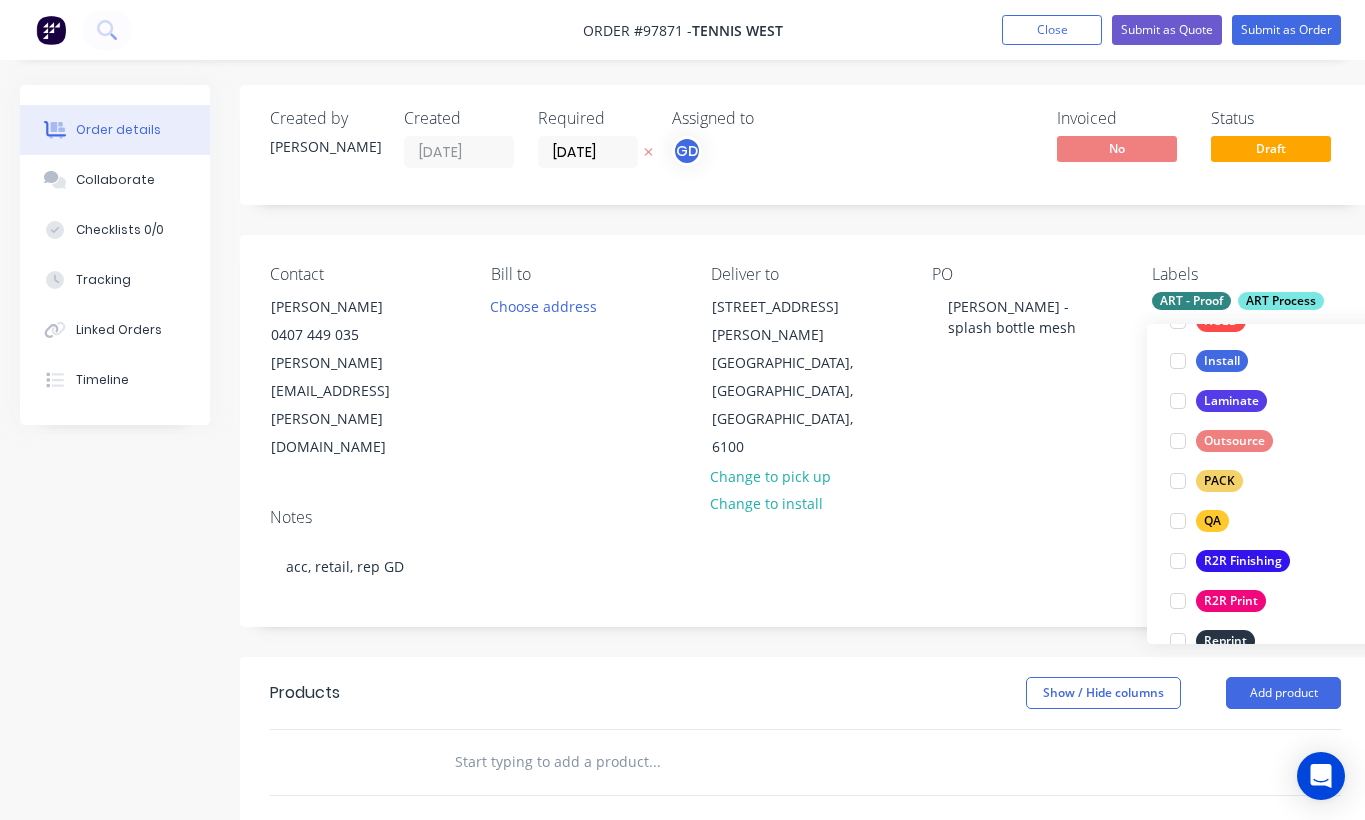 scroll, scrollTop: 639, scrollLeft: 0, axis: vertical 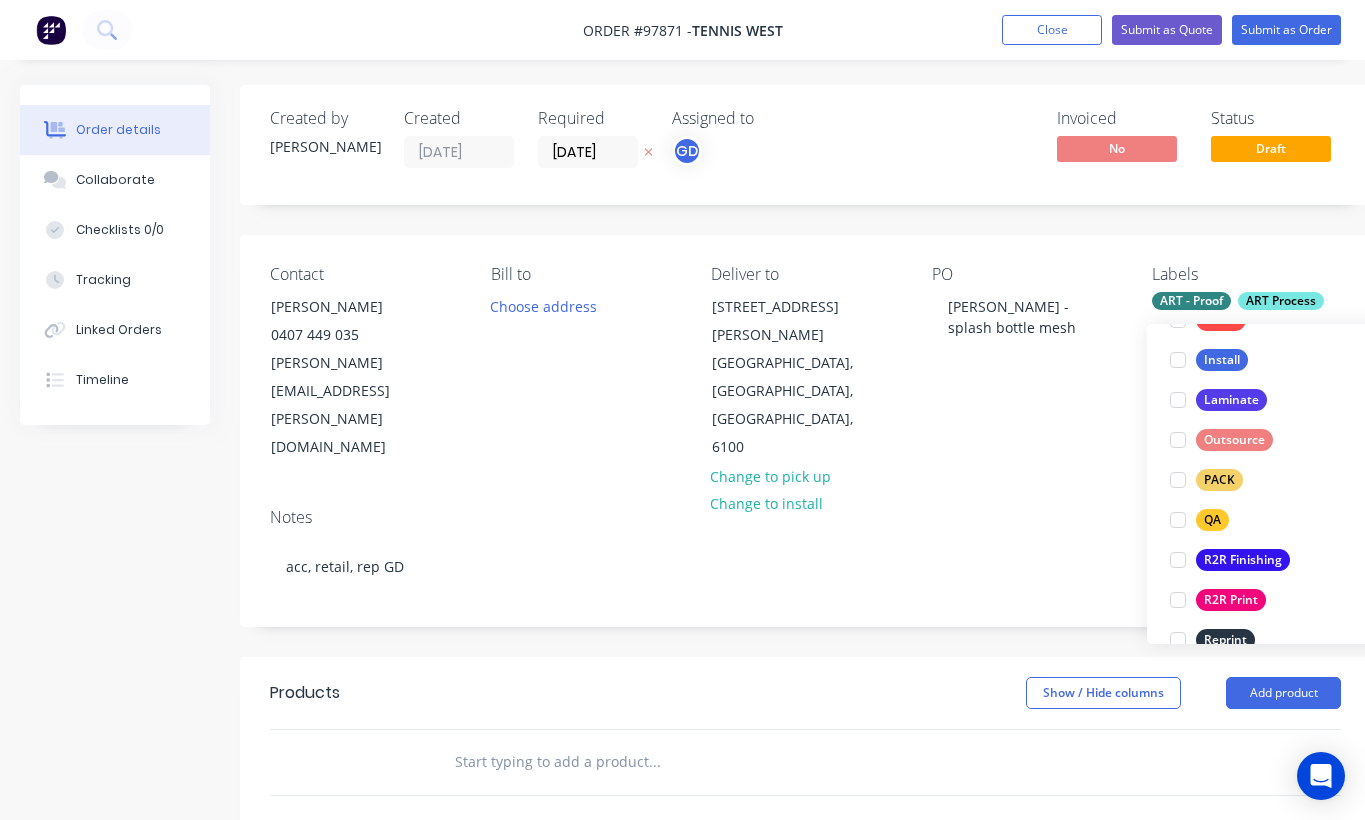 click on "R2R Finishing" at bounding box center [1243, 560] 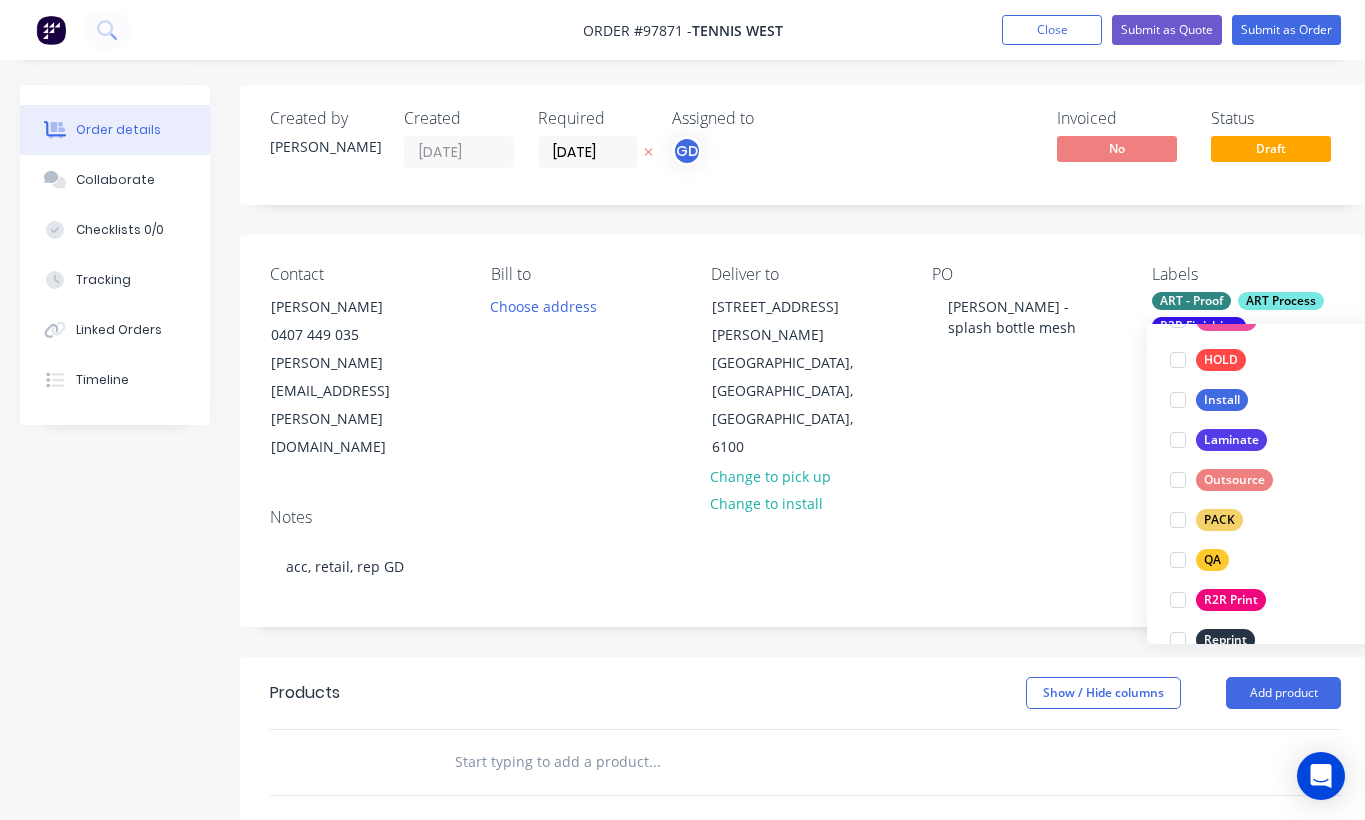 click on "QA edit" at bounding box center [1287, 560] 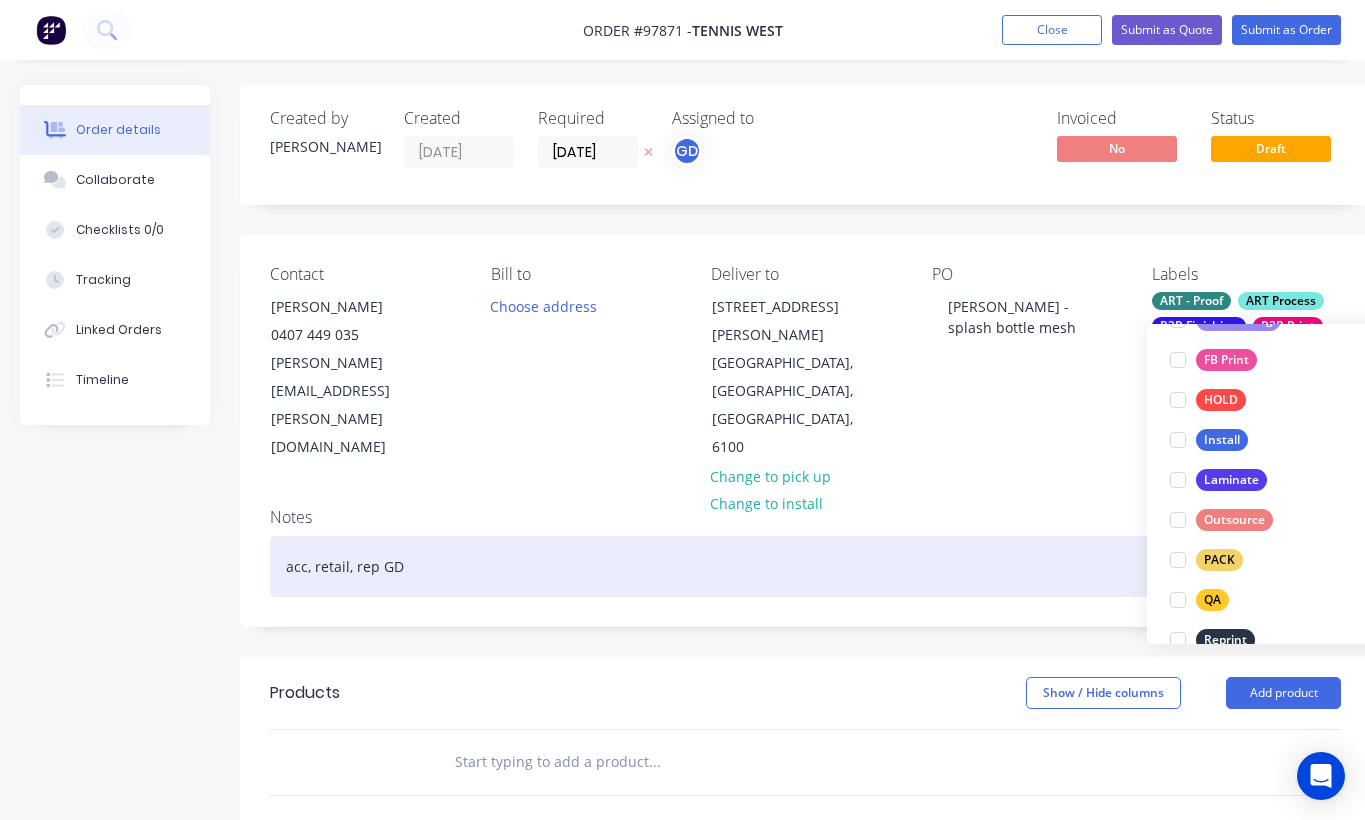 click on "acc, retail, rep GD" at bounding box center [805, 566] 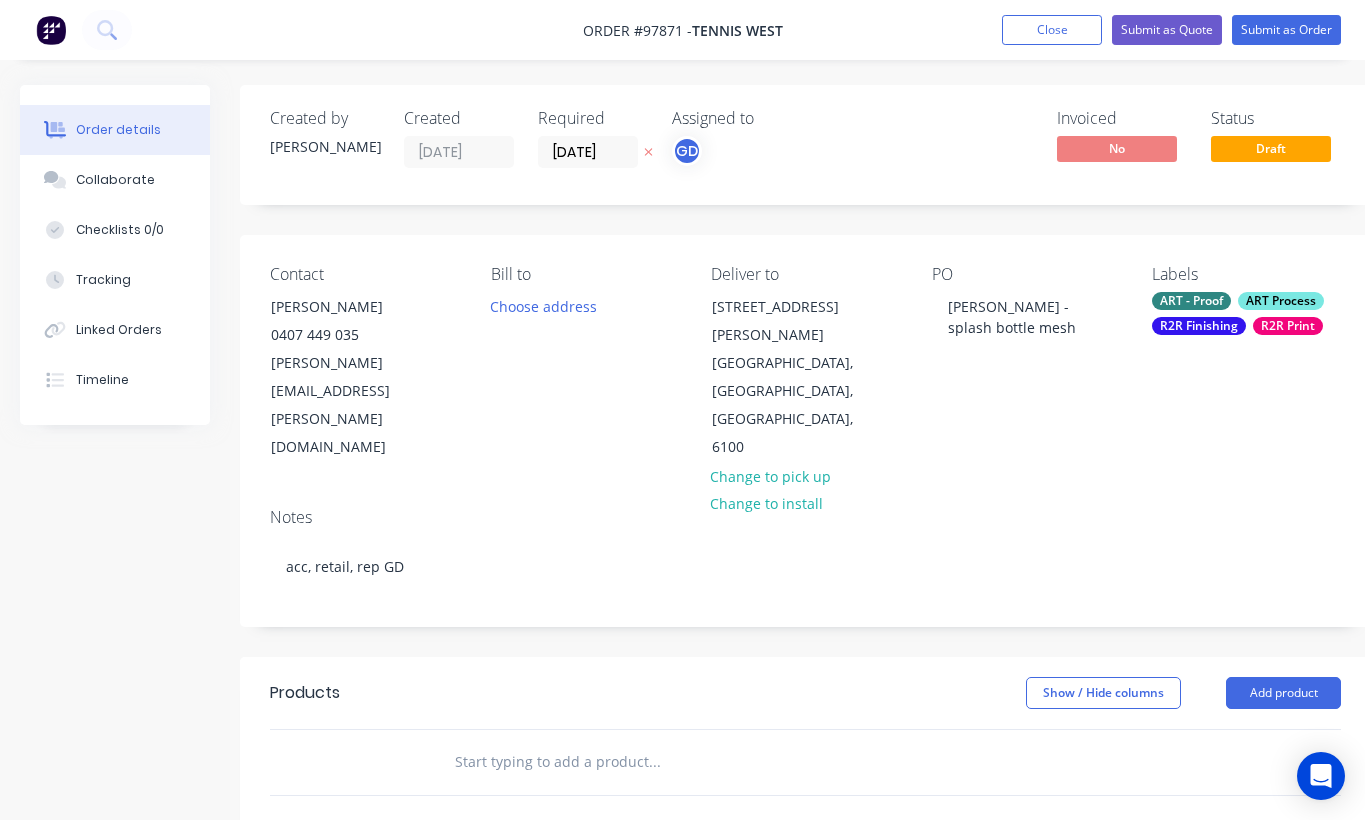click at bounding box center (654, 762) 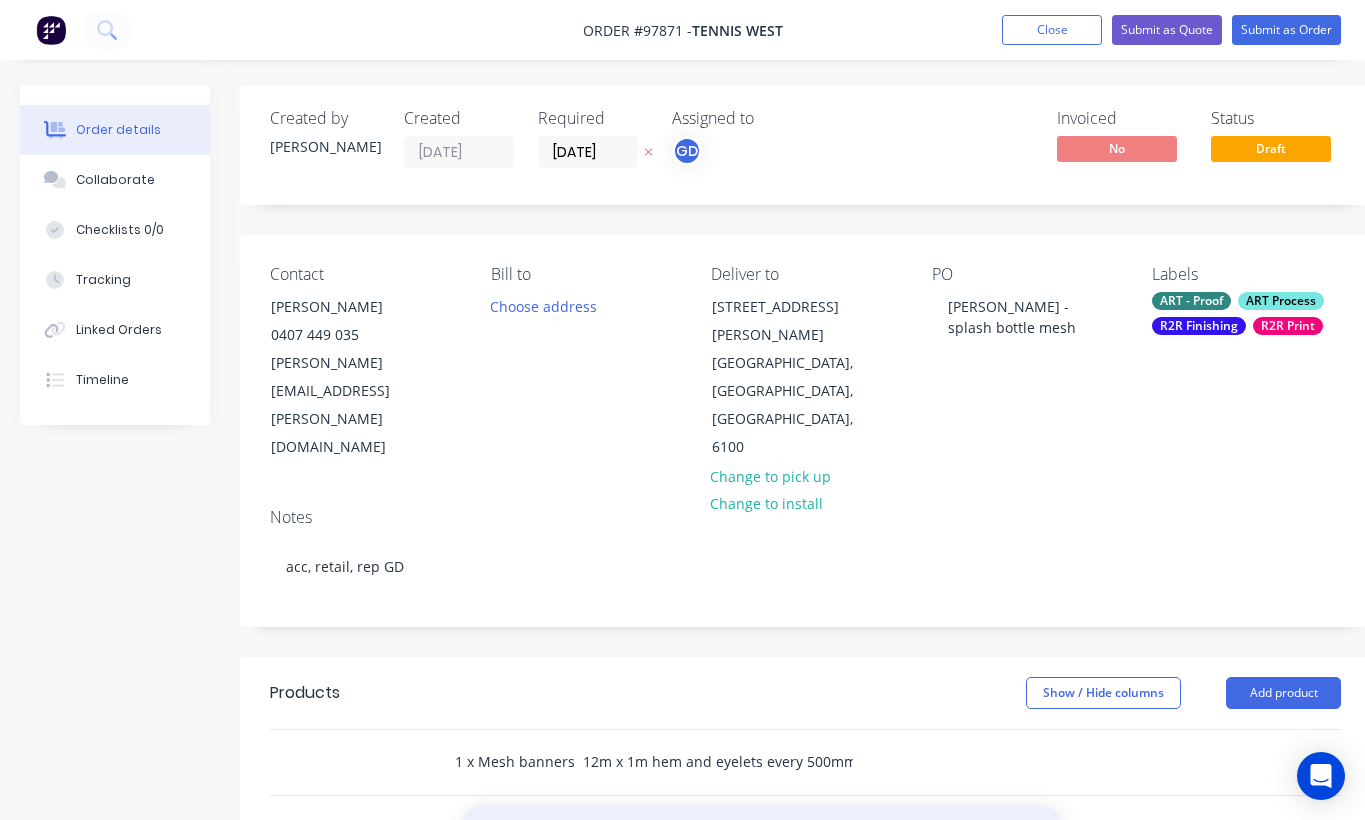 type on "1 x Mesh banners  12m x 1m hem and eyelets every 500mm" 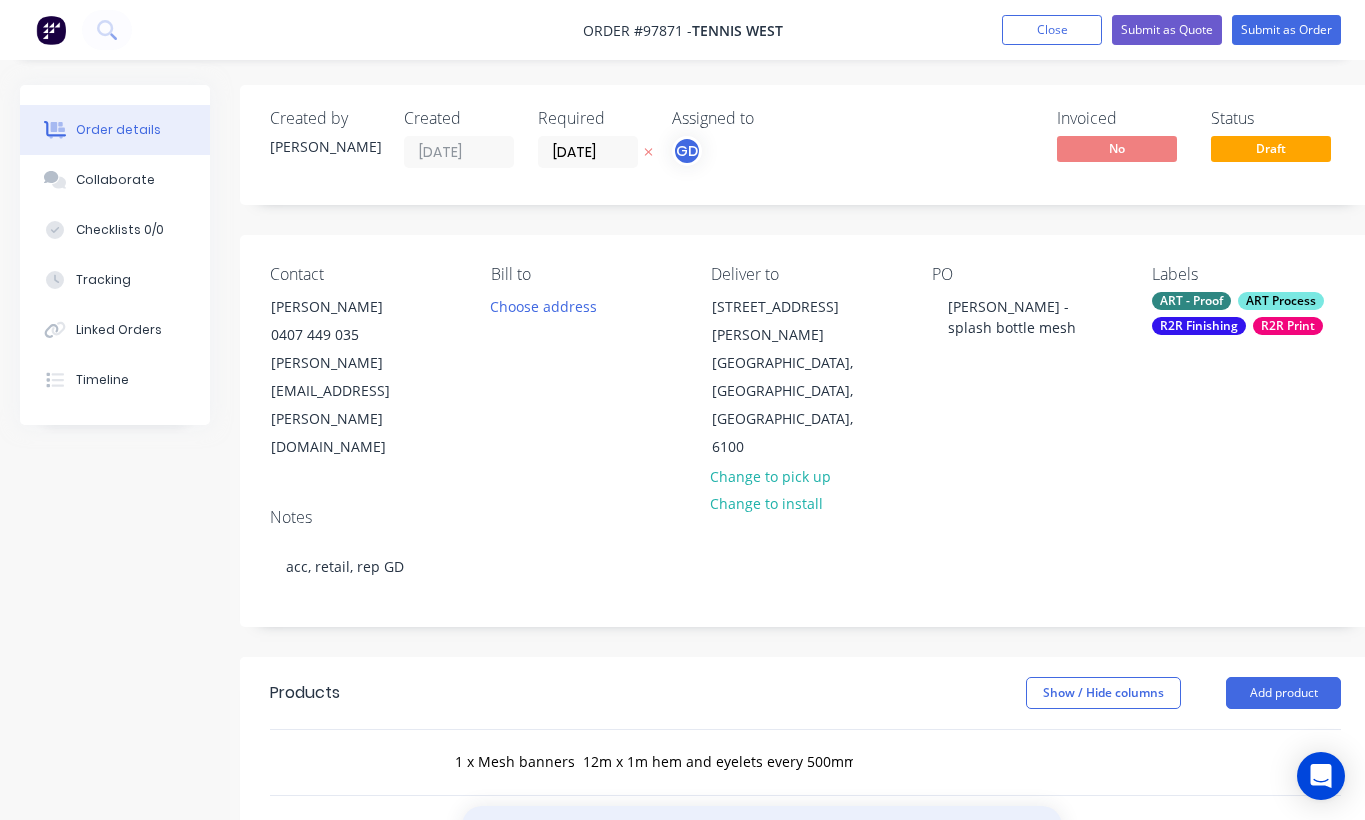 click on "Add  1 x Mesh banners  12m x 1m hem and eyelets every 500mm   to order" at bounding box center [762, 847] 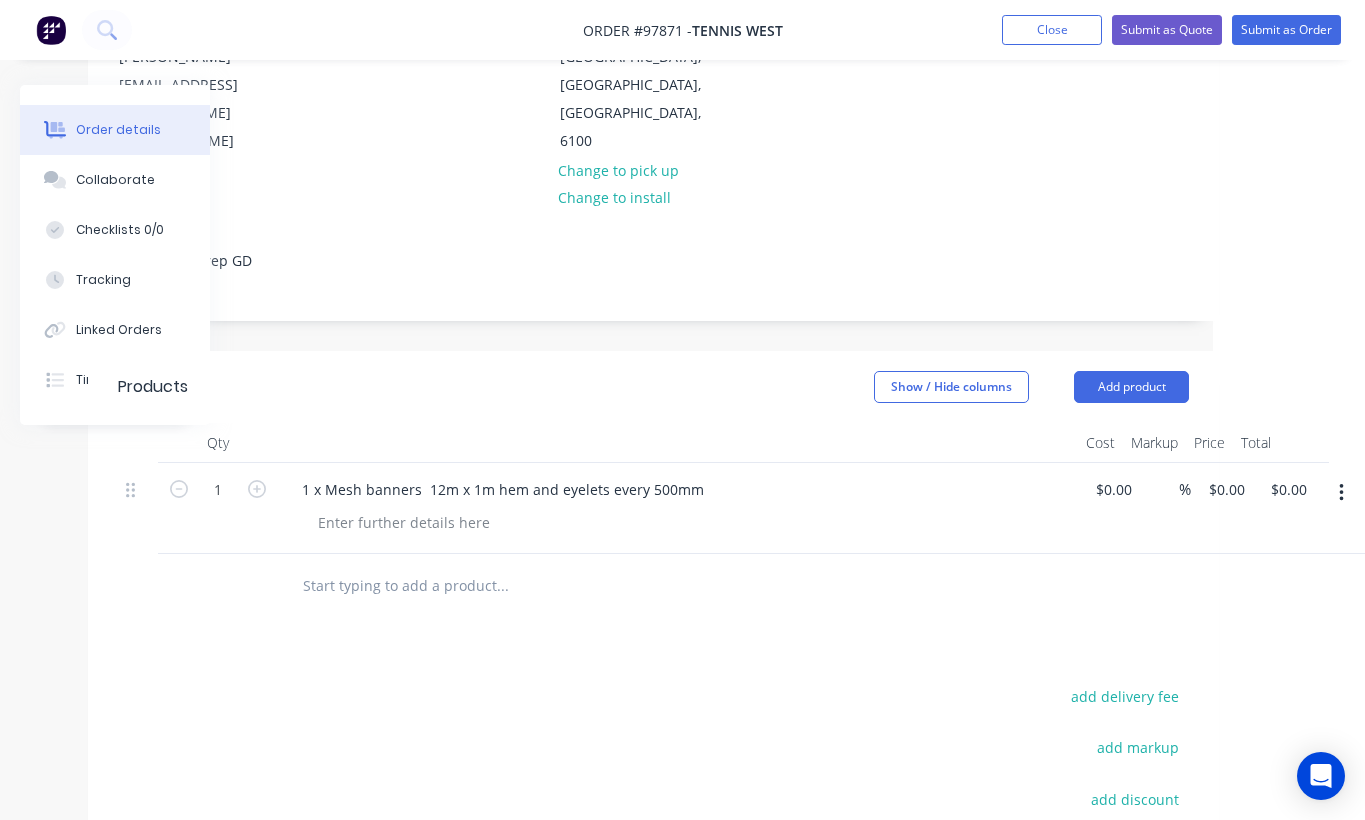 scroll, scrollTop: 306, scrollLeft: 151, axis: both 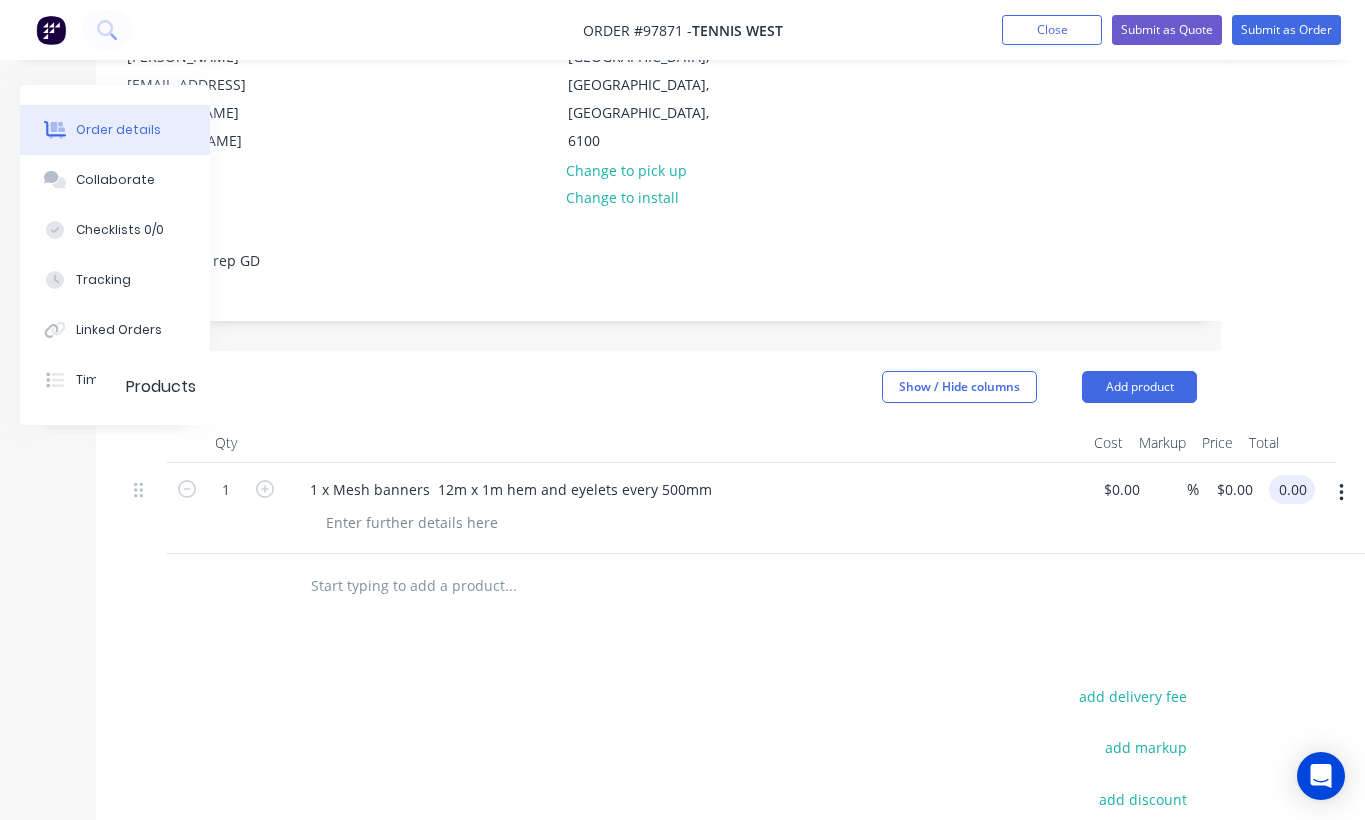 click on "0.00" at bounding box center (1296, 489) 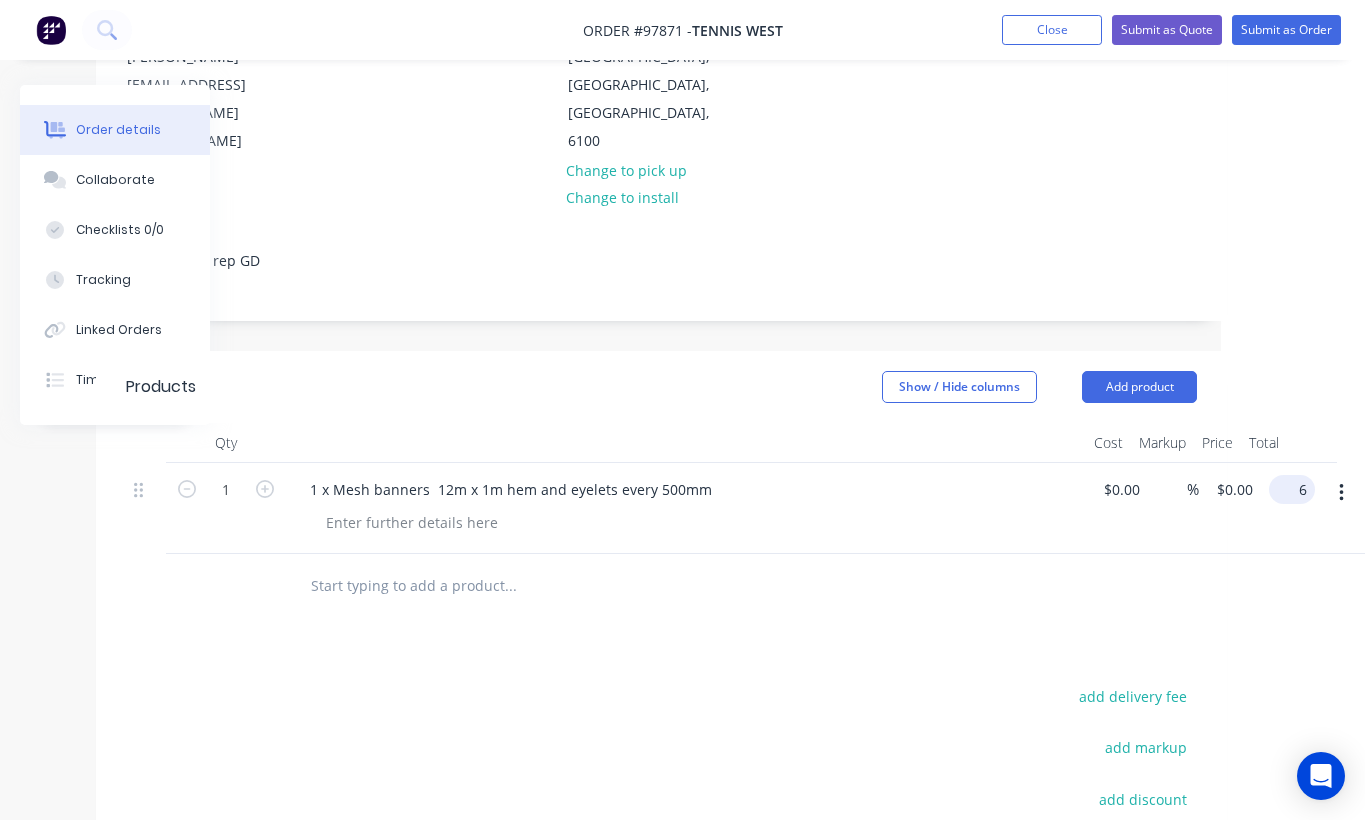 scroll, scrollTop: 306, scrollLeft: 129, axis: both 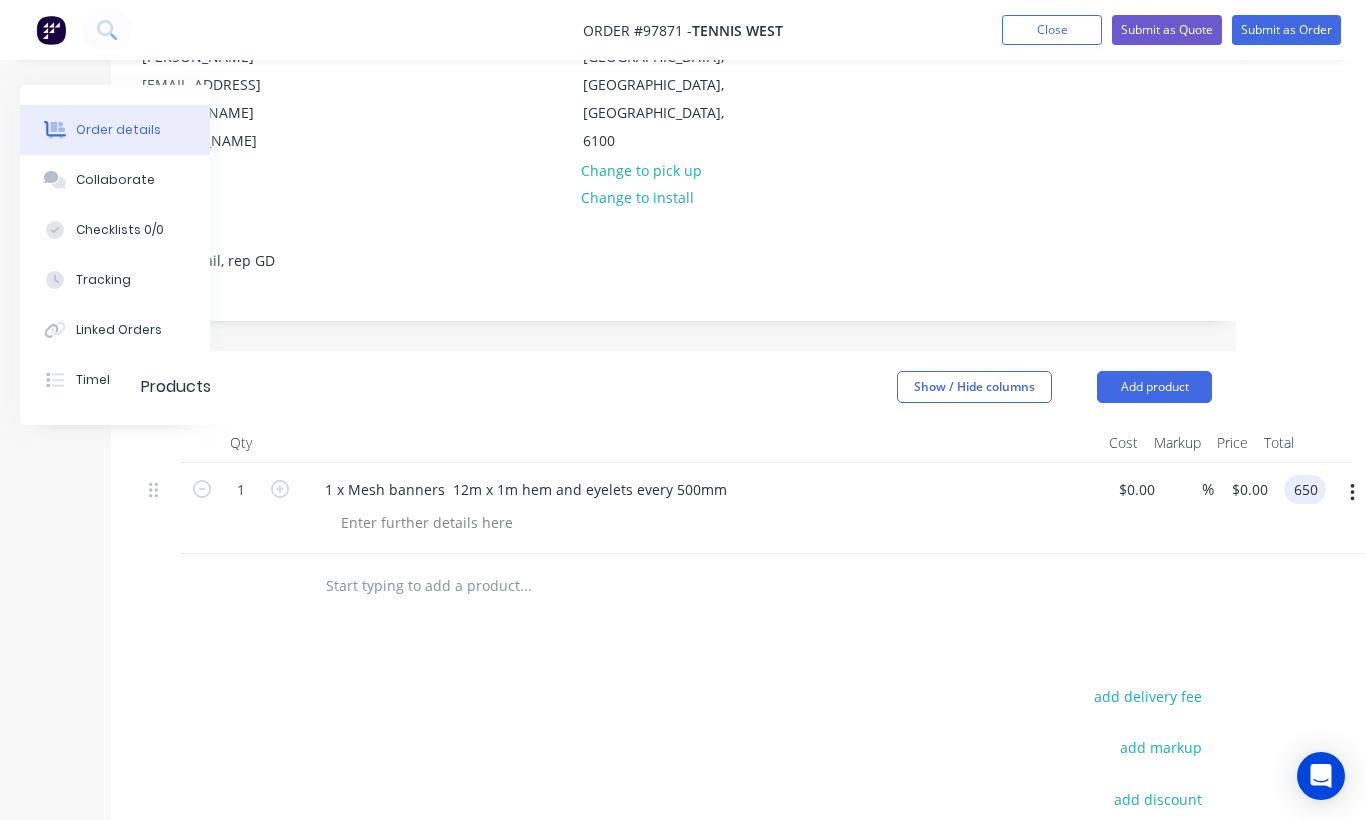 type on "$650.00" 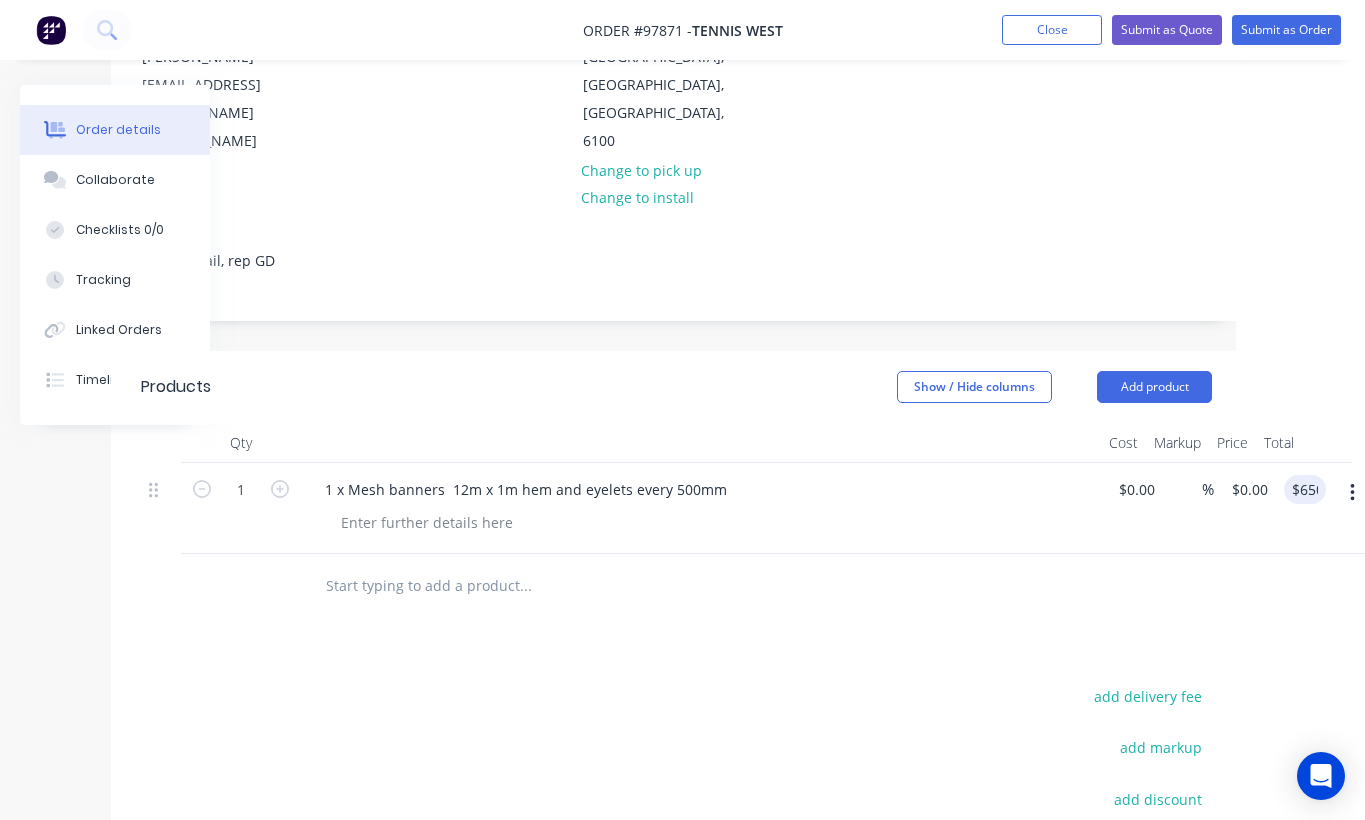 type on "$650.00" 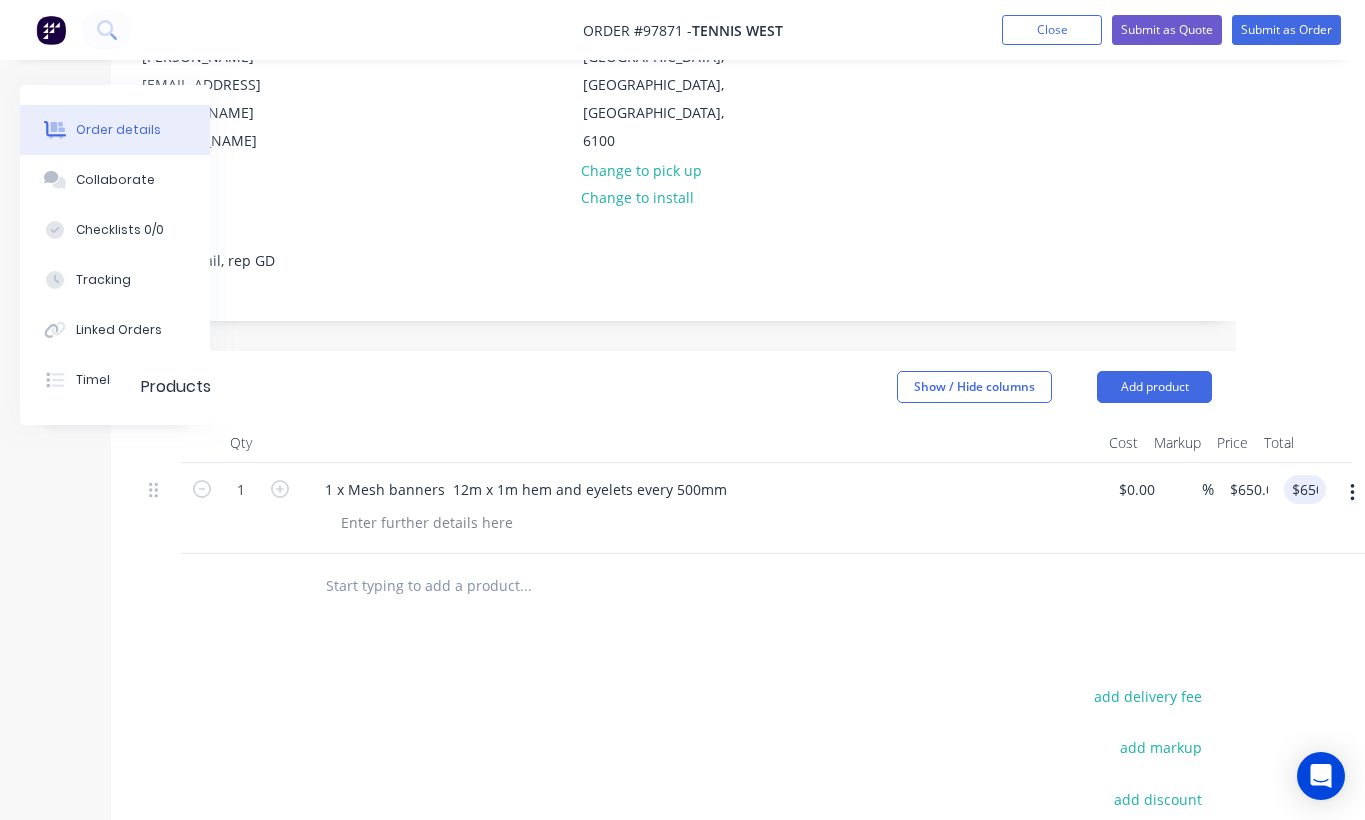 click at bounding box center [676, 586] 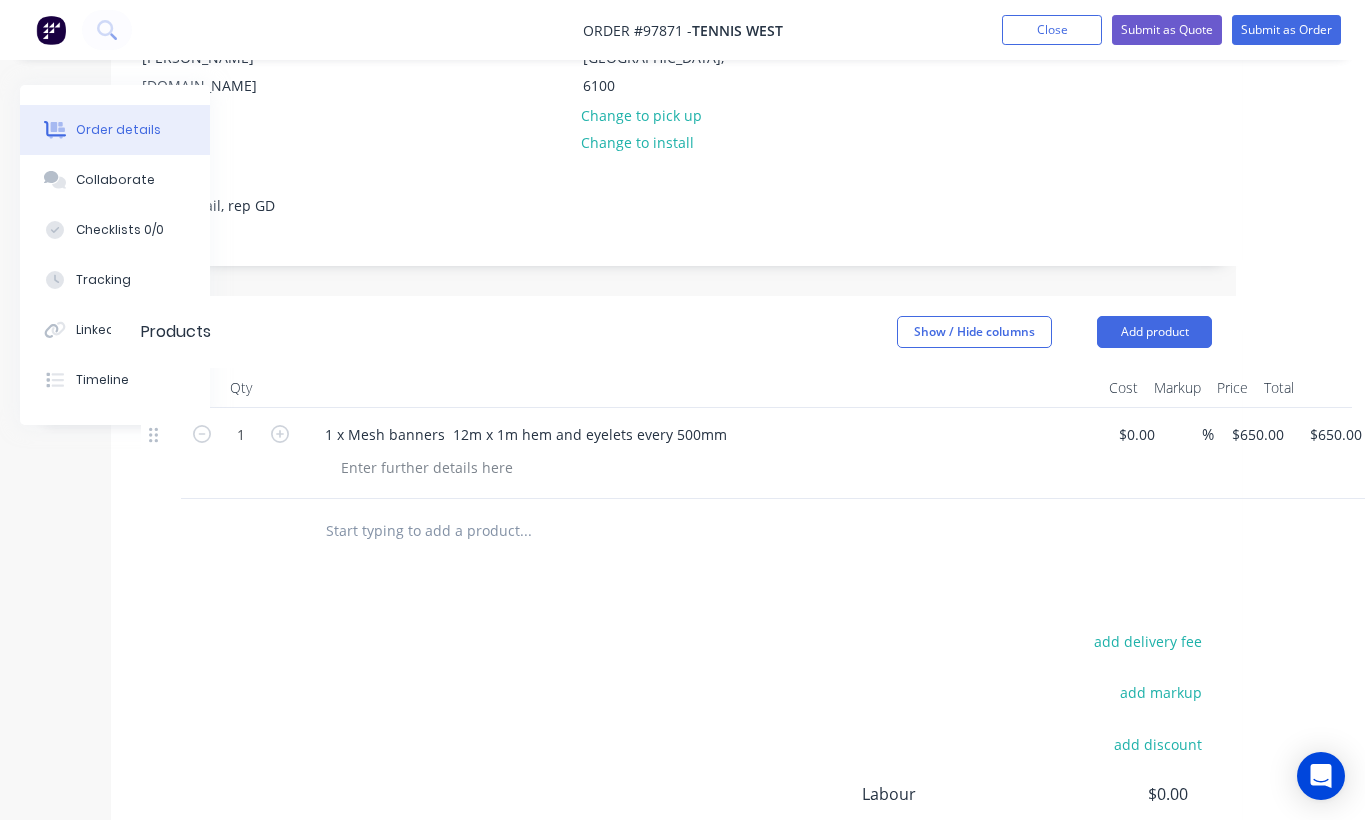scroll, scrollTop: 364, scrollLeft: 128, axis: both 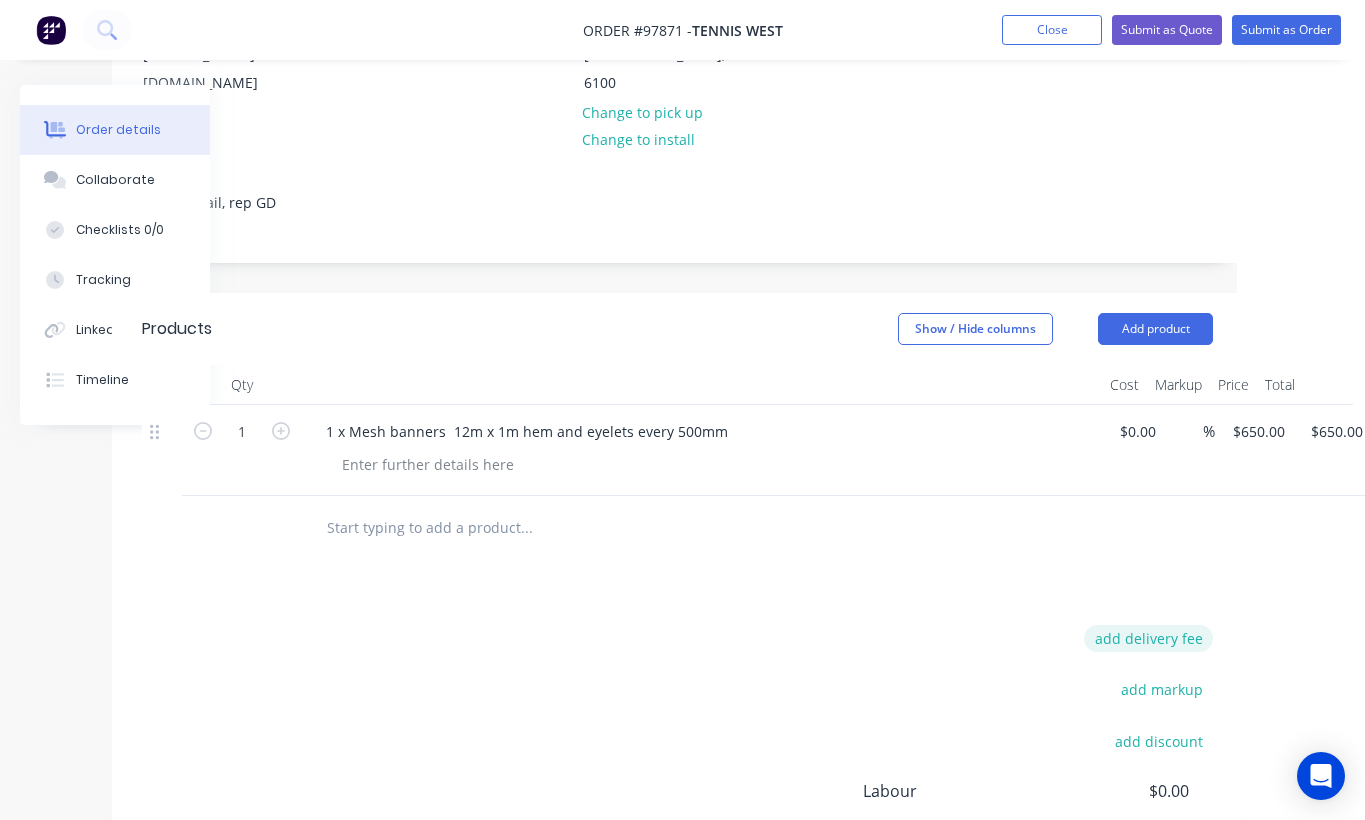 click on "add delivery fee" at bounding box center (1148, 638) 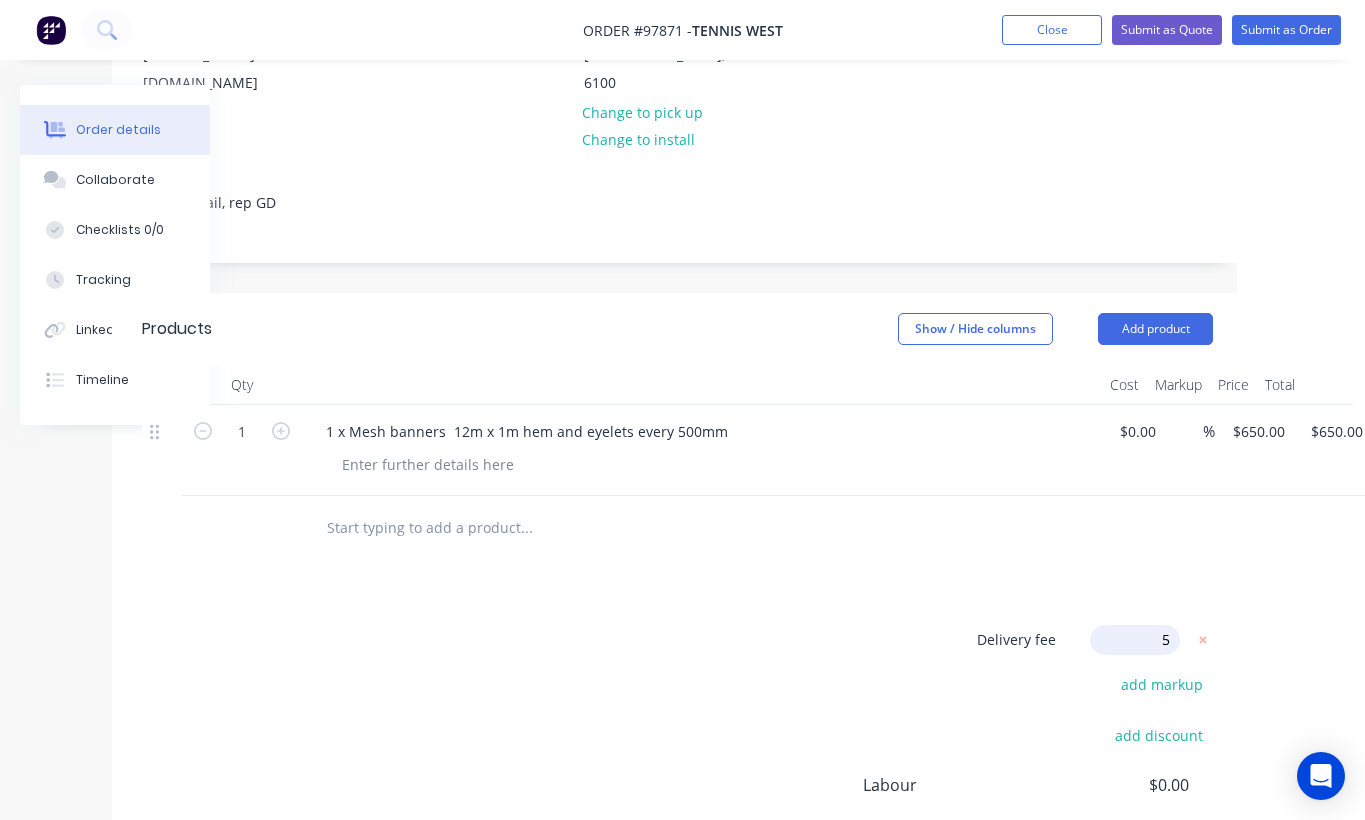 type on "55" 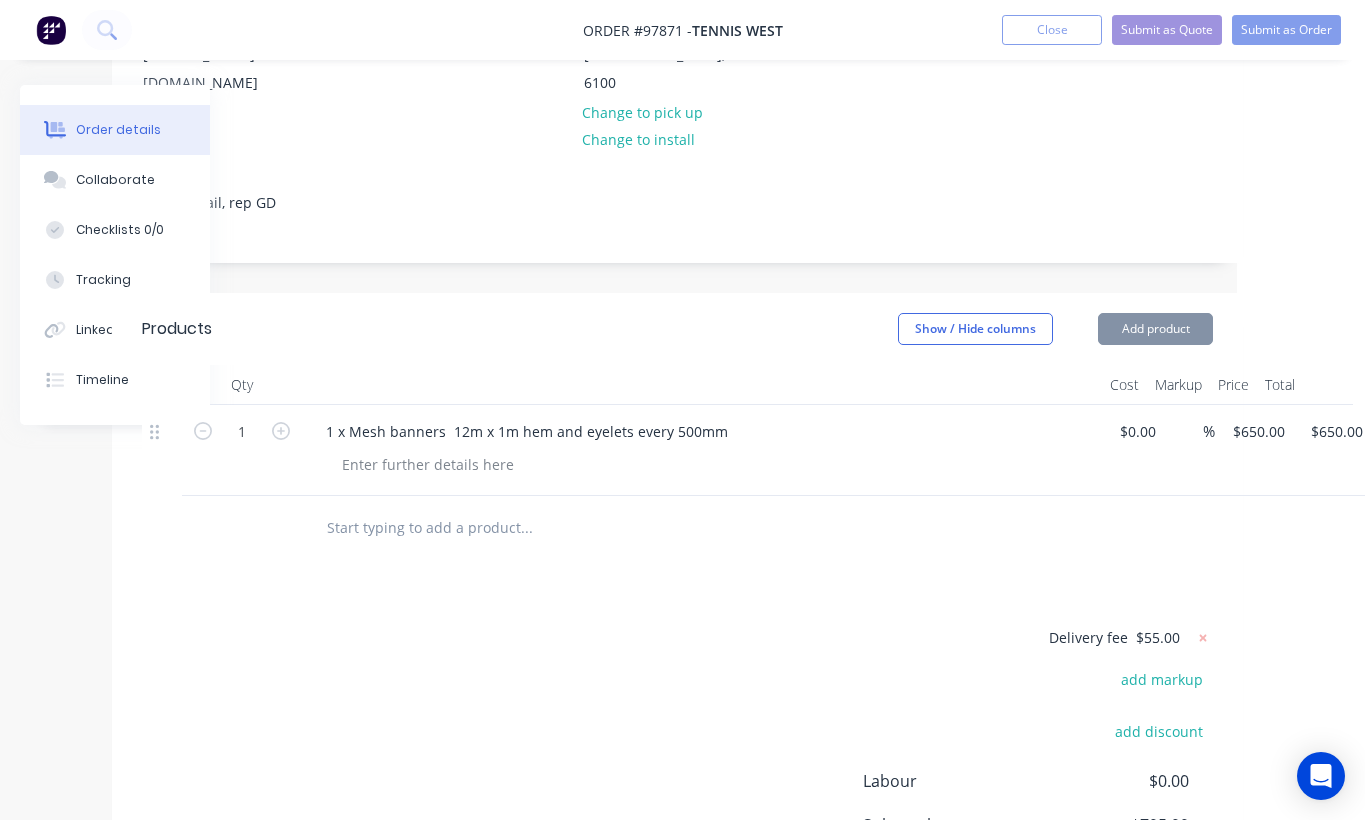 click on "Products Show / Hide columns Add product     Qty Cost Markup Price Total 1 1 x Mesh banners  12m x 1m hem and eyelets every 500mm  $0.00 $0.00 % $650.00 $650.00 $650.00 $650.00   Delivery fee $55.00 add markup add discount Labour $0.00 Sub total $705.00 Margin $0.00  ( 0.00 %) Tax $70.50 Total $775.50" at bounding box center (677, 662) 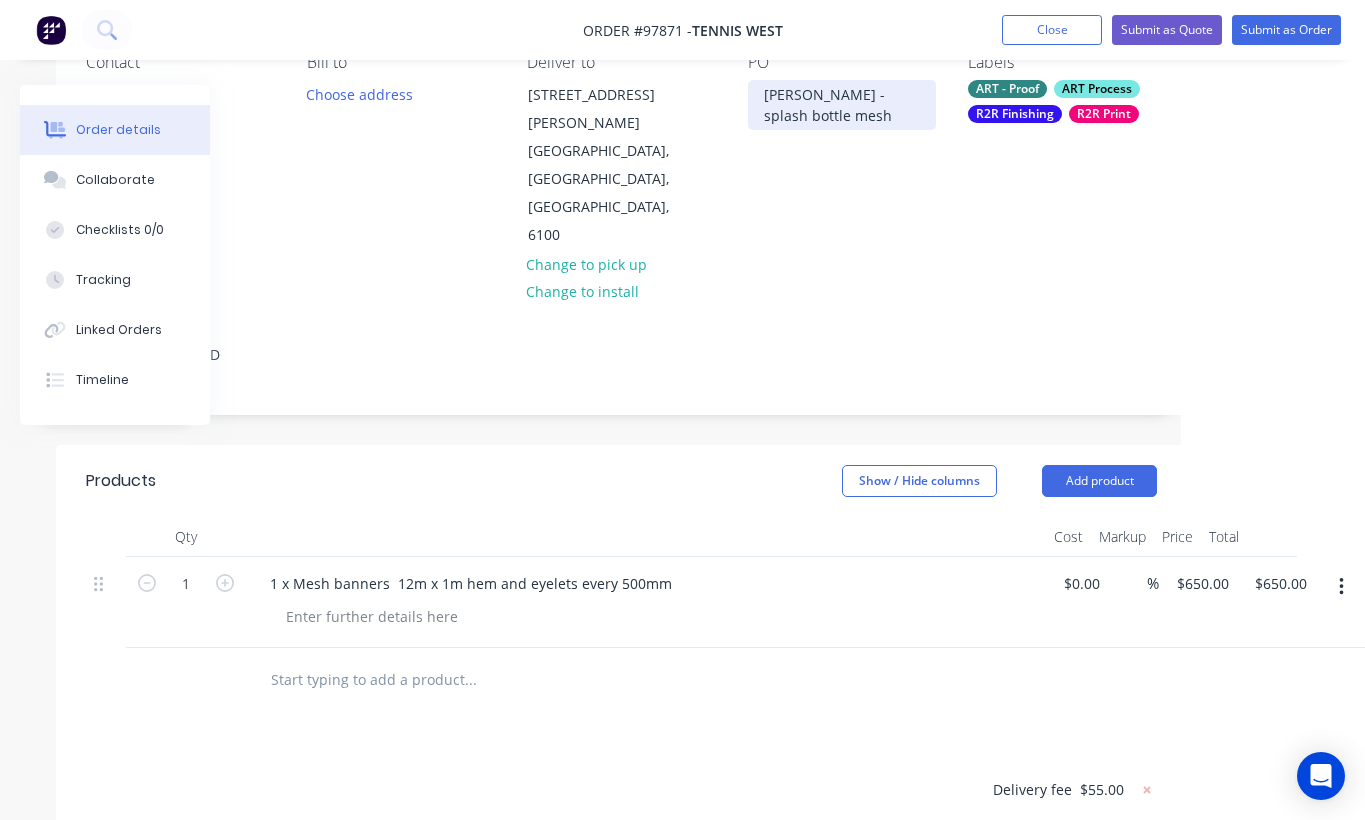 scroll, scrollTop: 212, scrollLeft: 184, axis: both 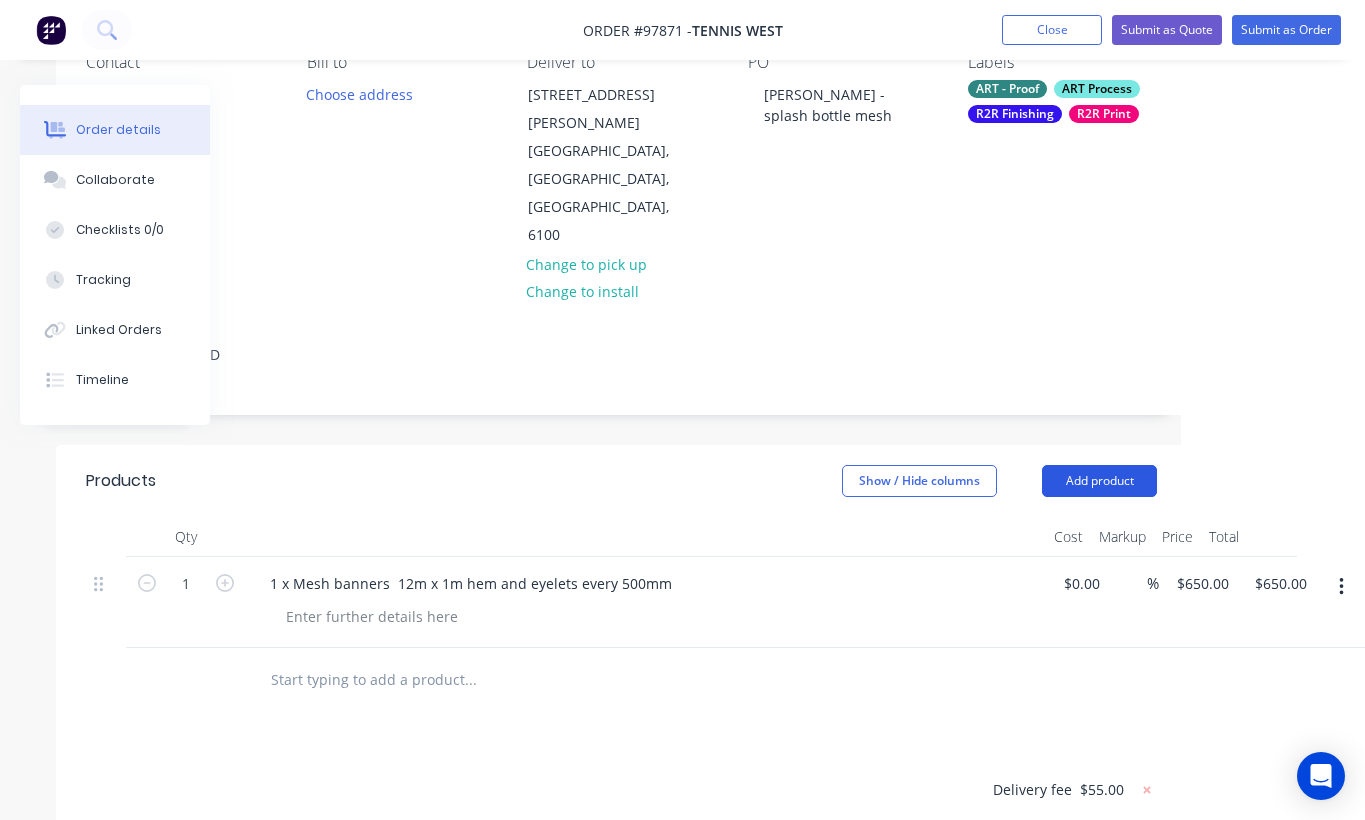 click on "Add product" at bounding box center [1099, 481] 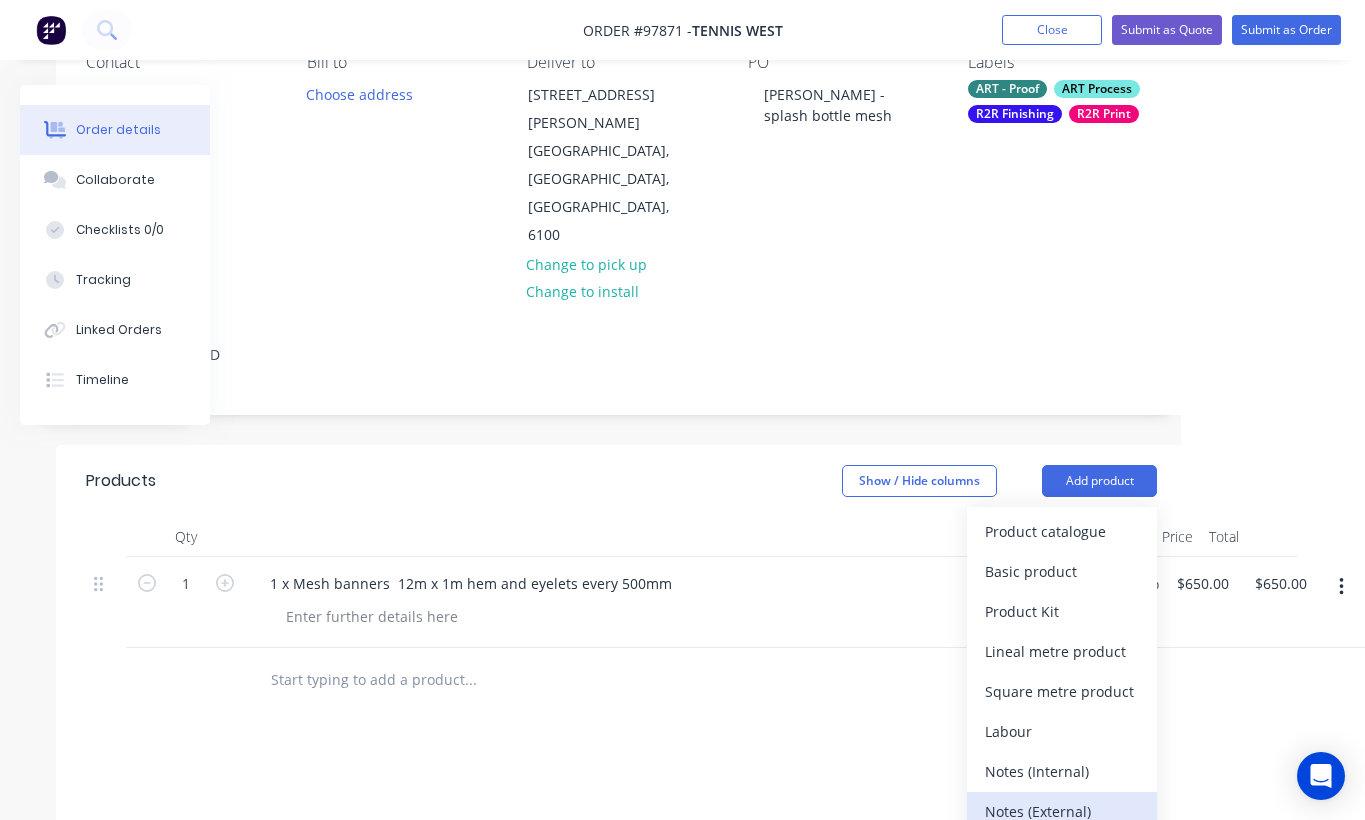 click on "Notes (External)" at bounding box center [1062, 811] 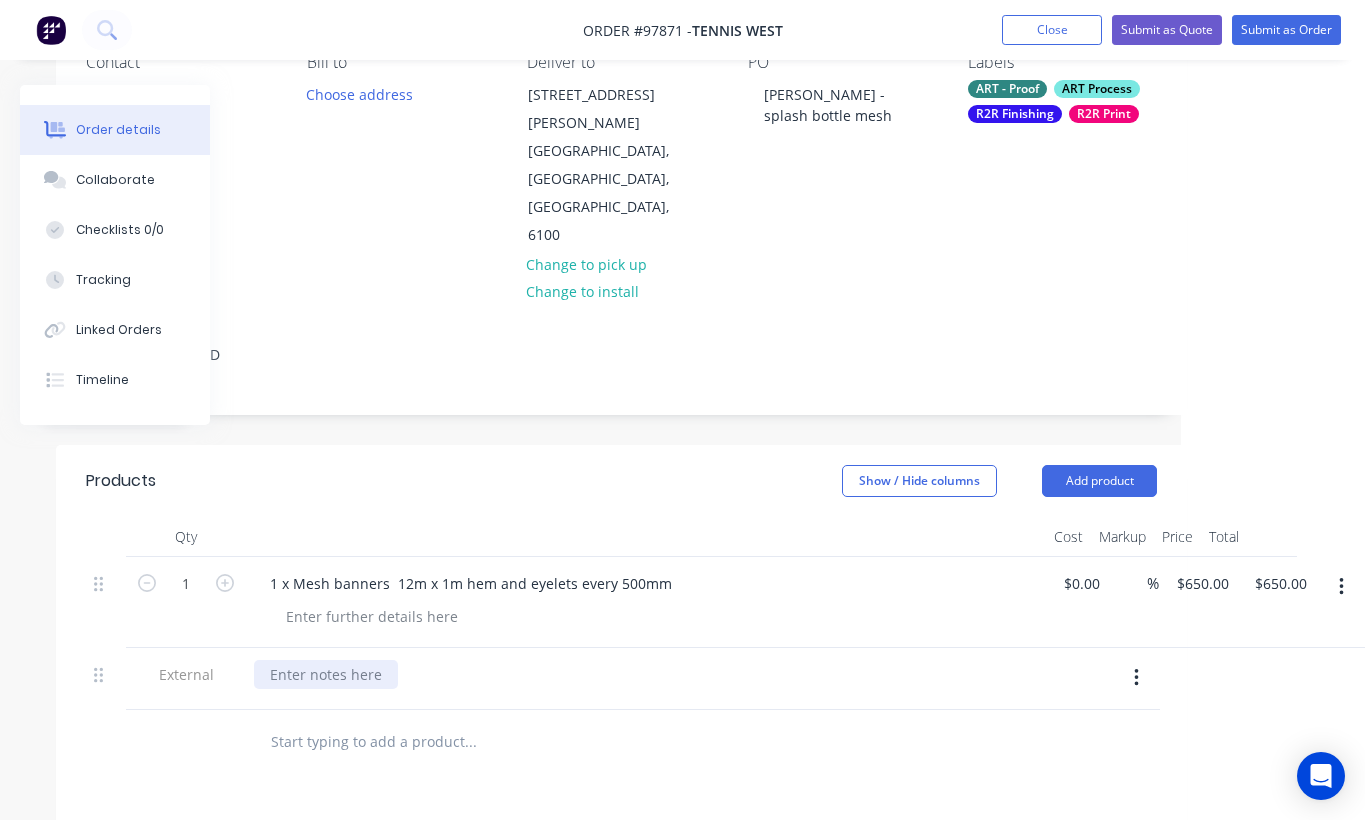 click at bounding box center (326, 674) 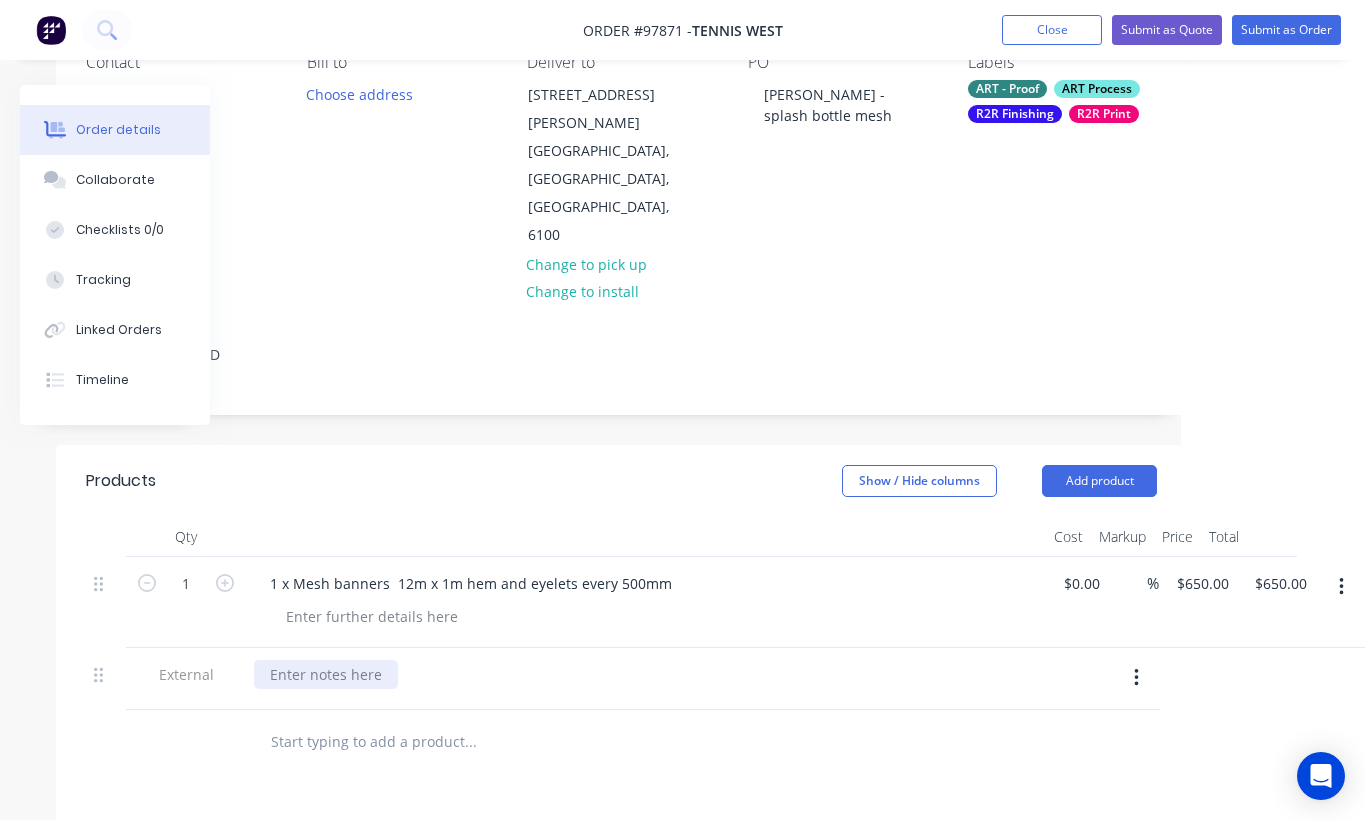 paste 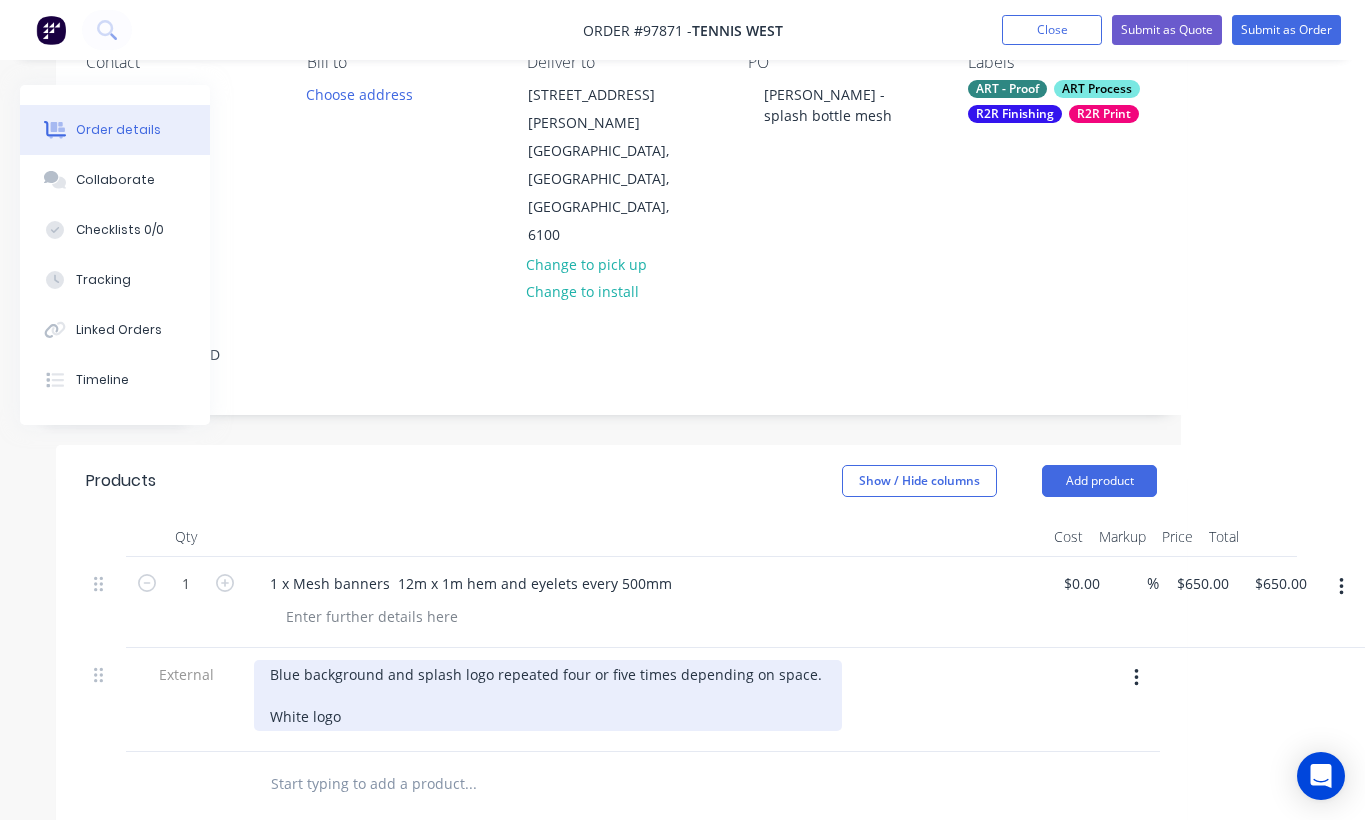 type 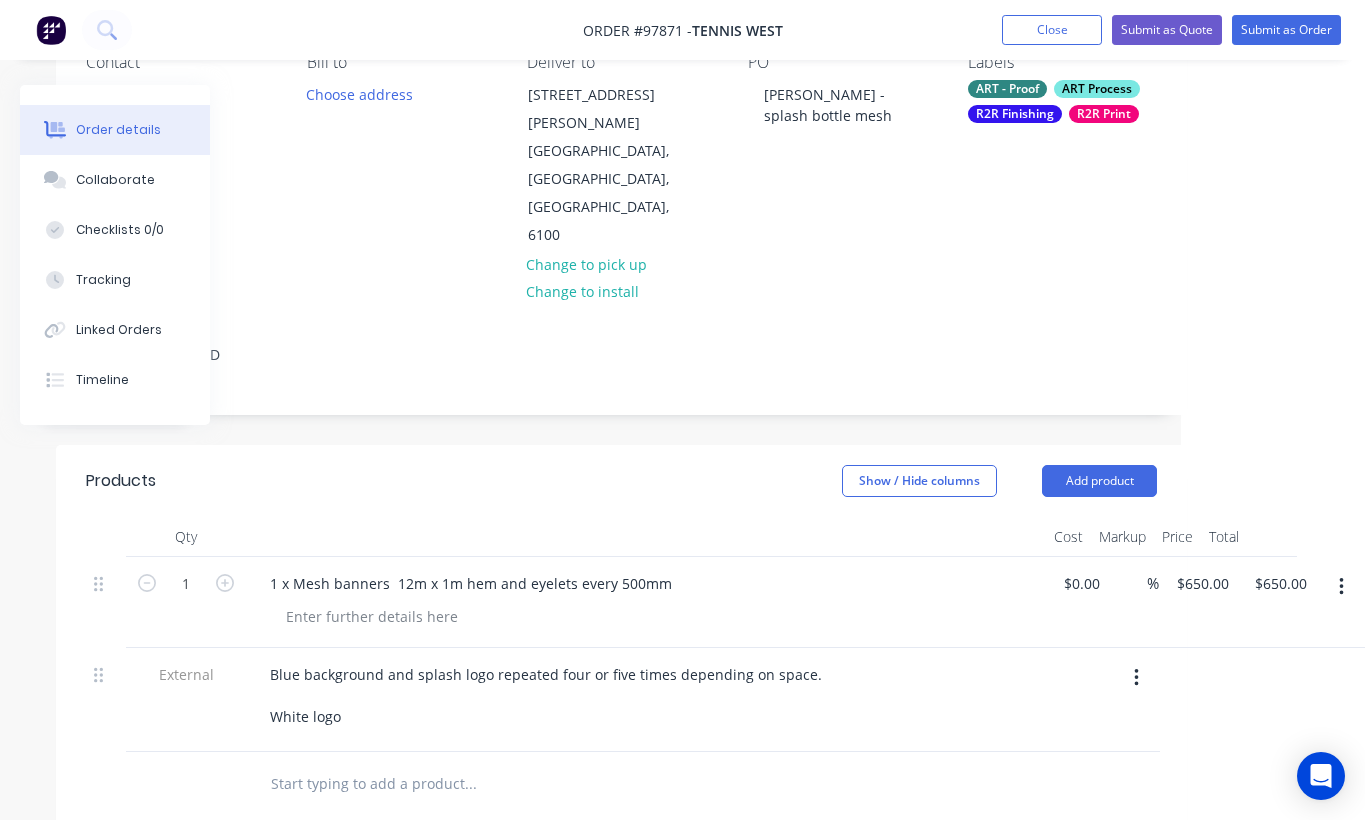 click at bounding box center (606, 784) 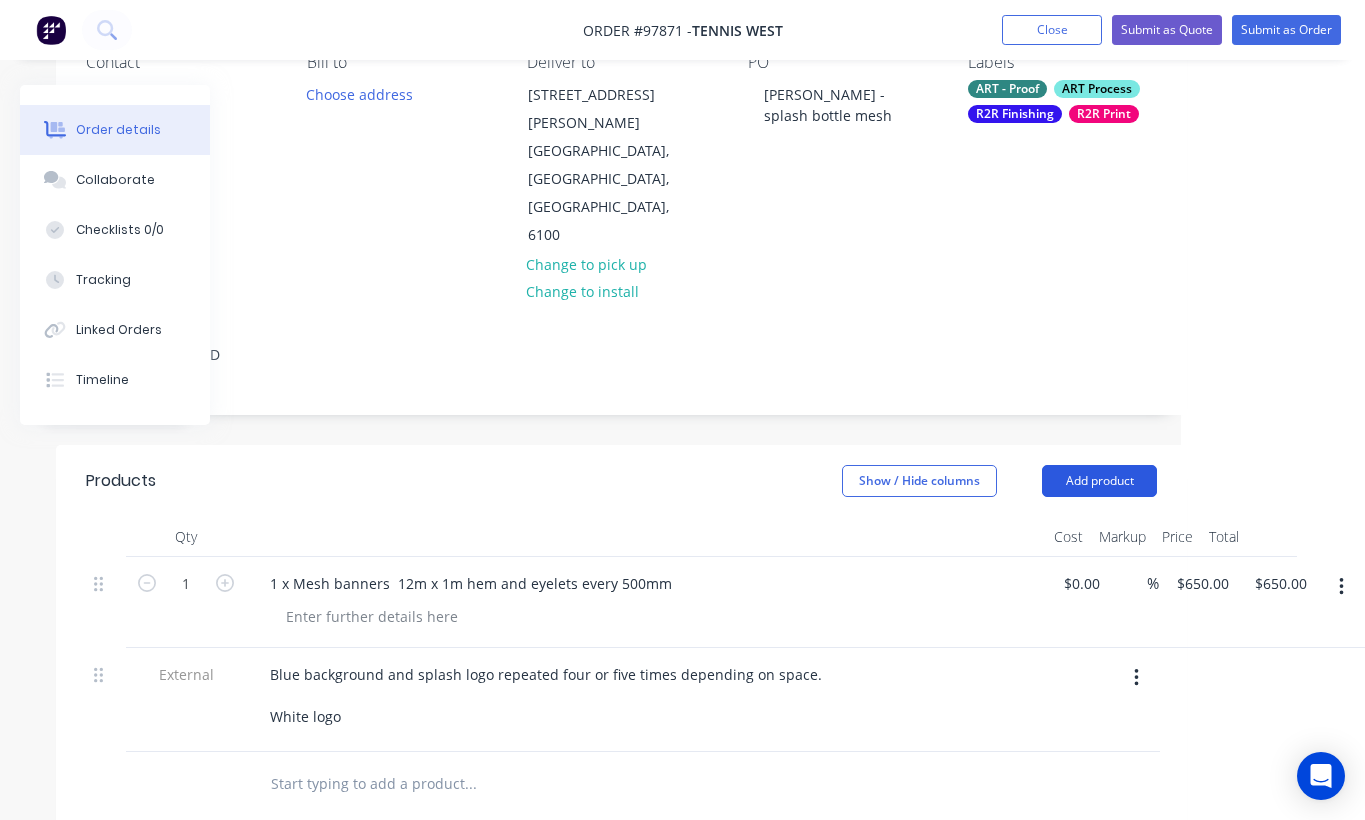 click on "Add product" at bounding box center (1099, 481) 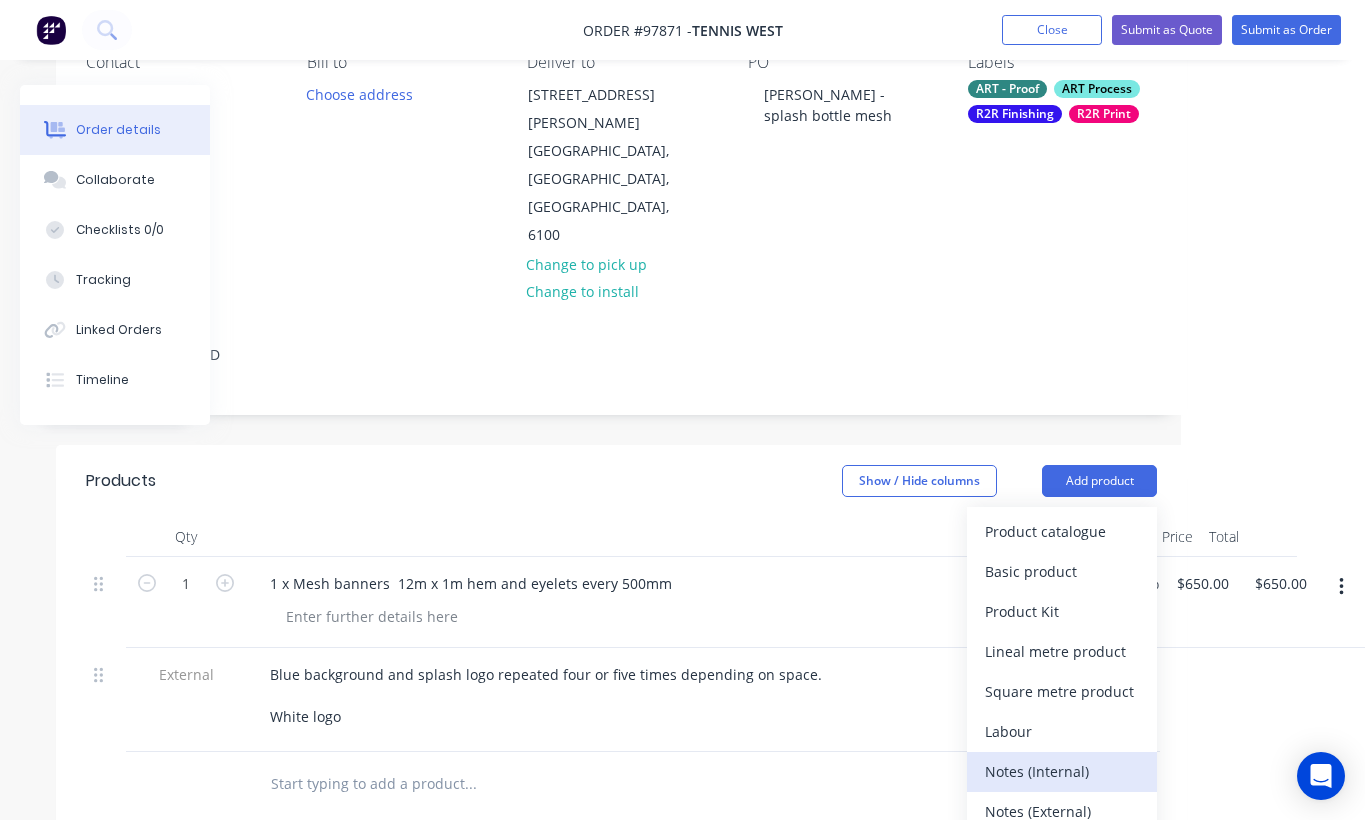click on "Notes (Internal)" at bounding box center [1062, 771] 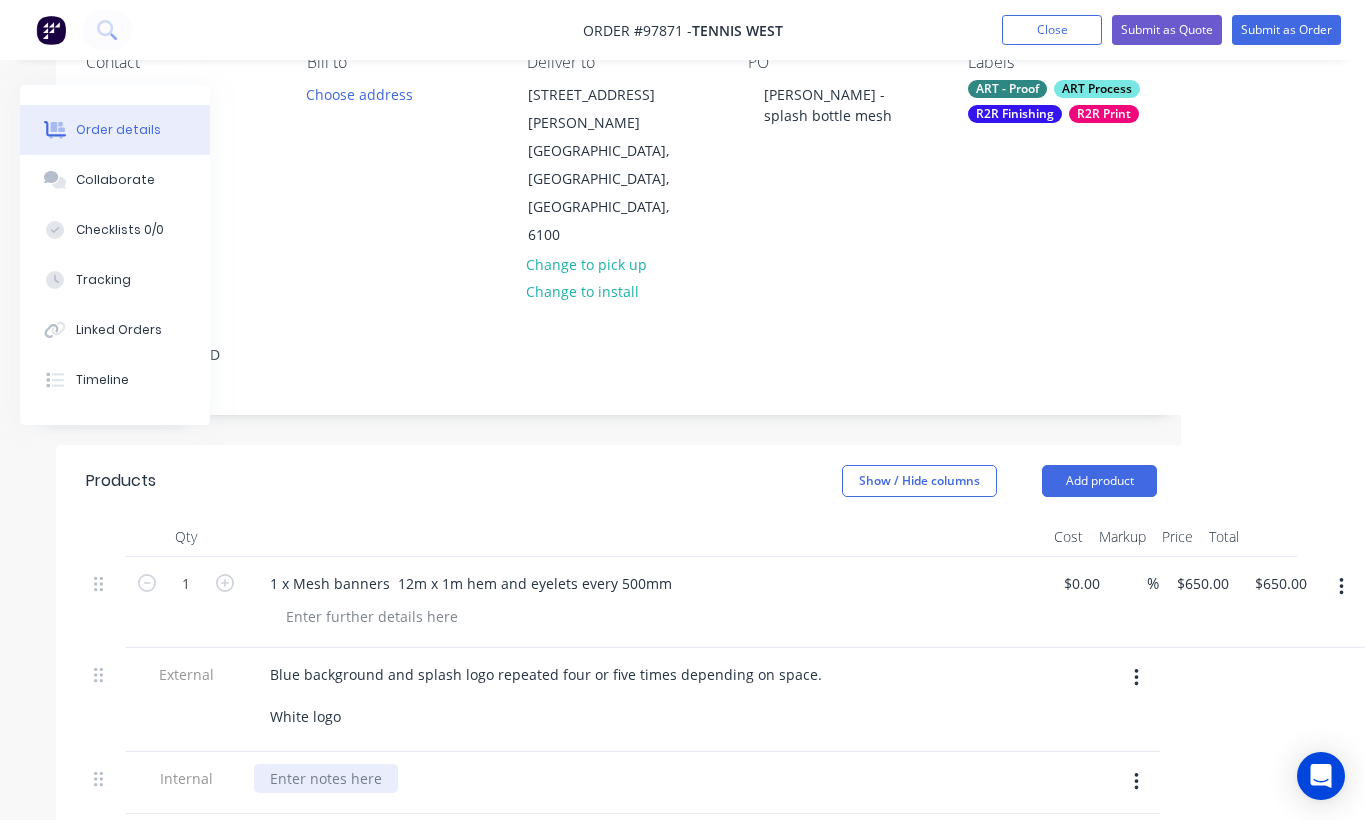 click at bounding box center (326, 778) 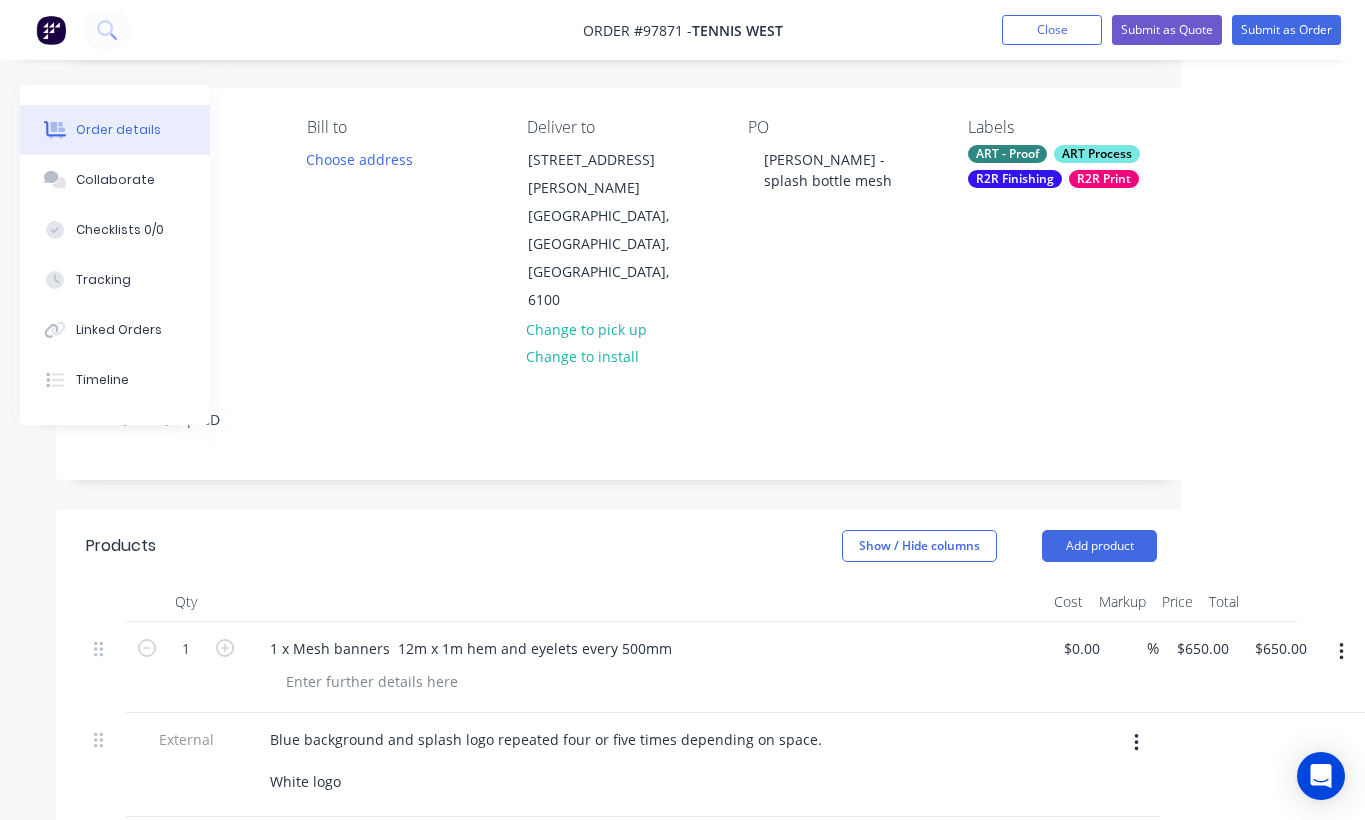 scroll, scrollTop: 0, scrollLeft: 184, axis: horizontal 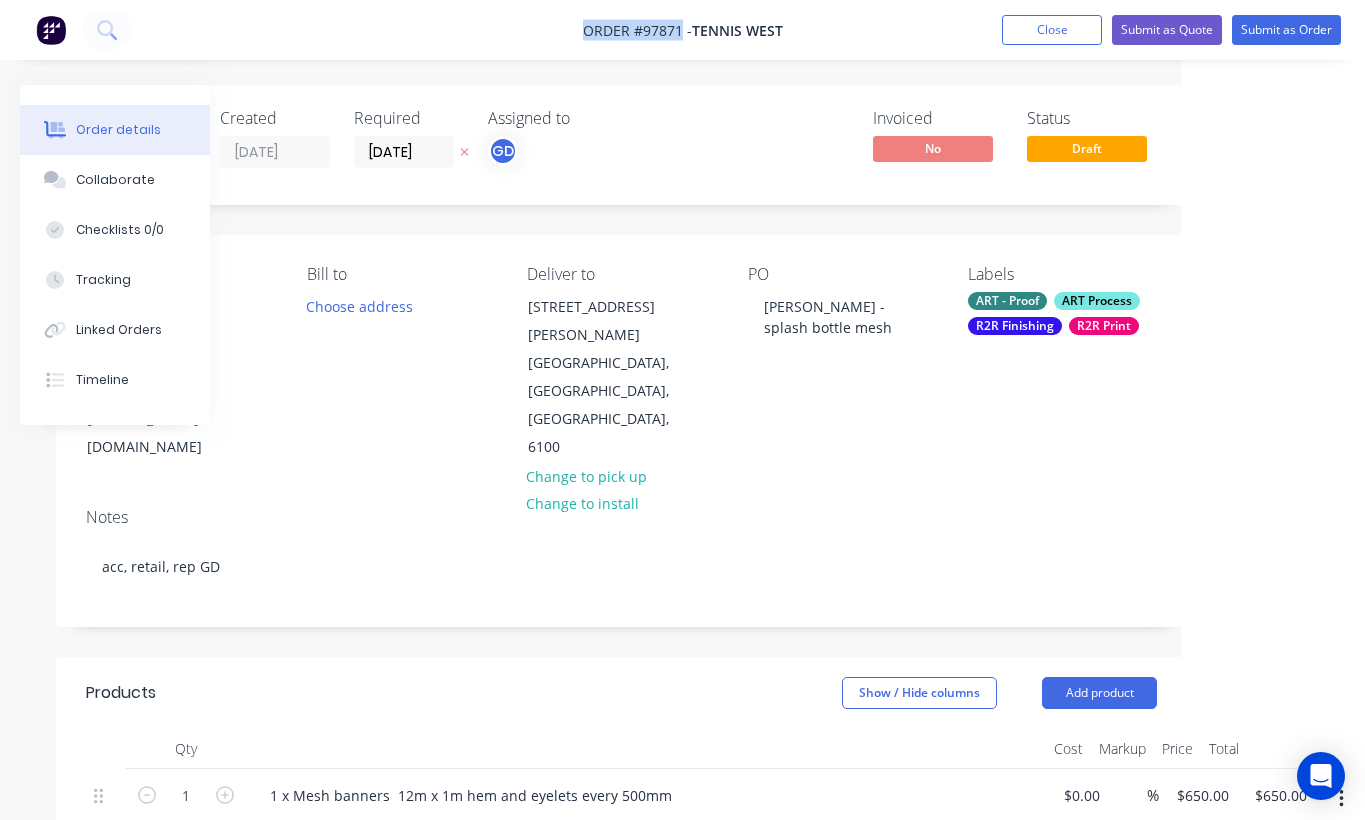 drag, startPoint x: 565, startPoint y: 30, endPoint x: 681, endPoint y: 35, distance: 116.10771 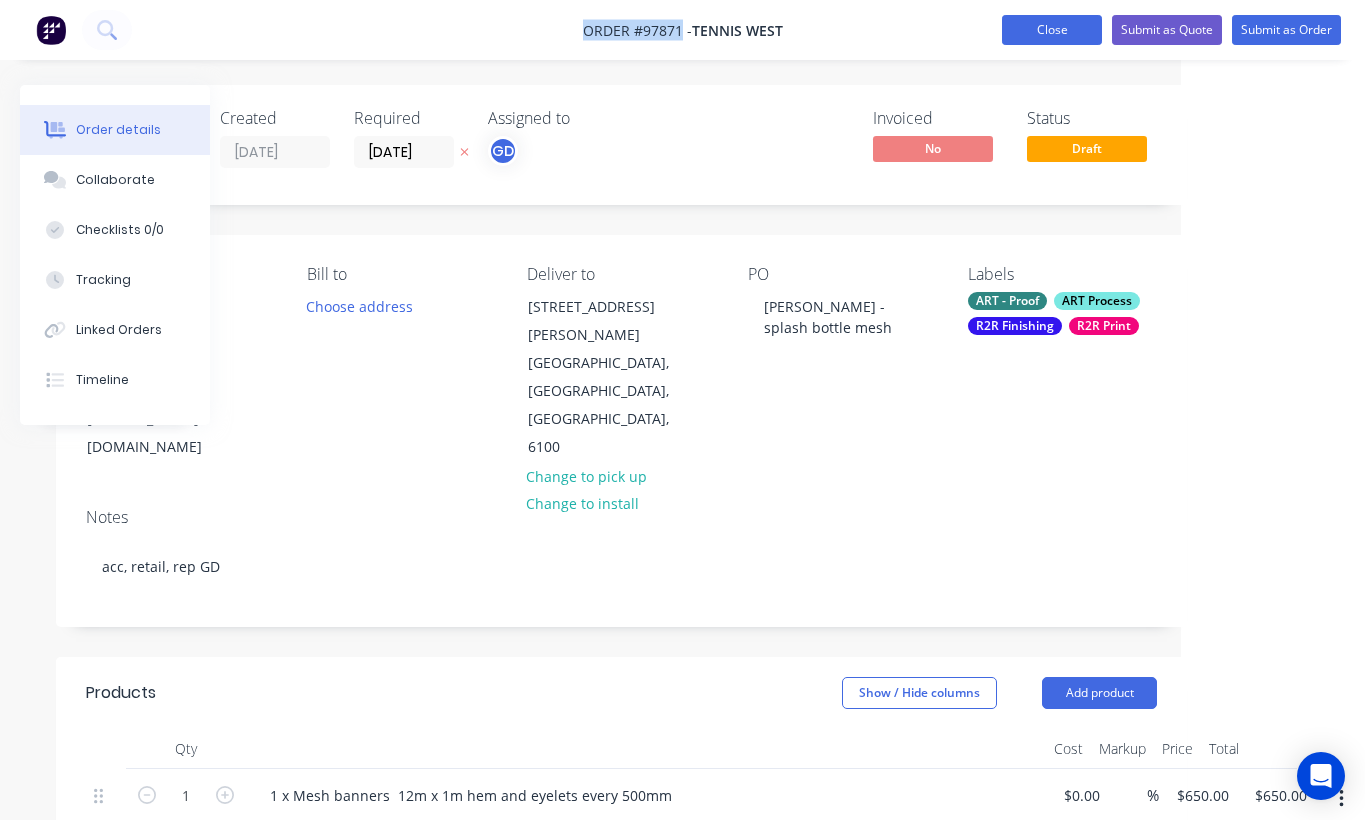 click on "Close" at bounding box center [1052, 30] 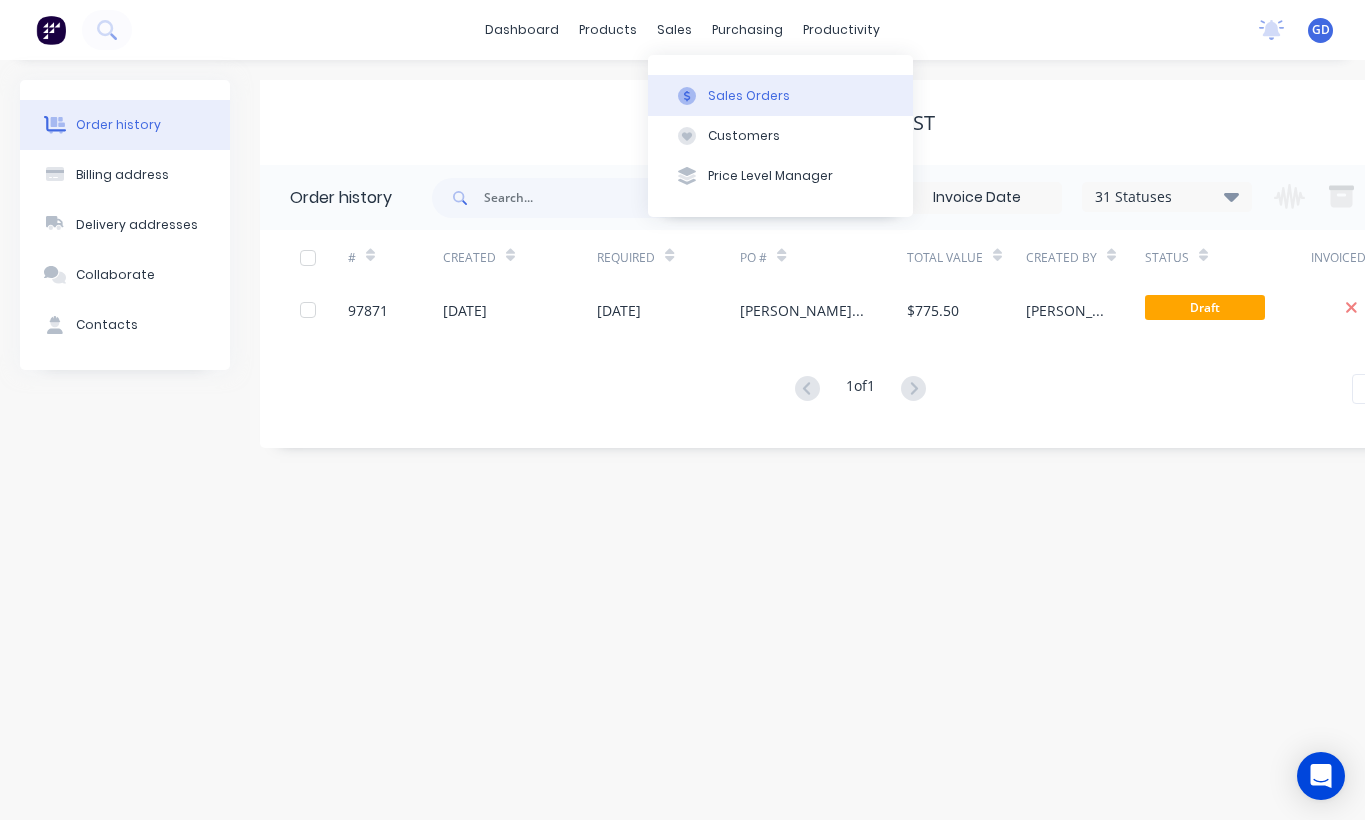 click on "Sales Orders" at bounding box center [749, 96] 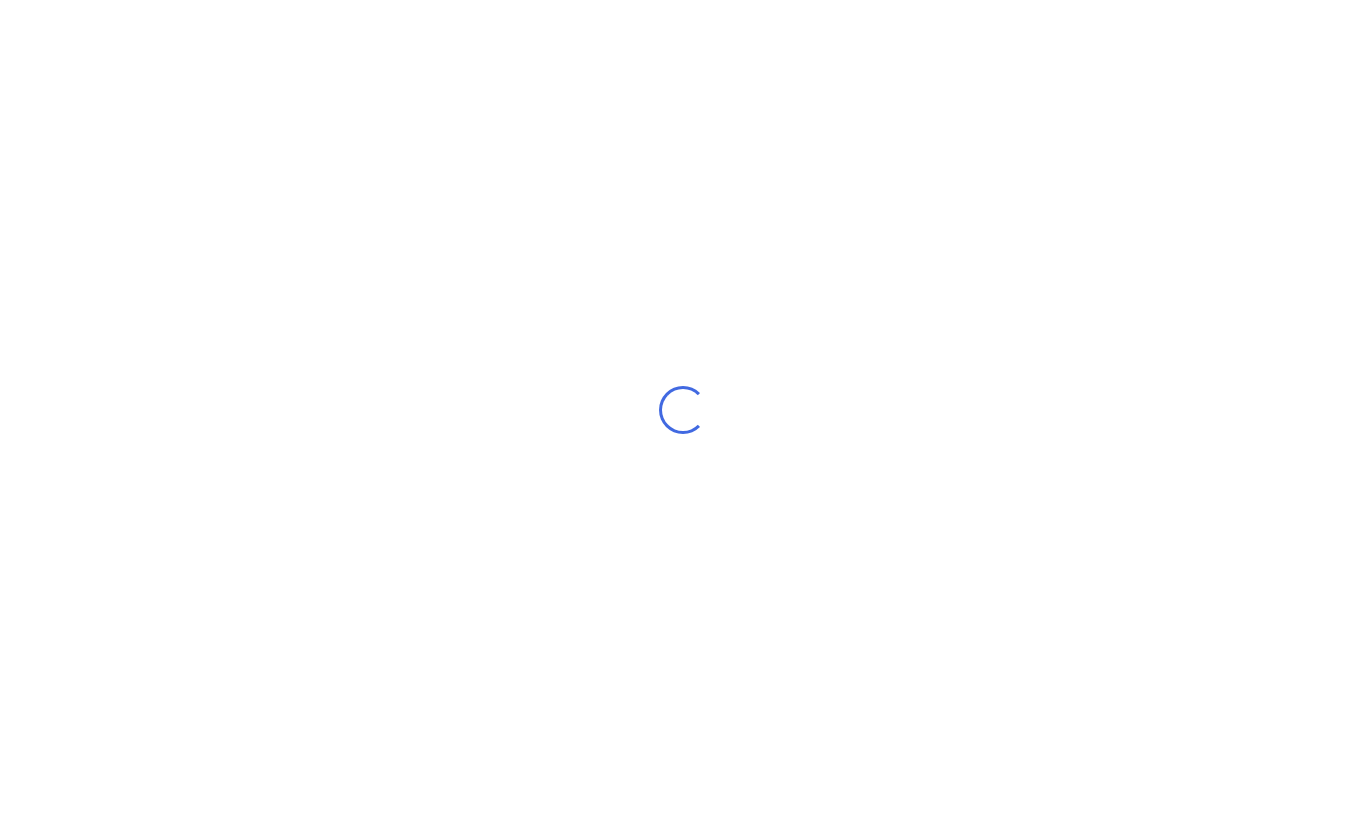 scroll, scrollTop: 0, scrollLeft: 0, axis: both 